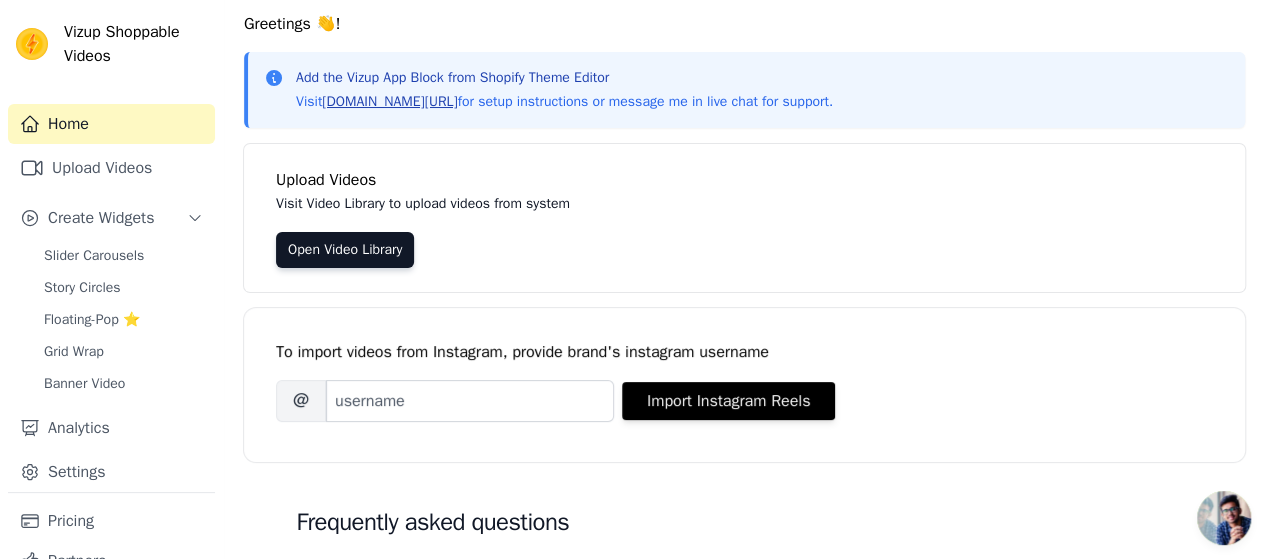 scroll, scrollTop: 100, scrollLeft: 0, axis: vertical 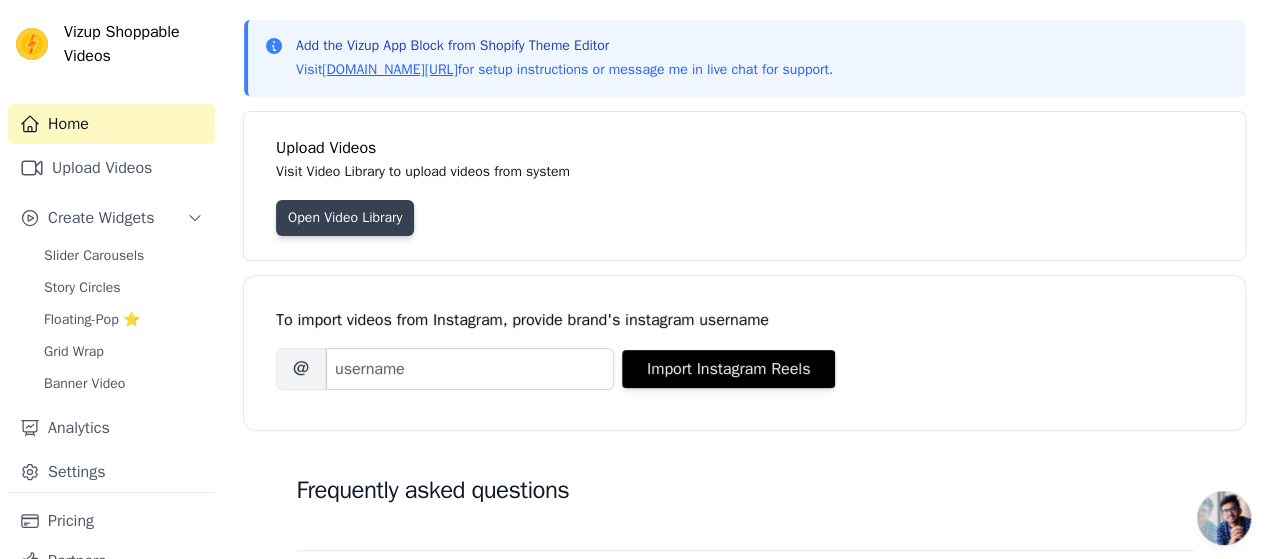 click on "Open Video Library" at bounding box center [345, 218] 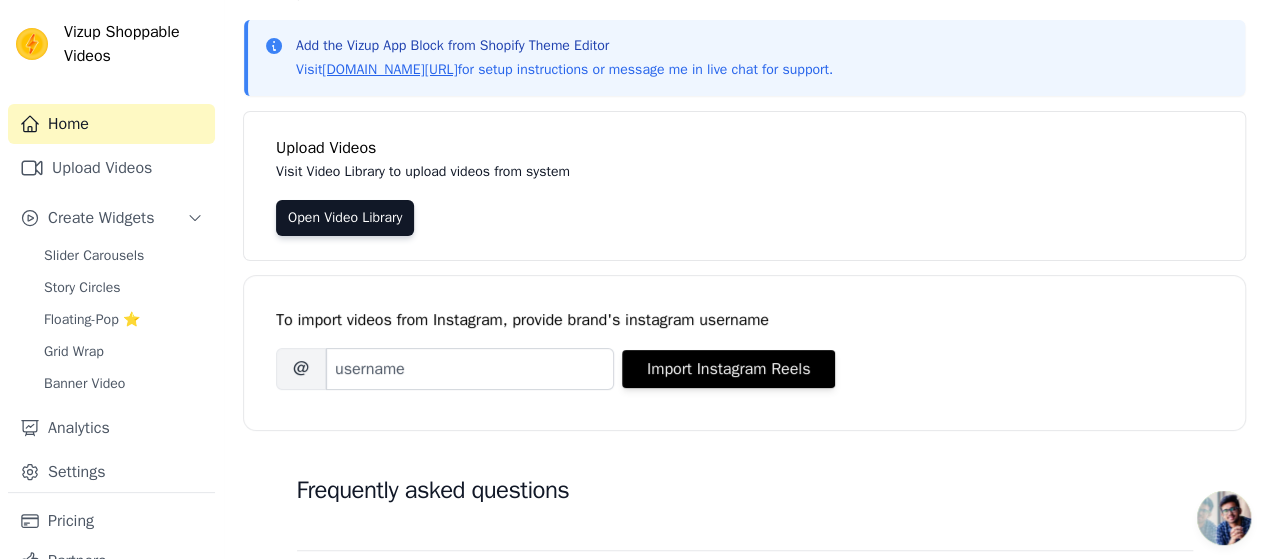 scroll, scrollTop: 276, scrollLeft: 0, axis: vertical 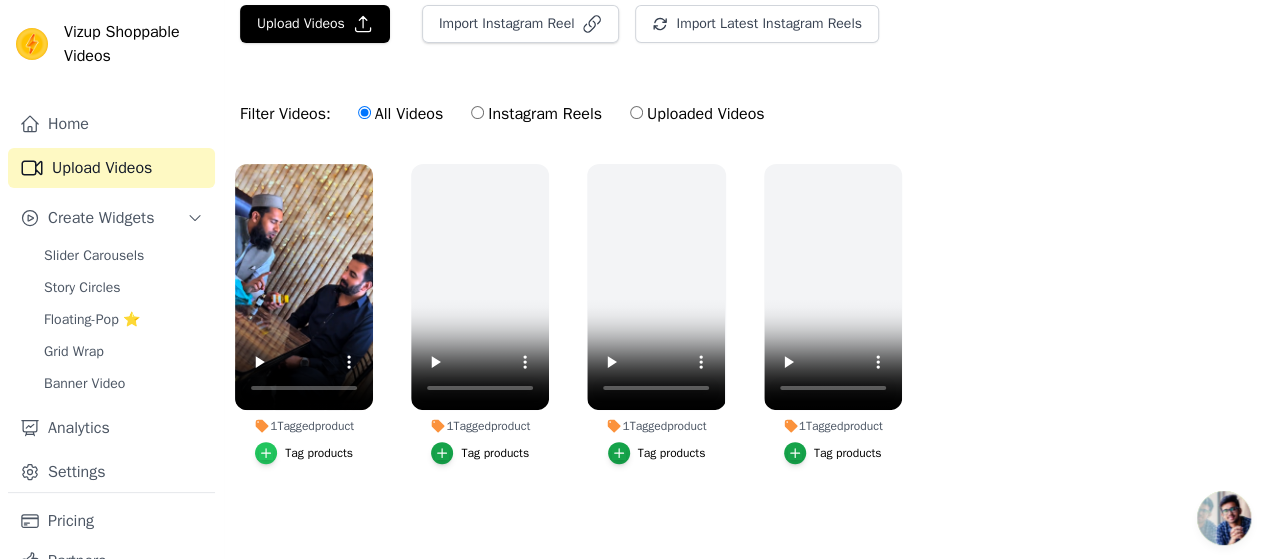 click 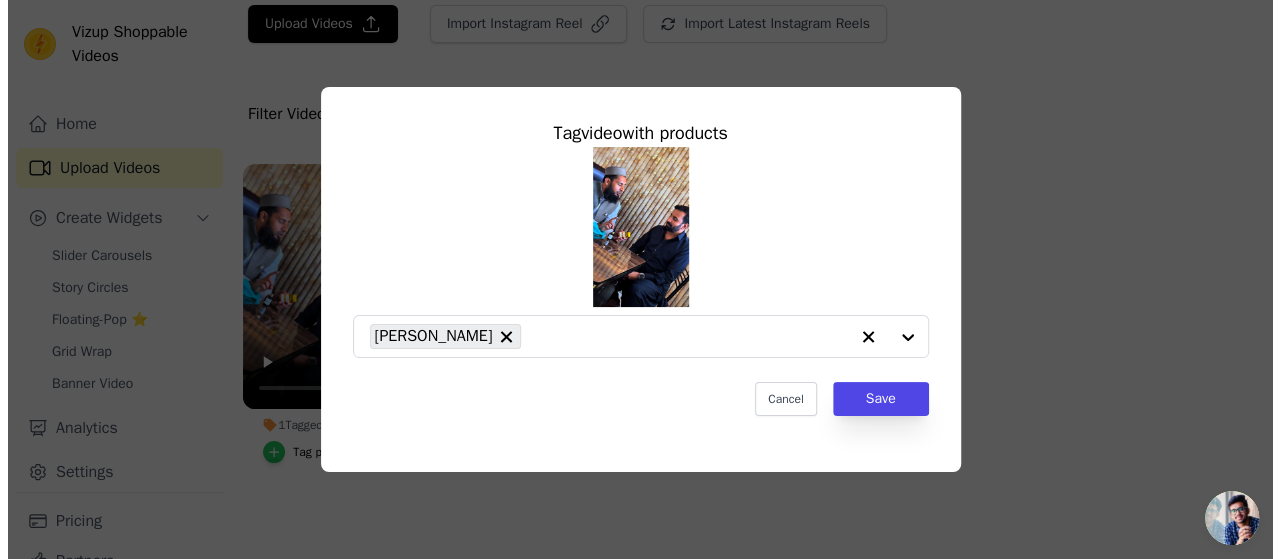 scroll, scrollTop: 0, scrollLeft: 0, axis: both 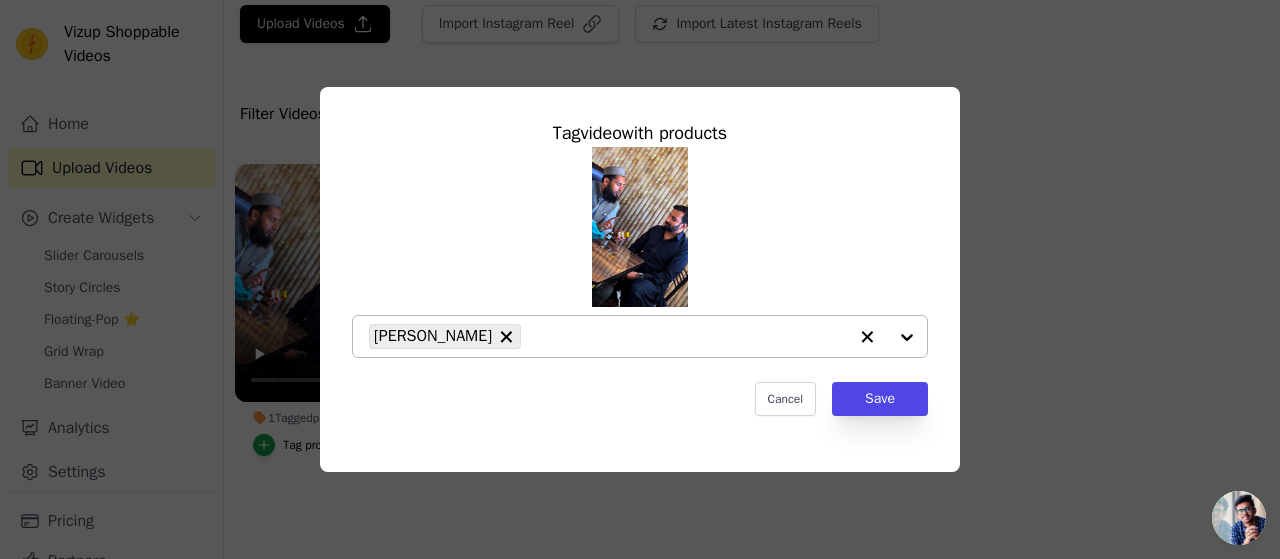 click at bounding box center [887, 336] 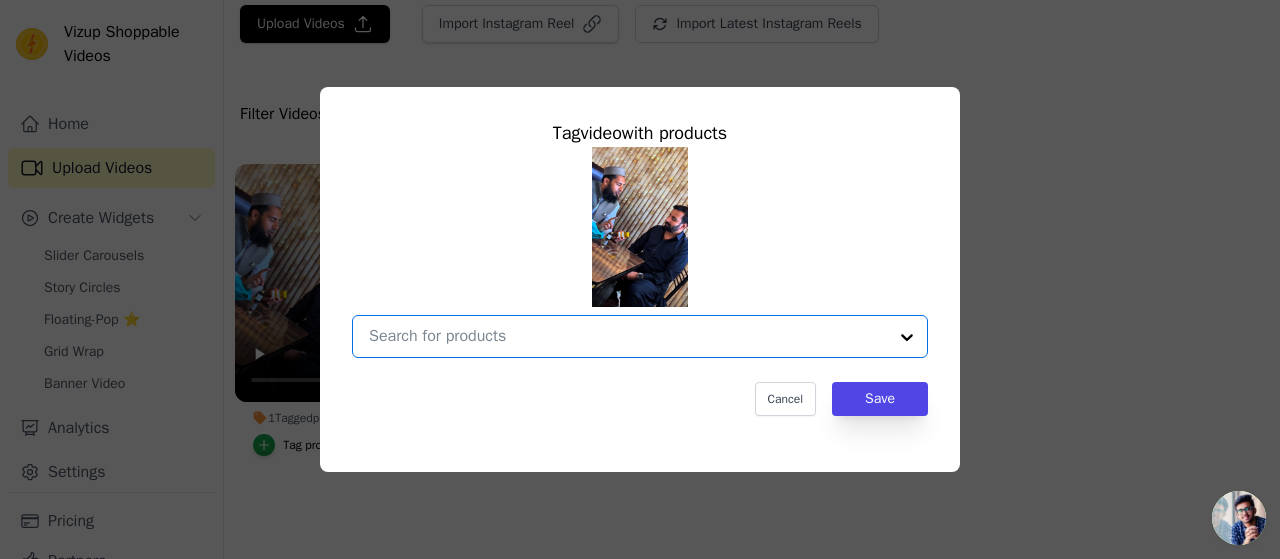 click on "1  Tagged  product     Tag  video  with products       Option undefined, selected.   Select is focused, type to refine list, press down to open the menu.                   Cancel   Save     Tag products" at bounding box center [628, 336] 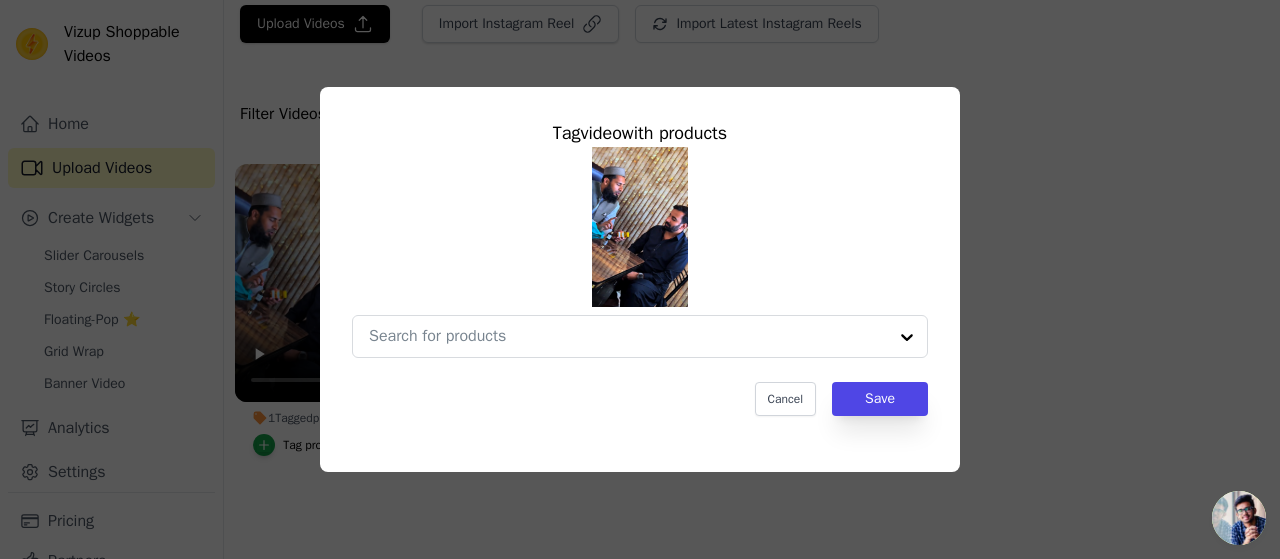 click at bounding box center [640, 252] 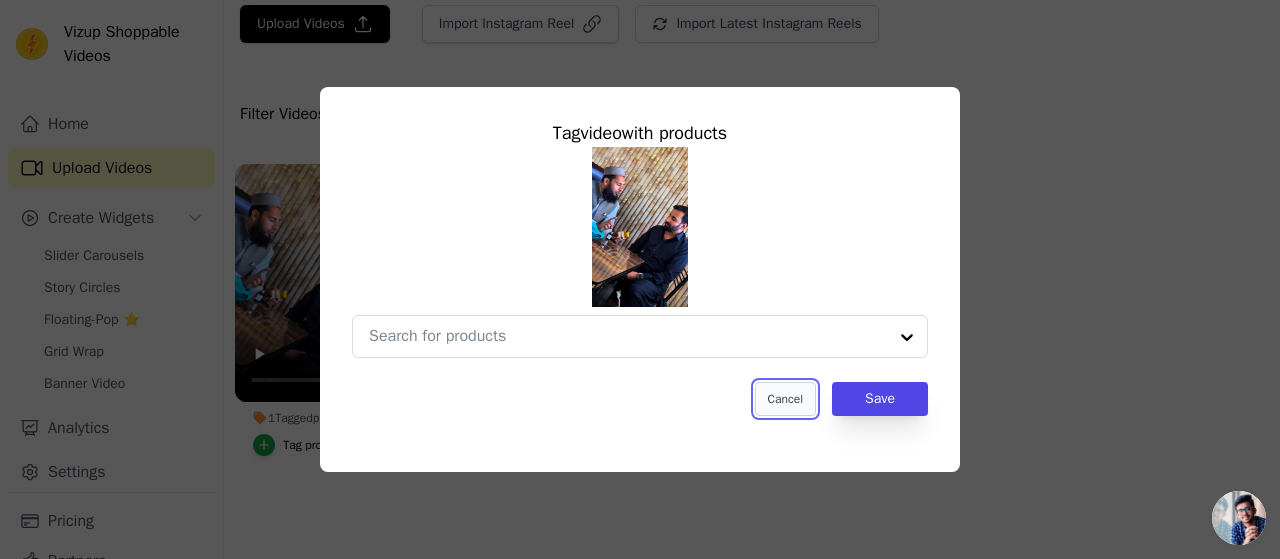 click on "Cancel" at bounding box center (785, 399) 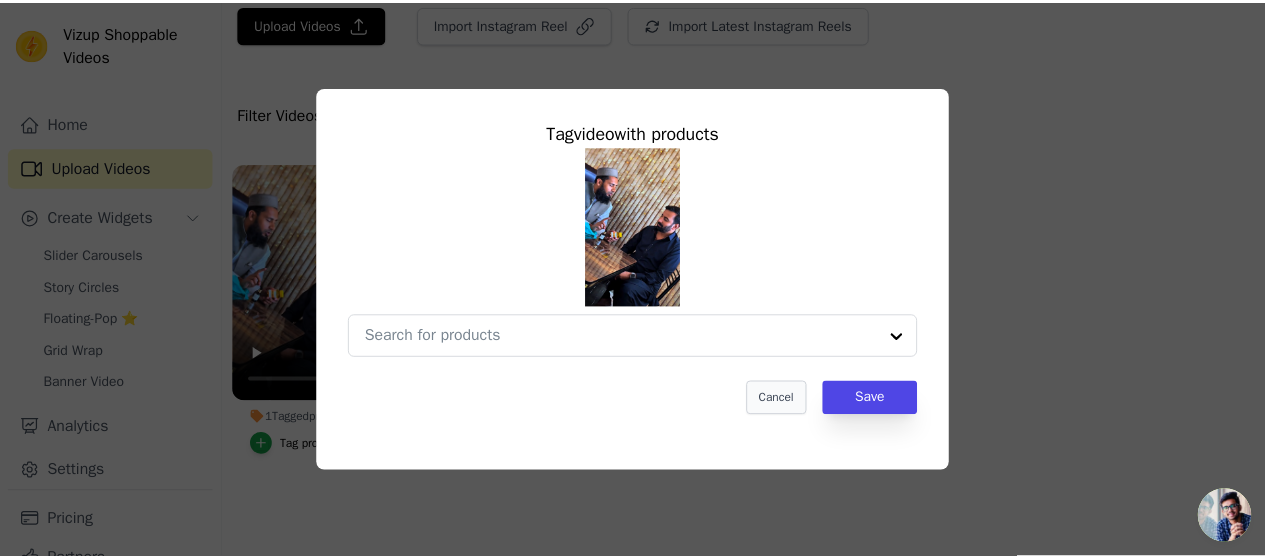 scroll, scrollTop: 67, scrollLeft: 0, axis: vertical 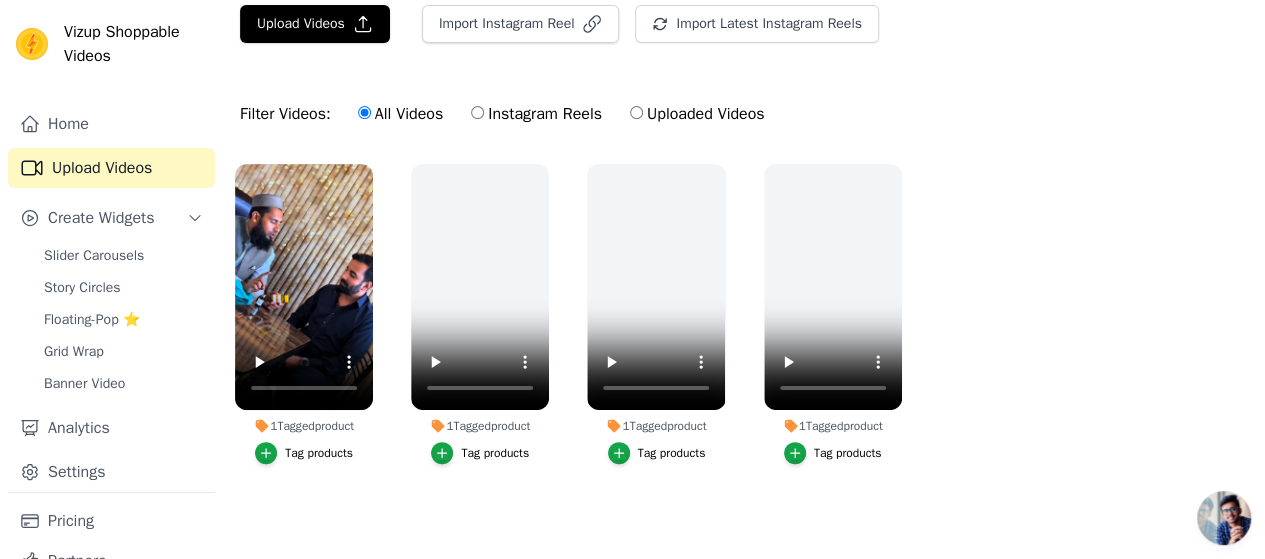 drag, startPoint x: 535, startPoint y: 421, endPoint x: 489, endPoint y: 407, distance: 48.08326 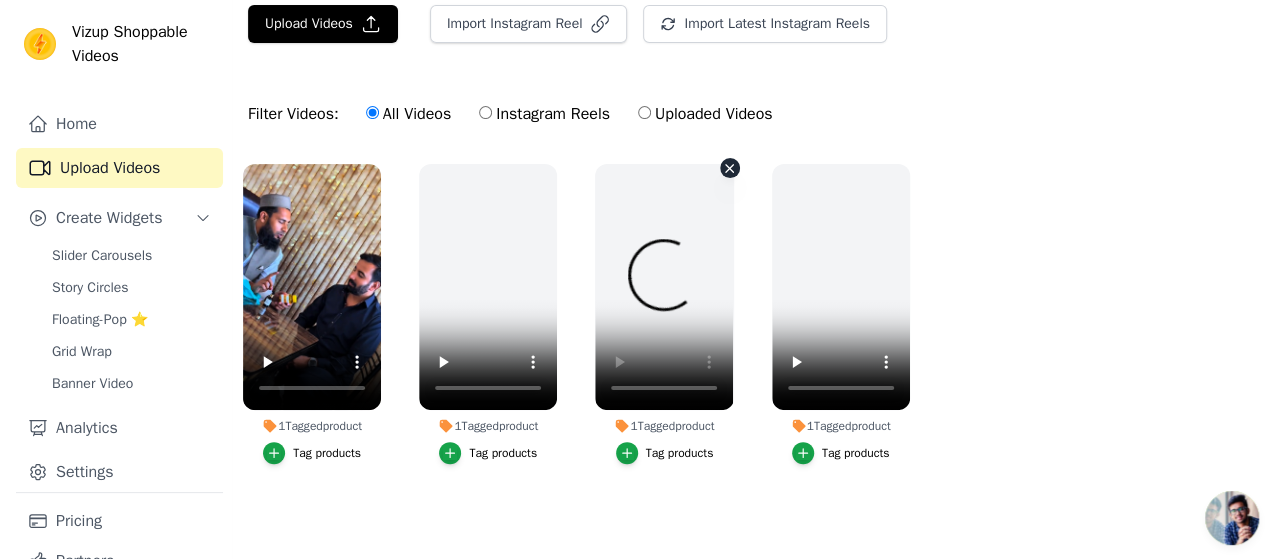 scroll, scrollTop: 0, scrollLeft: 0, axis: both 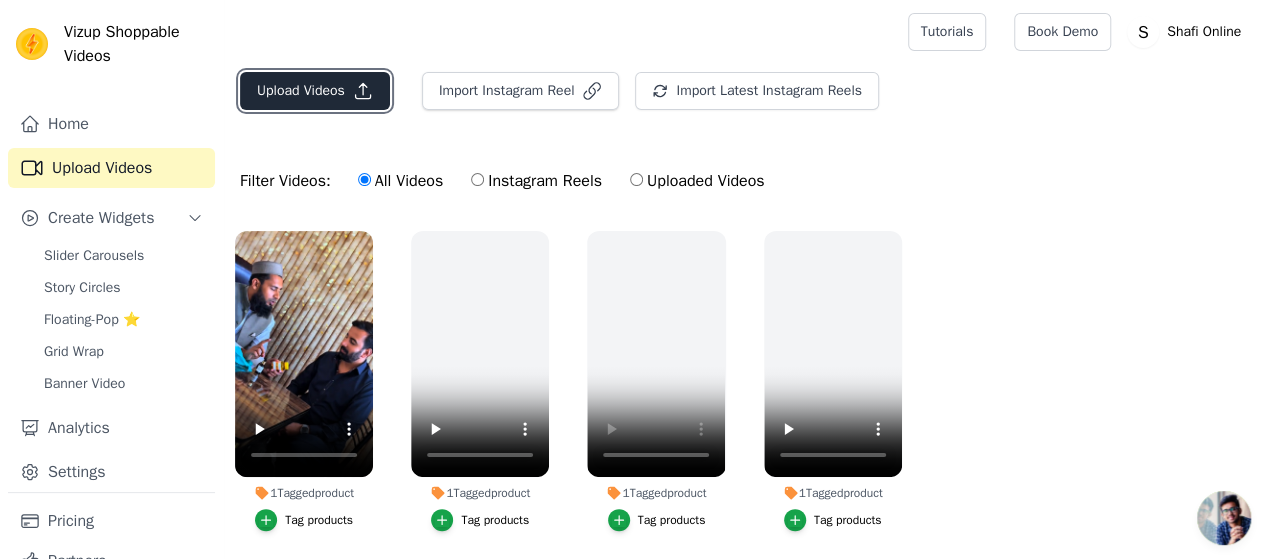 click on "Upload Videos" at bounding box center [315, 91] 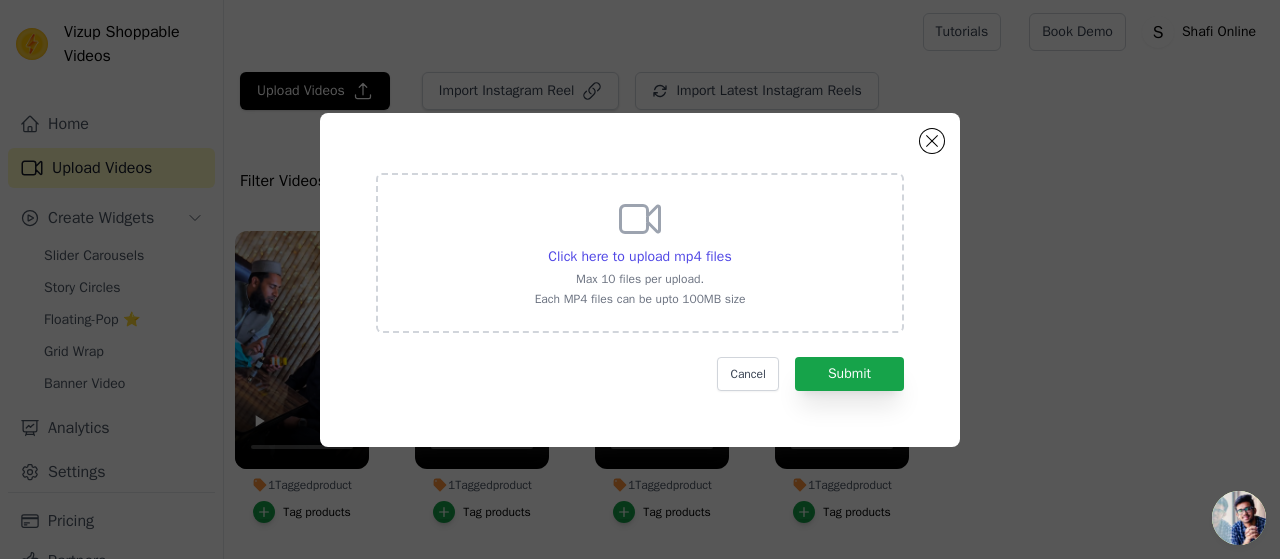 click 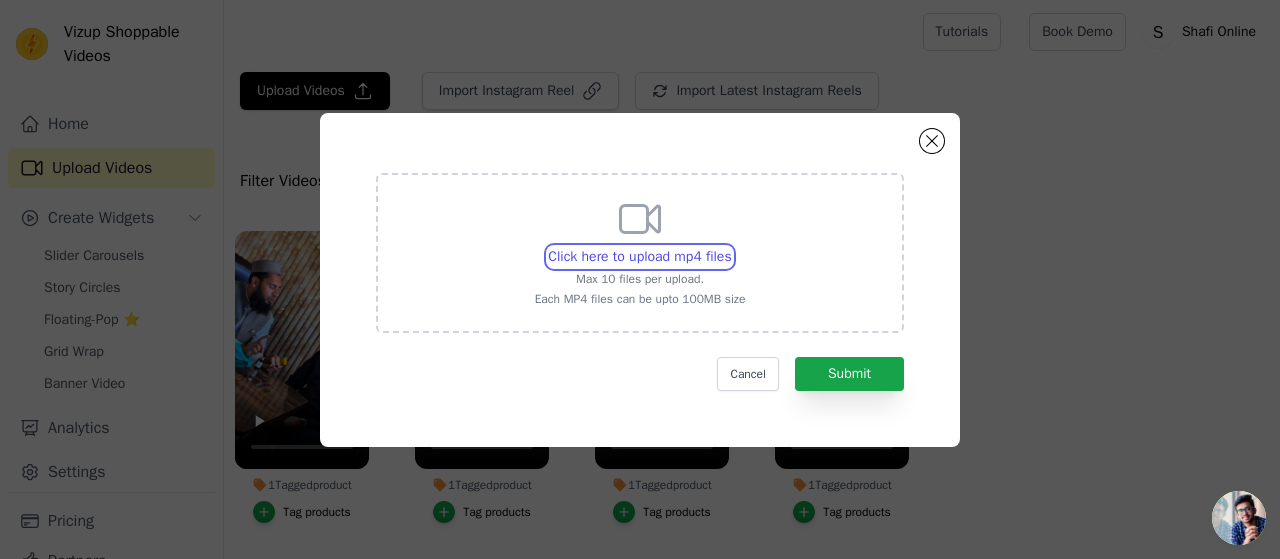 click on "Click here to upload mp4 files     Max 10 files per upload.   Each MP4 files can be upto 100MB size" at bounding box center [731, 246] 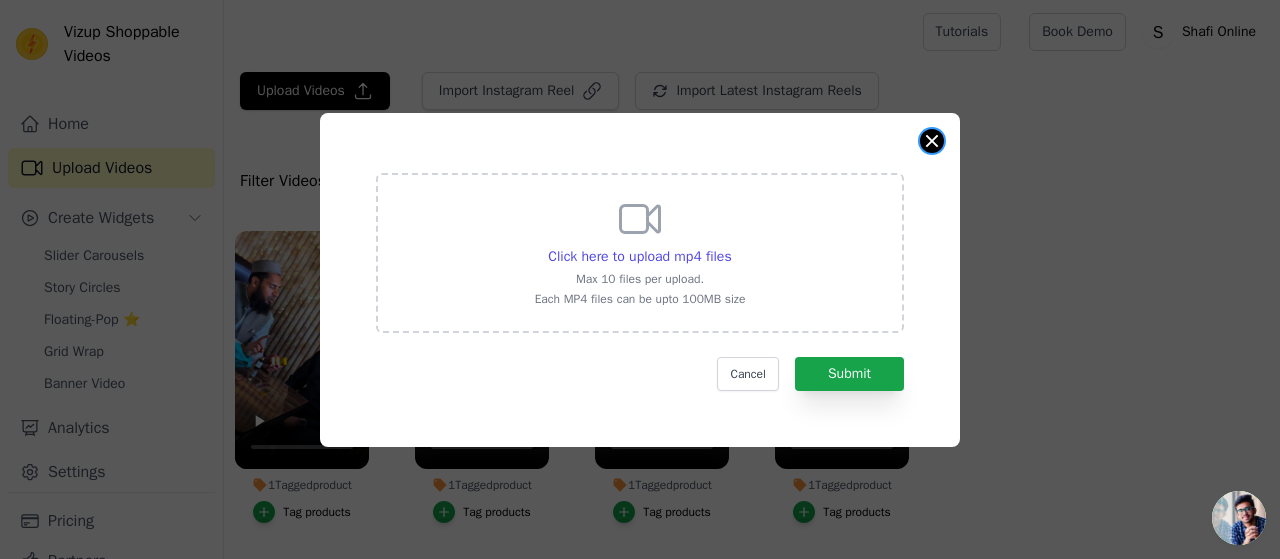 click at bounding box center (932, 141) 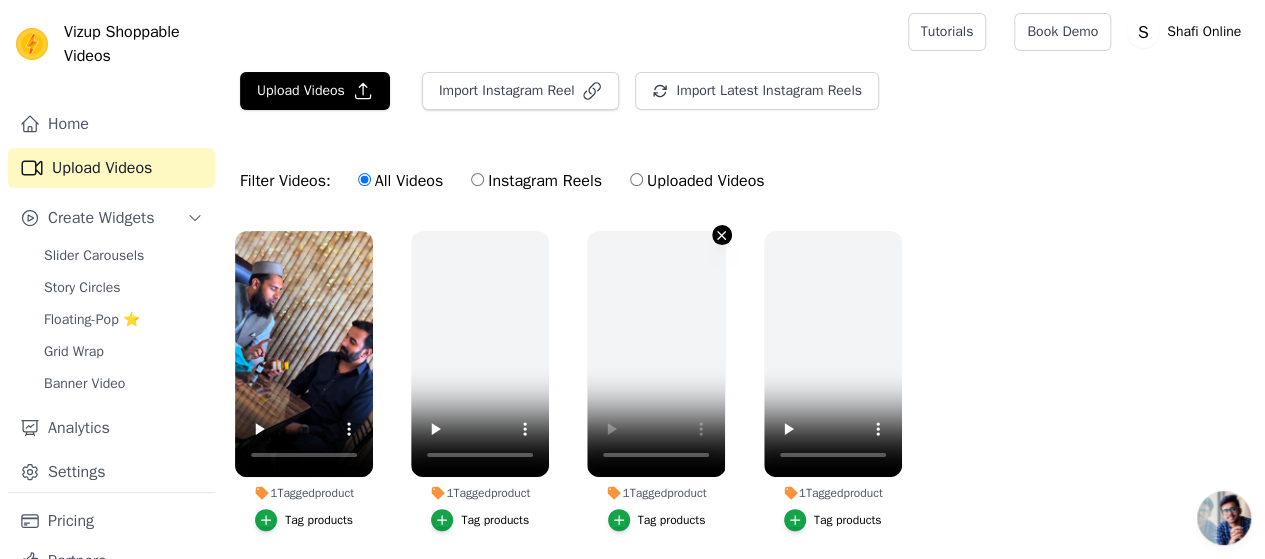 click 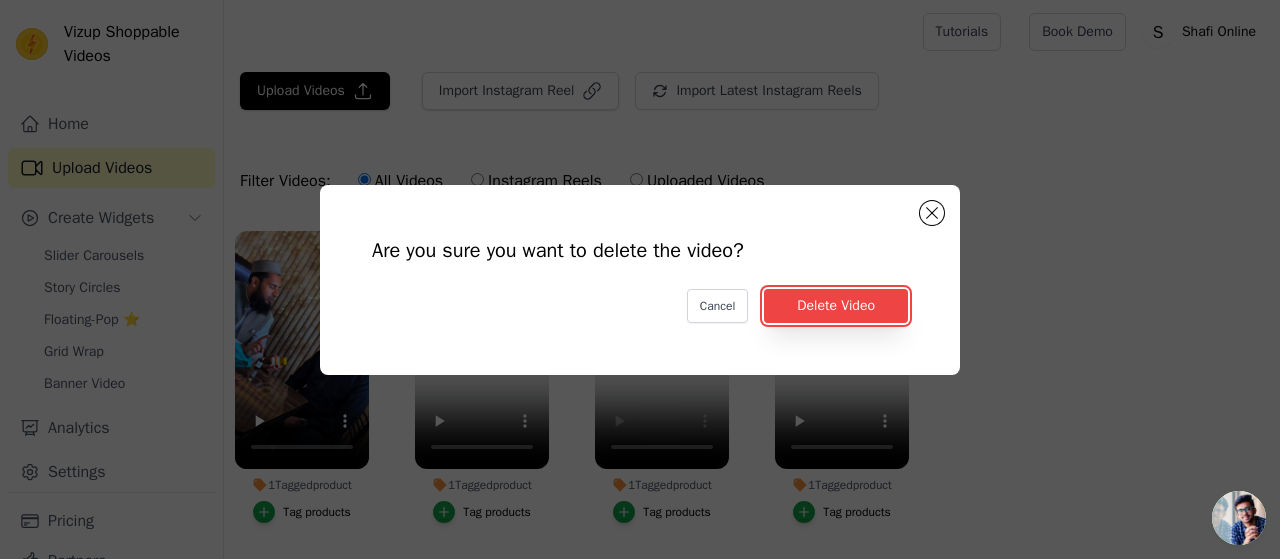 drag, startPoint x: 806, startPoint y: 305, endPoint x: 578, endPoint y: 223, distance: 242.29733 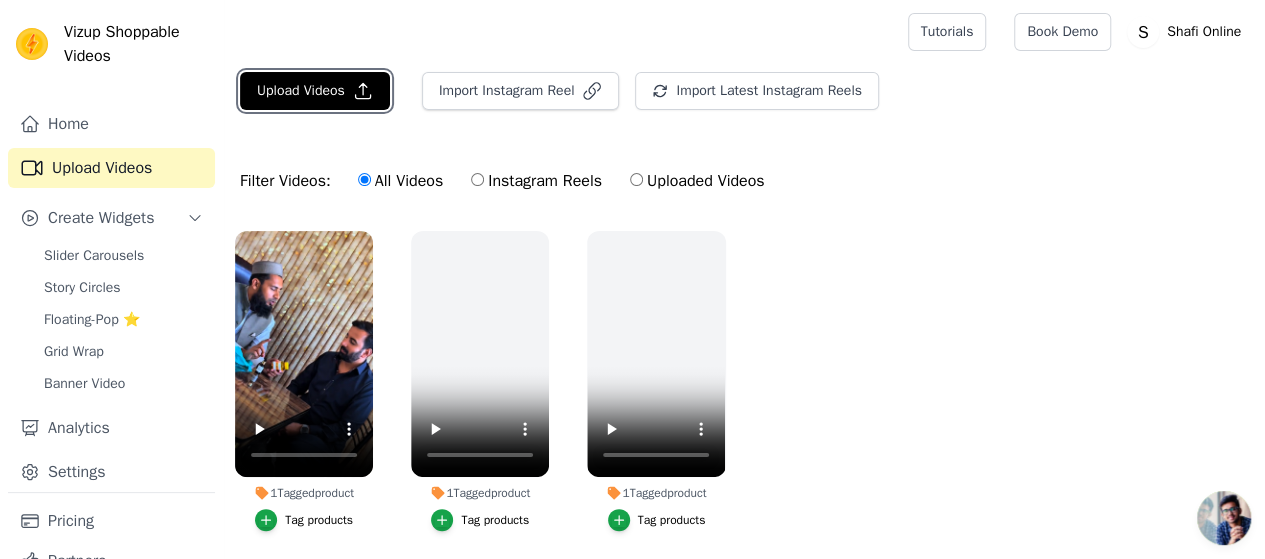 click on "Upload Videos" at bounding box center [315, 91] 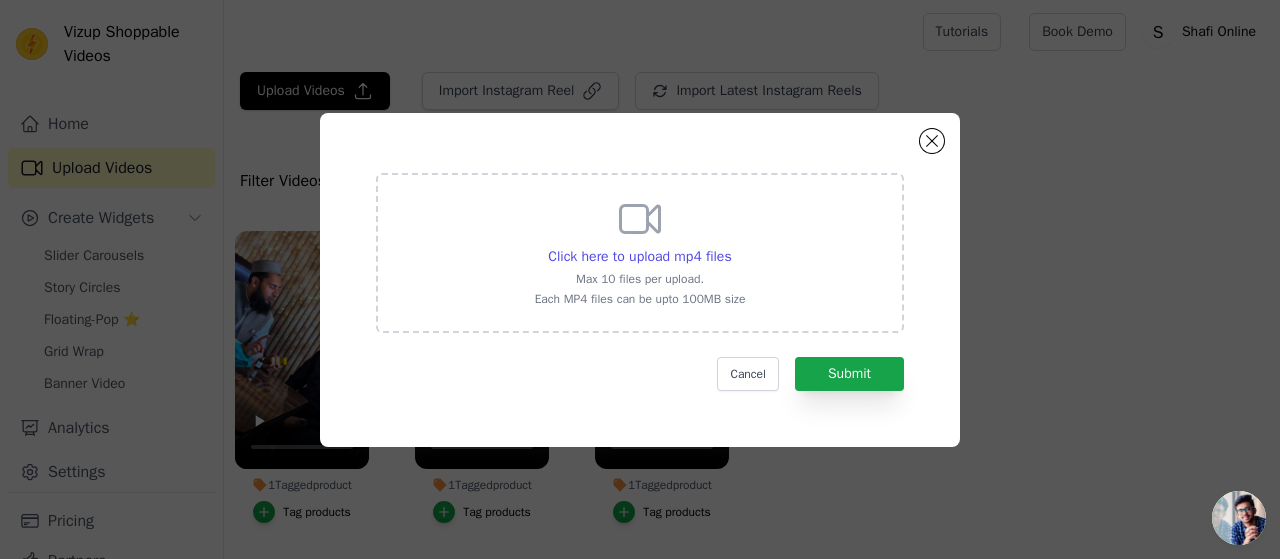 click on "Click here to upload mp4 files     Max 10 files per upload.   Each MP4 files can be upto 100MB size" at bounding box center (640, 251) 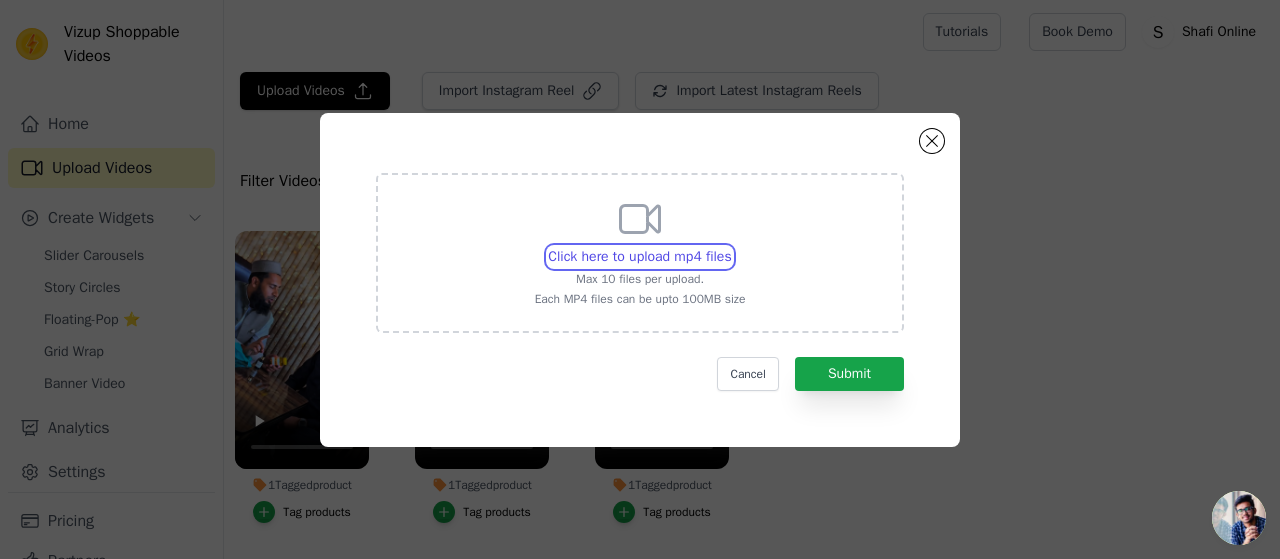 click on "Click here to upload mp4 files     Max 10 files per upload.   Each MP4 files can be upto 100MB size" at bounding box center [731, 246] 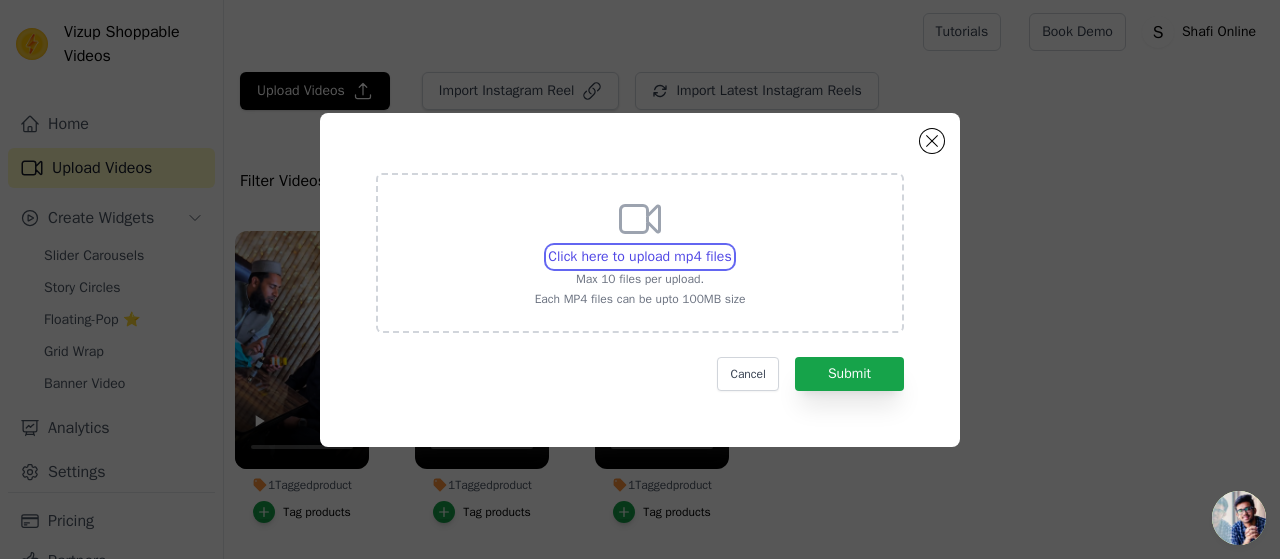 type on "C:\fakepath\[DOMAIN_NAME]_1753105533019.mp4" 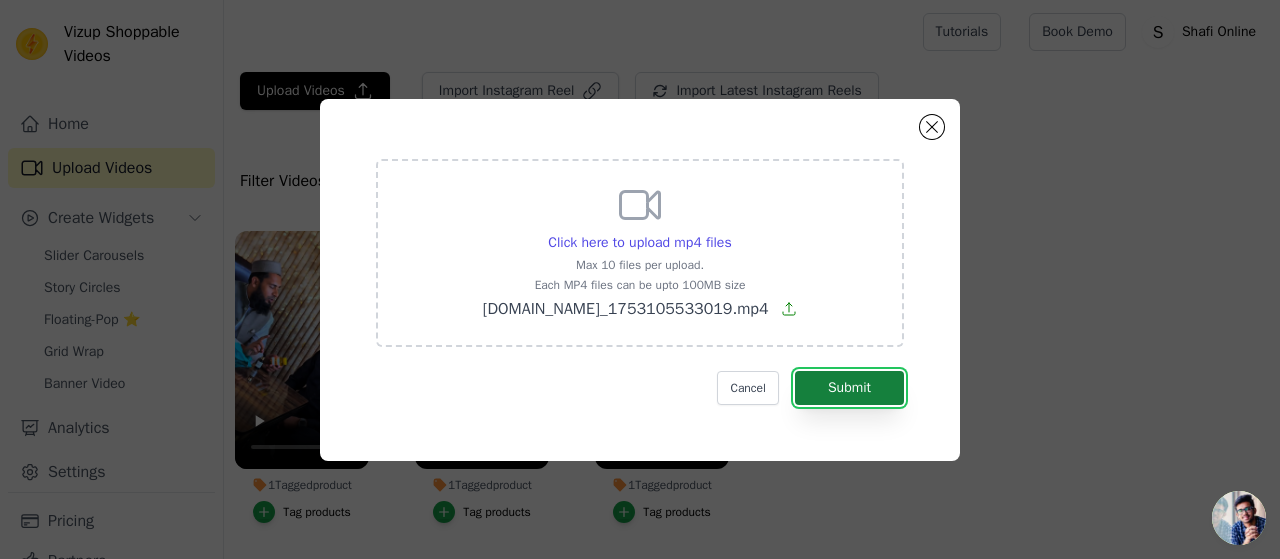 click on "Submit" at bounding box center (849, 388) 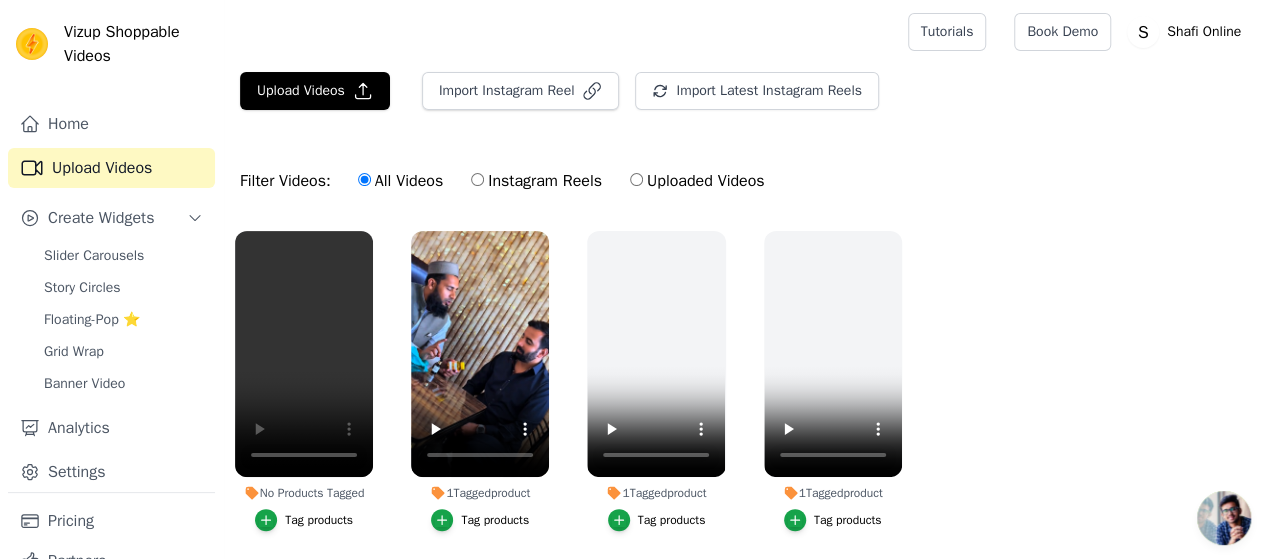 click on "Tag products" at bounding box center (319, 520) 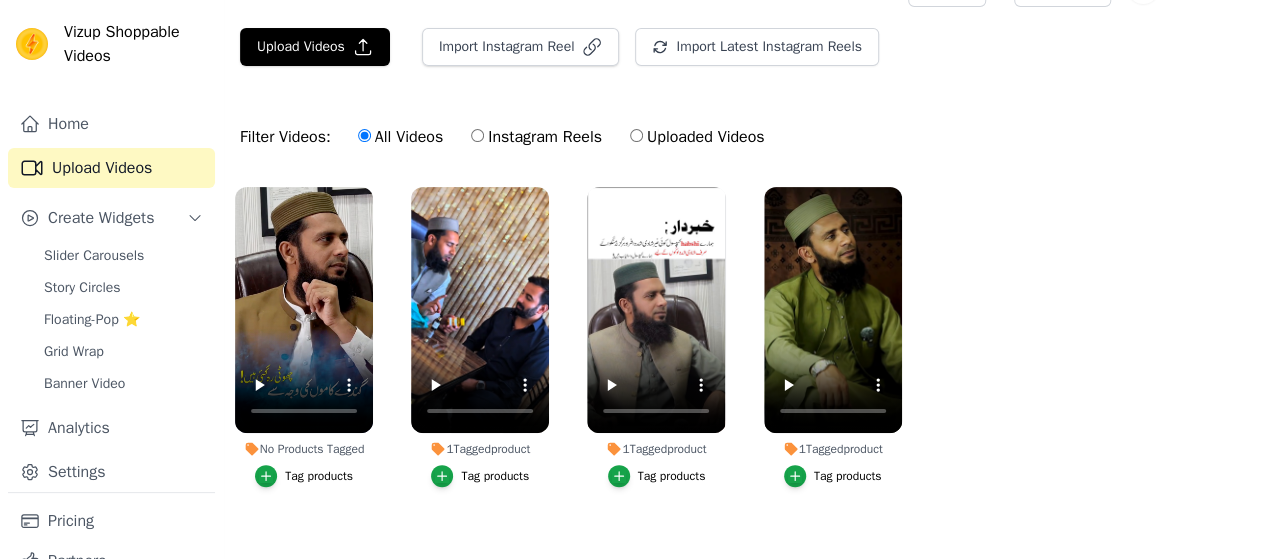 scroll, scrollTop: 67, scrollLeft: 0, axis: vertical 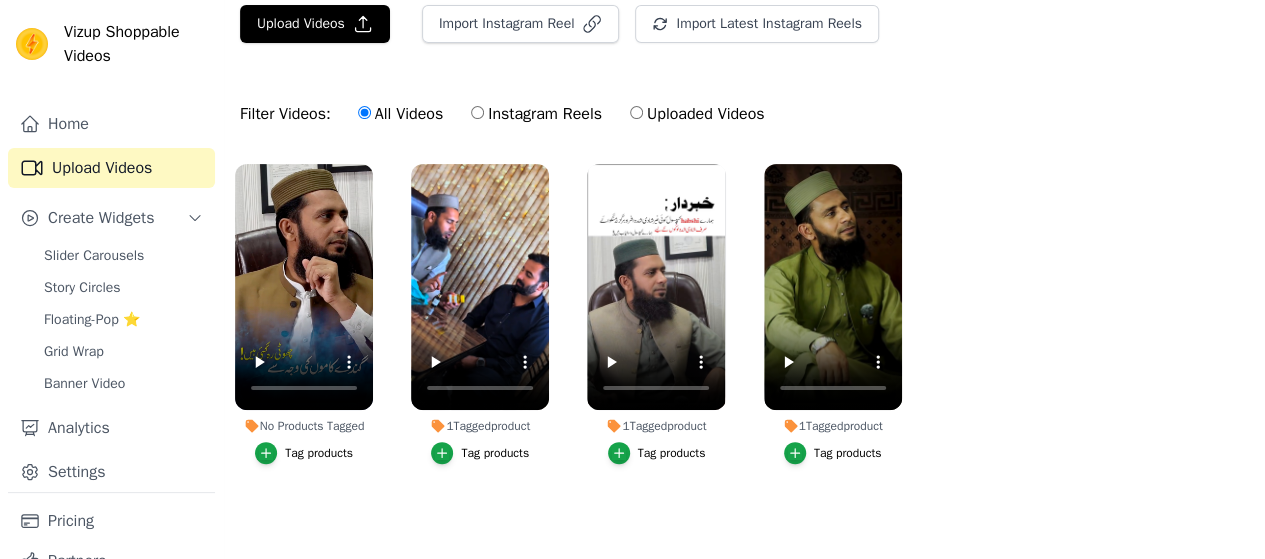 click on "Tag products" at bounding box center [319, 453] 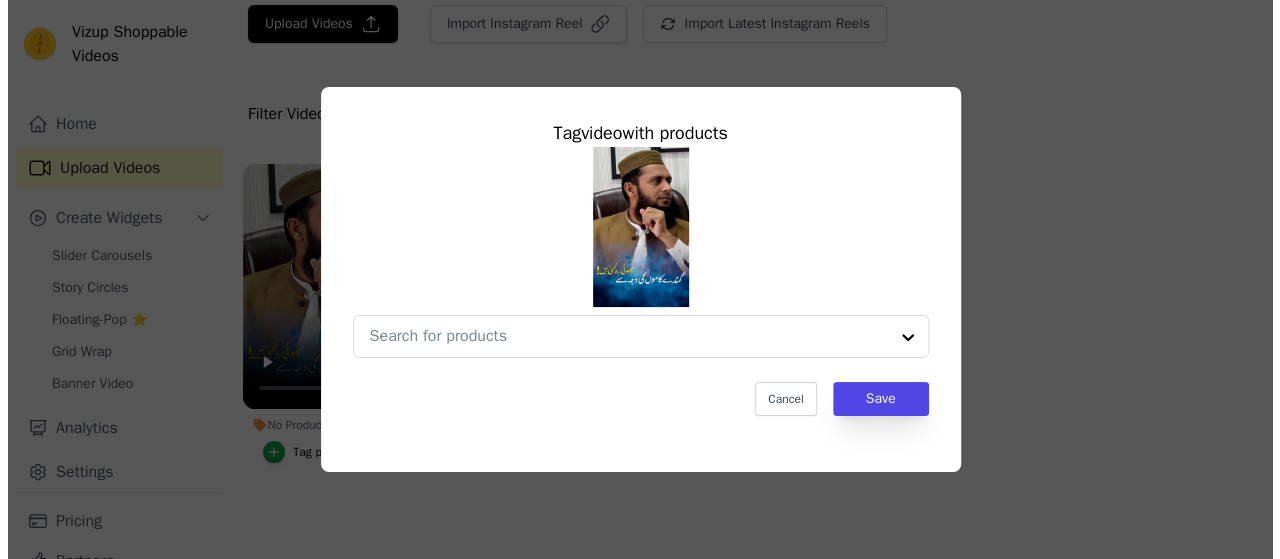 scroll, scrollTop: 0, scrollLeft: 0, axis: both 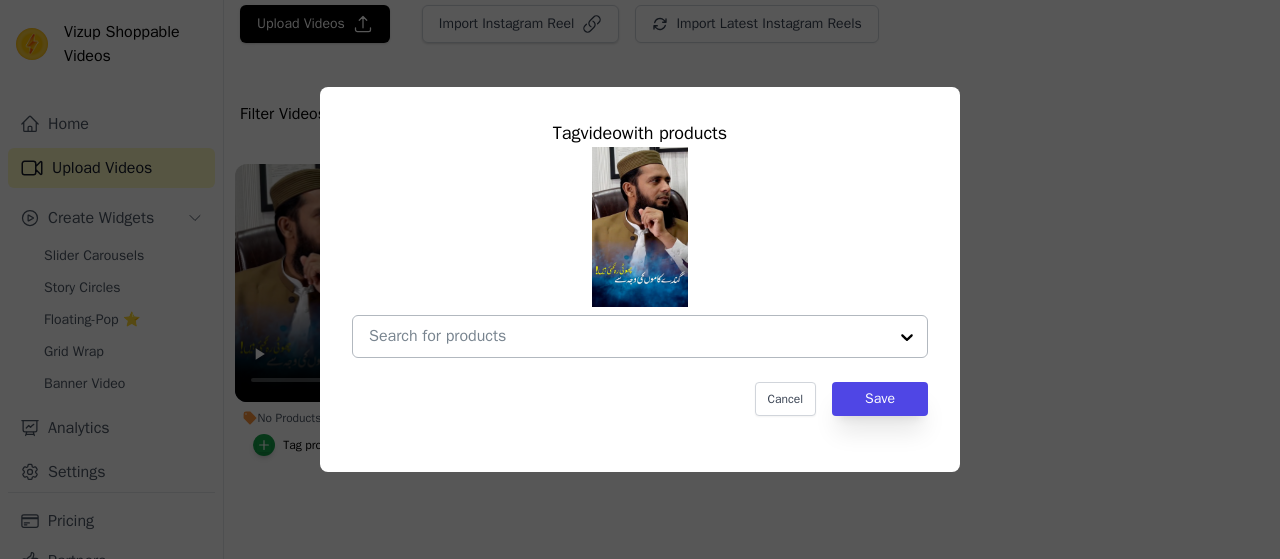 click at bounding box center [907, 336] 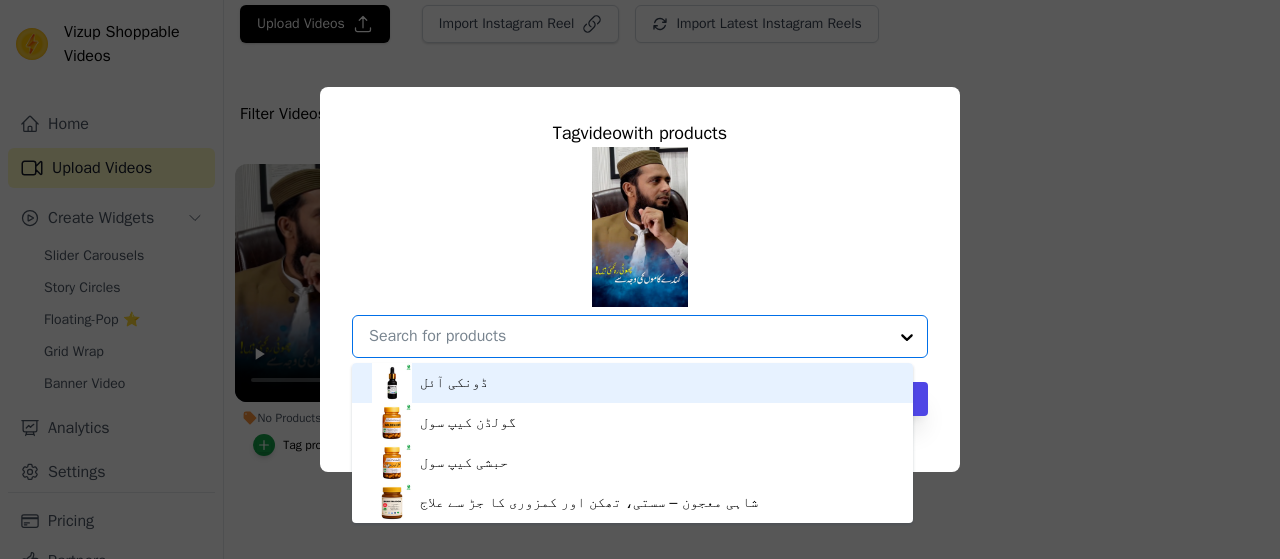 click on "ڈونکی آئل" at bounding box center [632, 383] 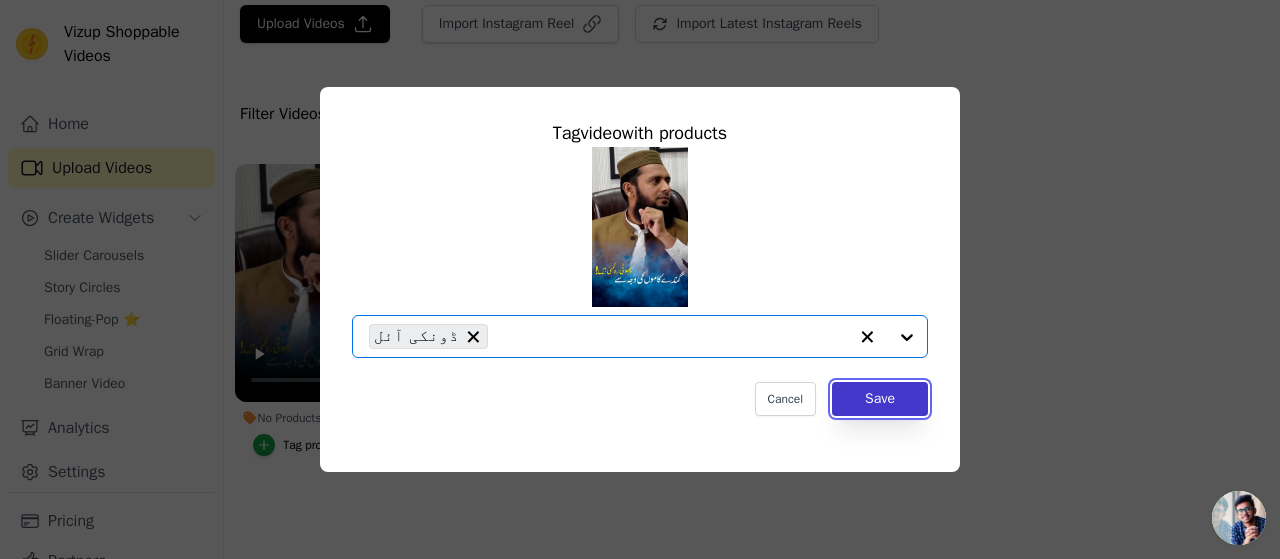 click on "Save" at bounding box center (880, 399) 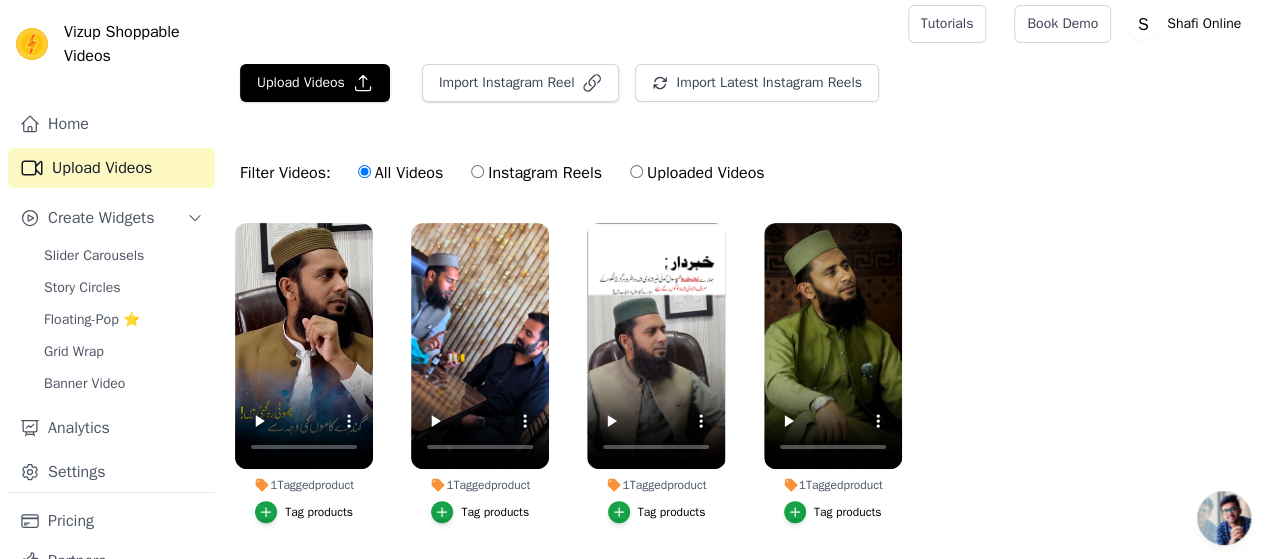 scroll, scrollTop: 0, scrollLeft: 0, axis: both 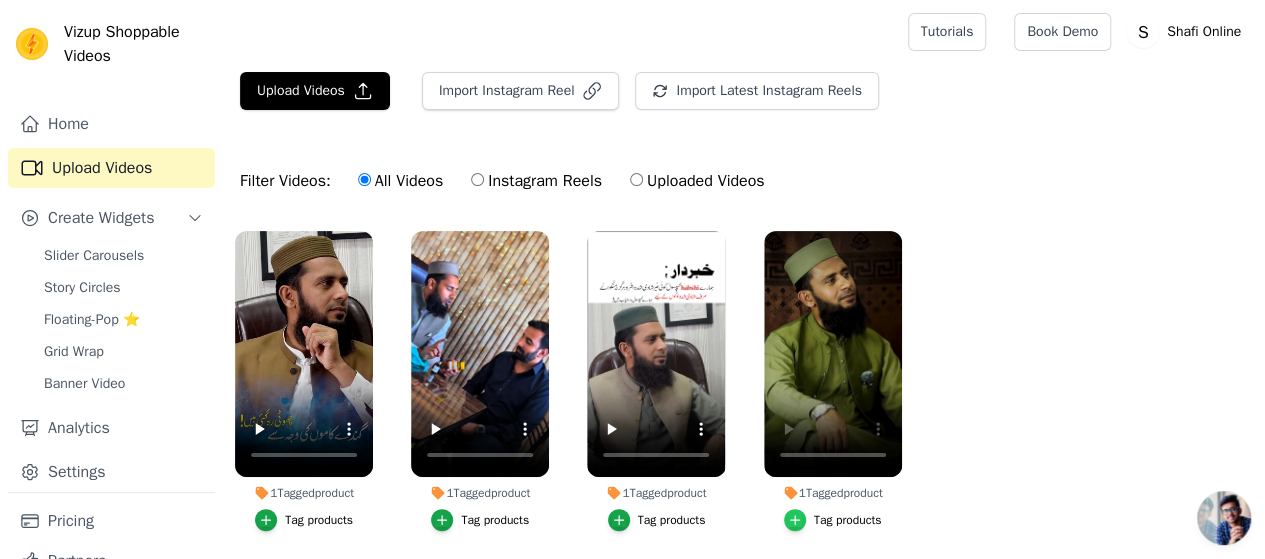 click 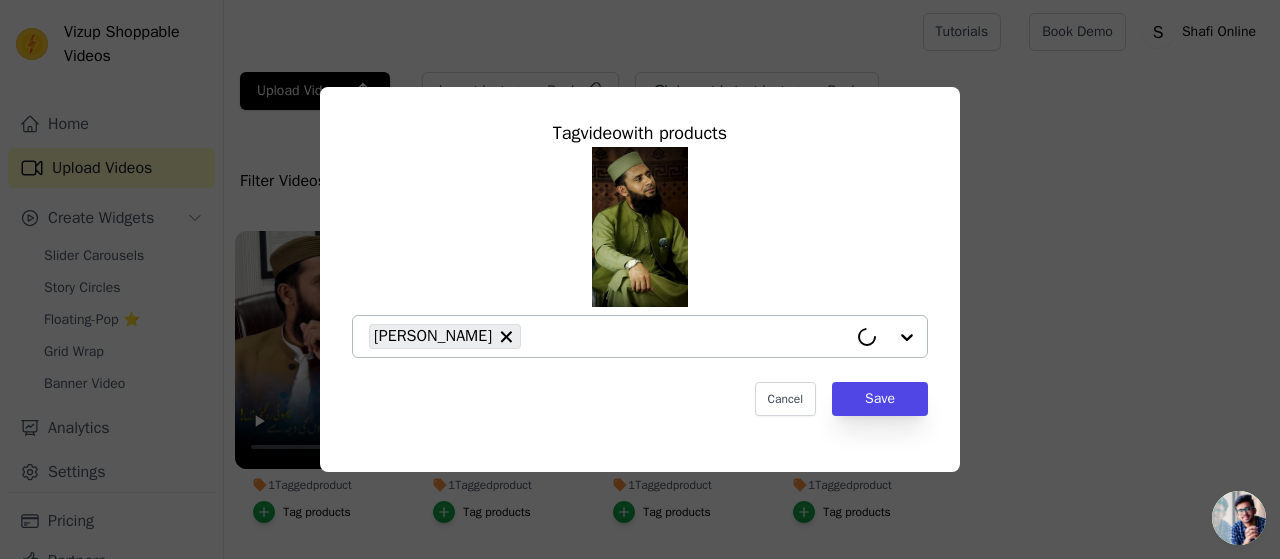 click at bounding box center (887, 336) 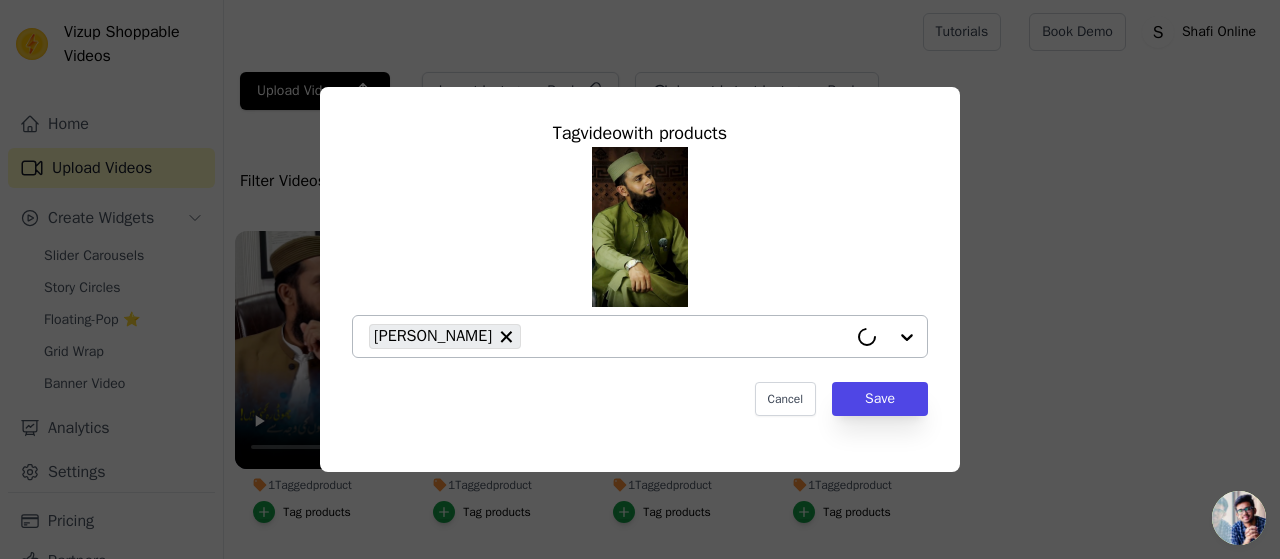 click at bounding box center (887, 336) 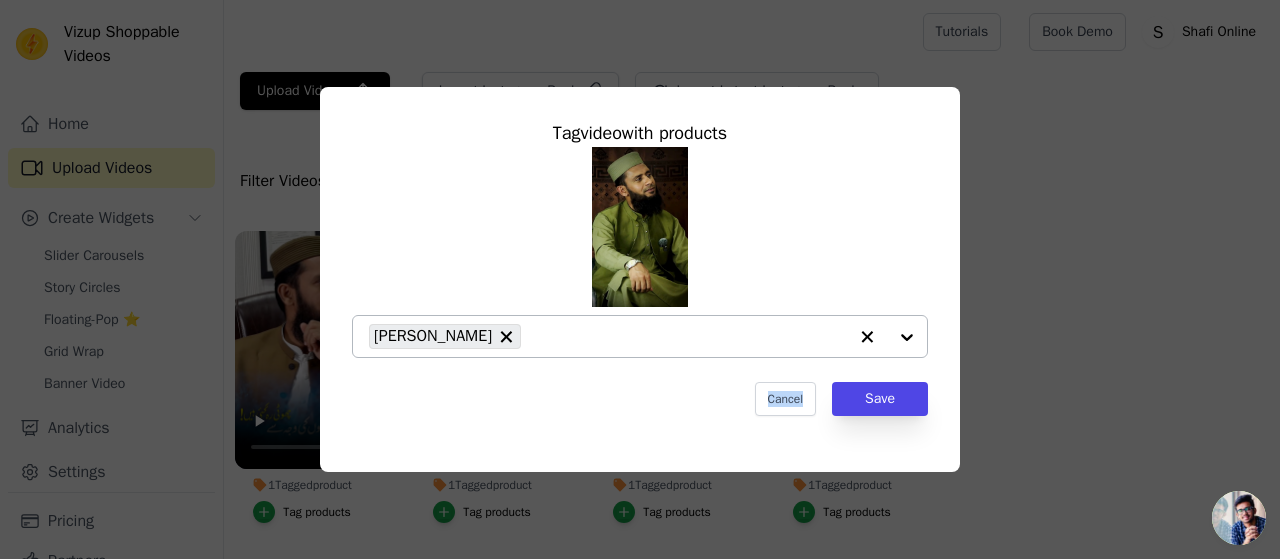 click at bounding box center [887, 336] 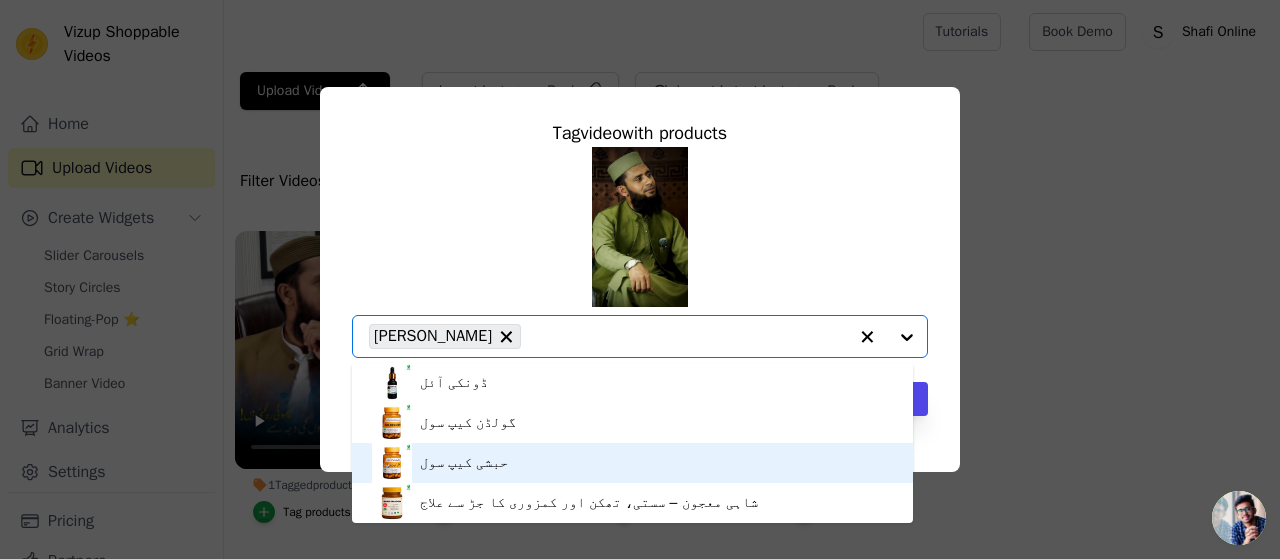 click on "حبشی کیپ سول" at bounding box center (632, 463) 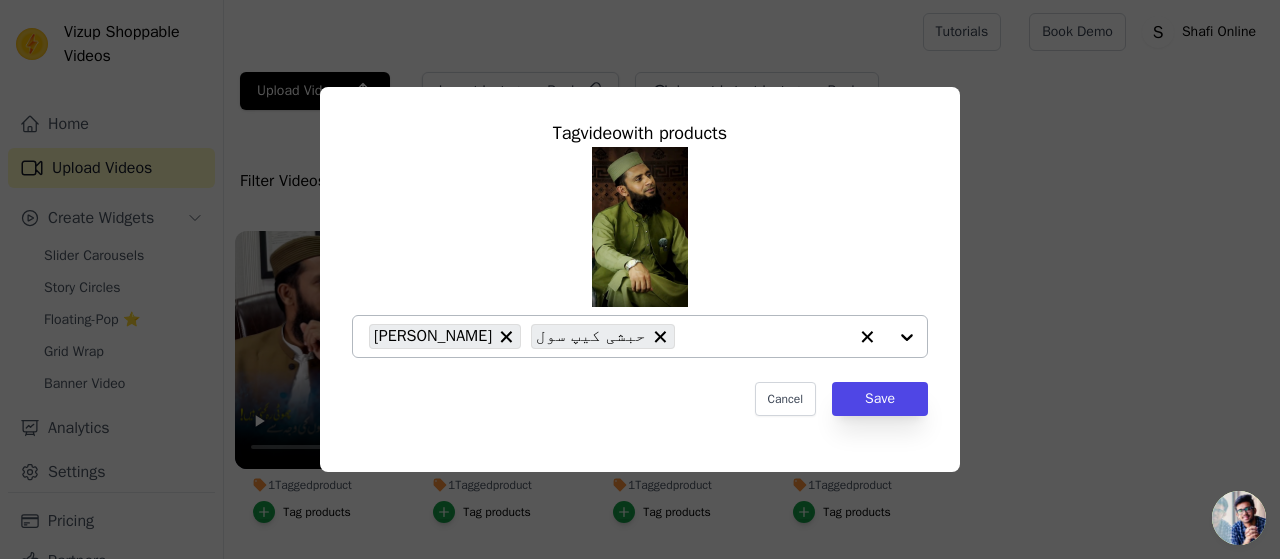 click 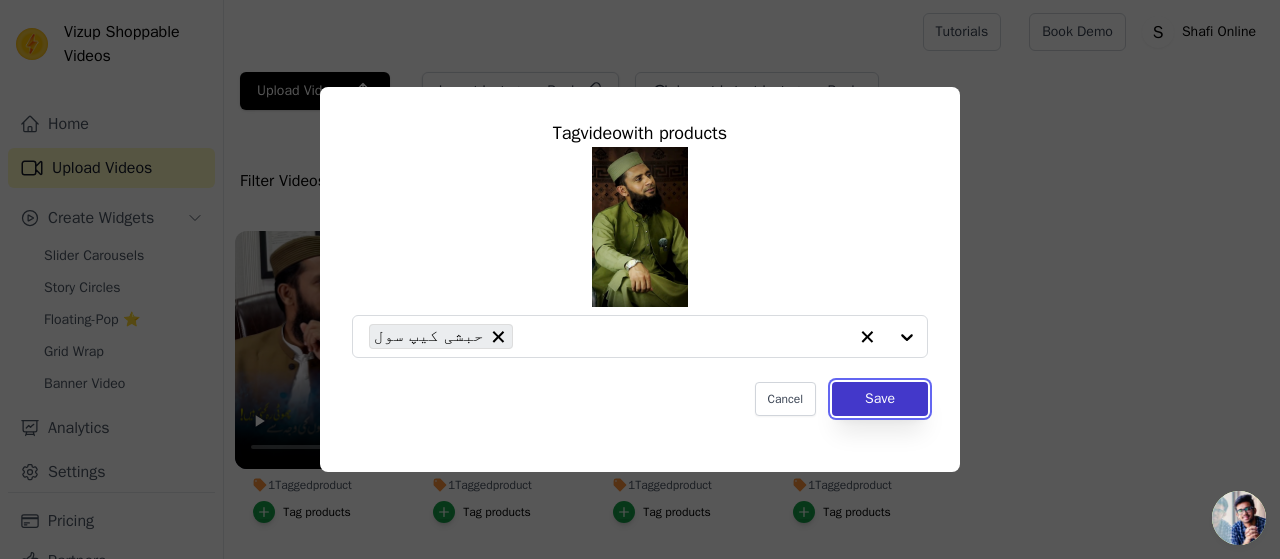 click on "Save" at bounding box center (880, 399) 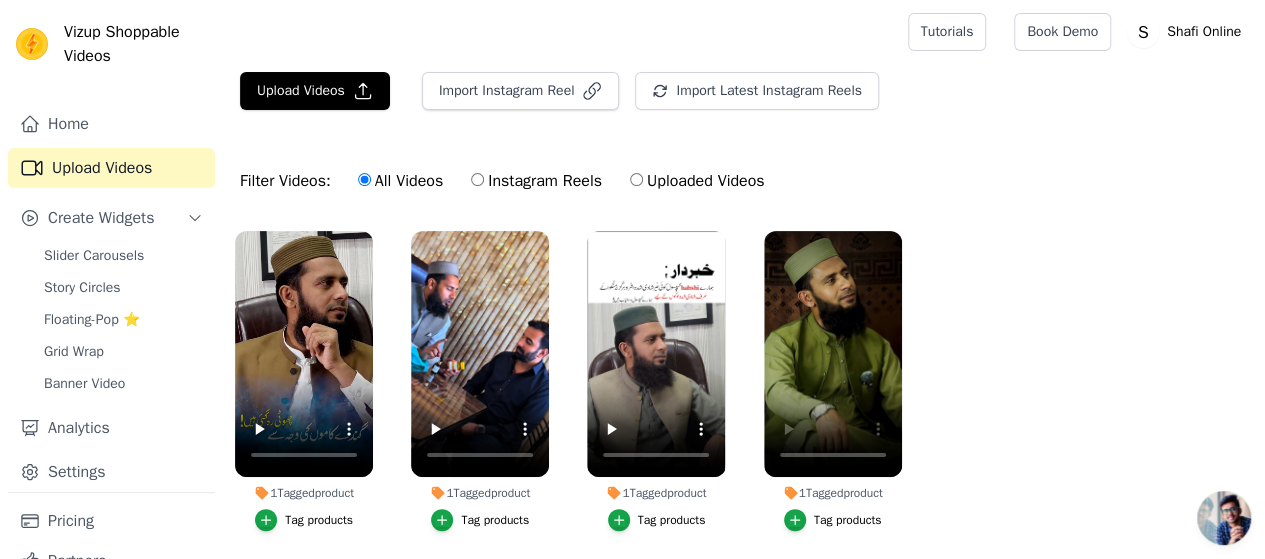 click on "1  Tagged  product       Tag products           1  Tagged  product       Tag products           1  Tagged  product       Tag products           1  Tagged  product       Tag products" at bounding box center (744, 401) 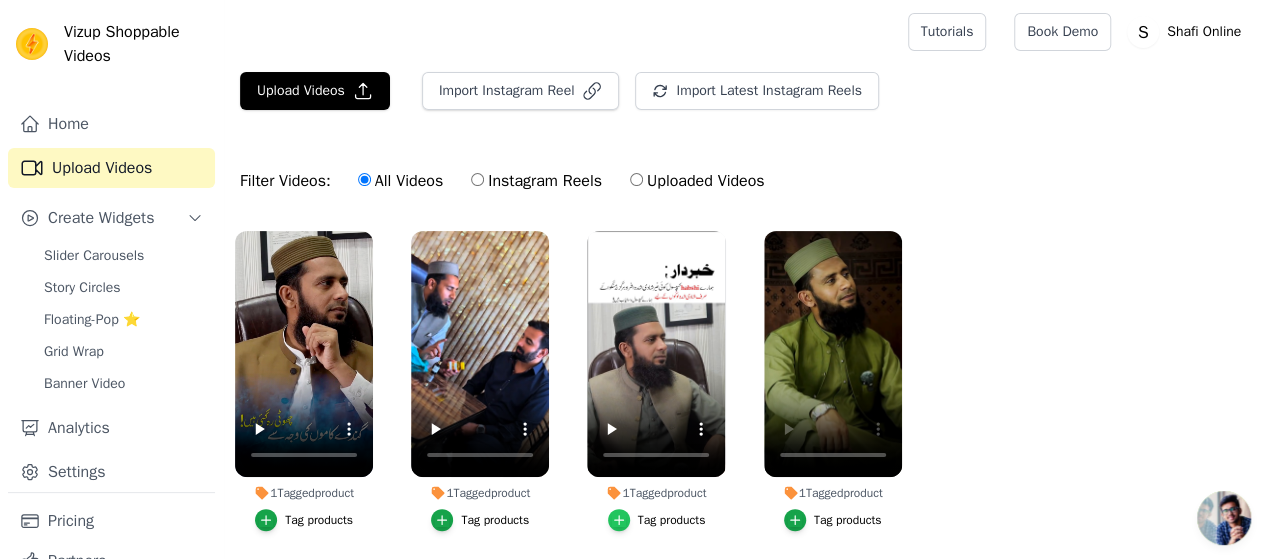 click 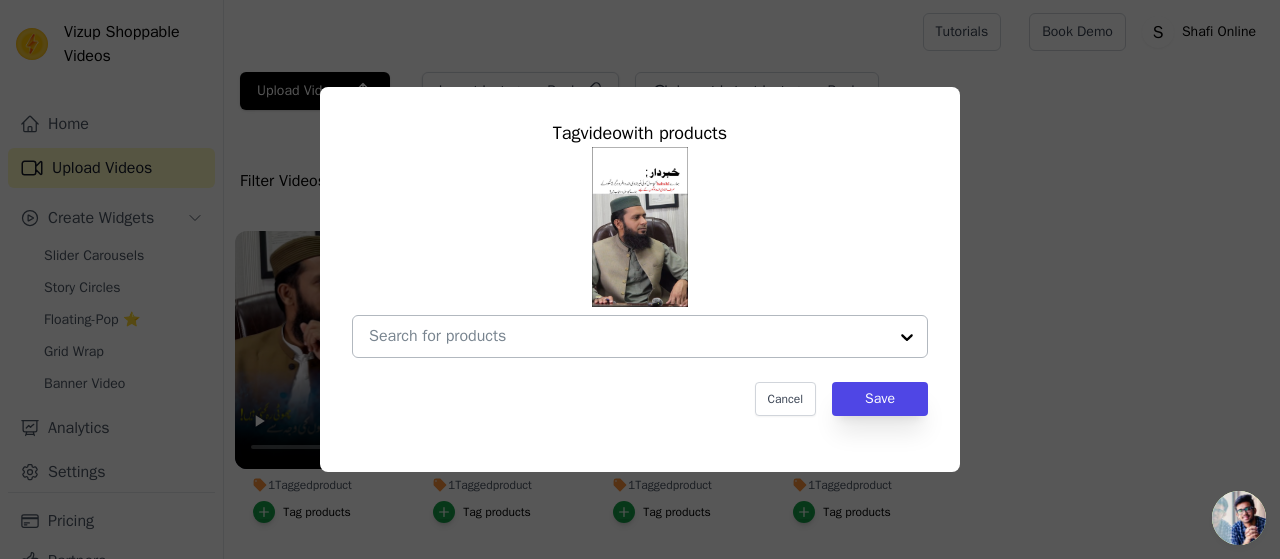 click at bounding box center (907, 336) 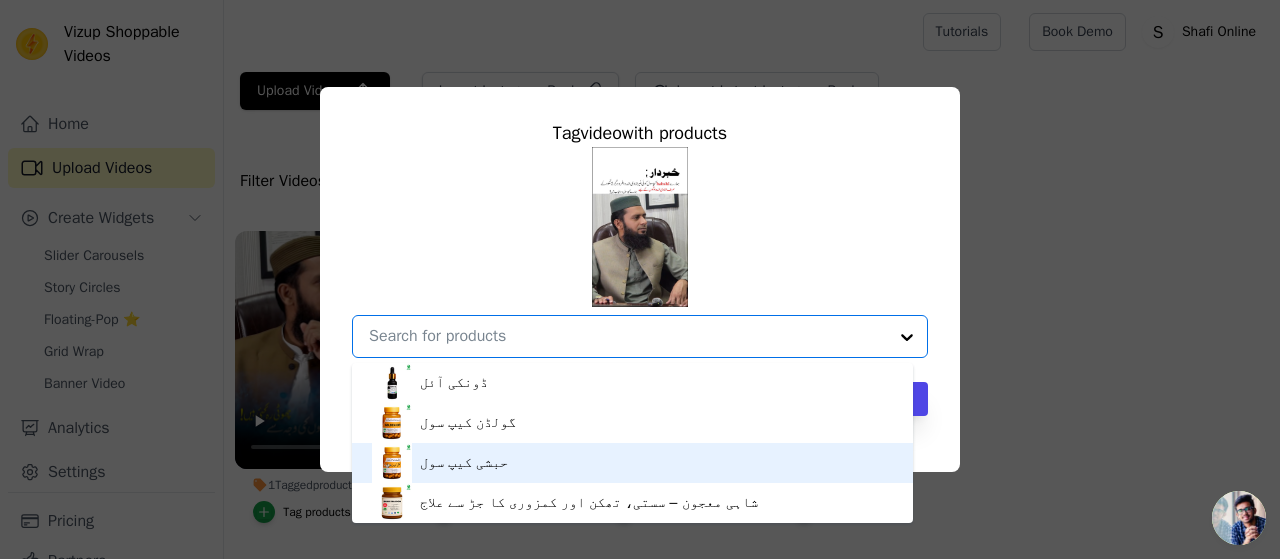 click on "حبشی کیپ سول" at bounding box center (632, 463) 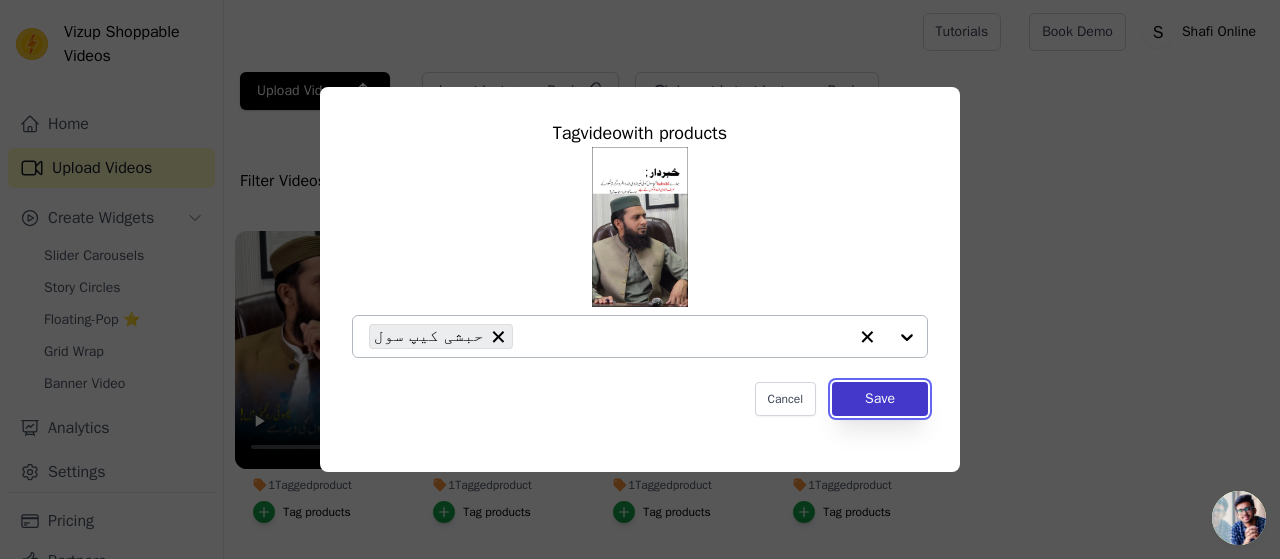 click on "Save" at bounding box center [880, 399] 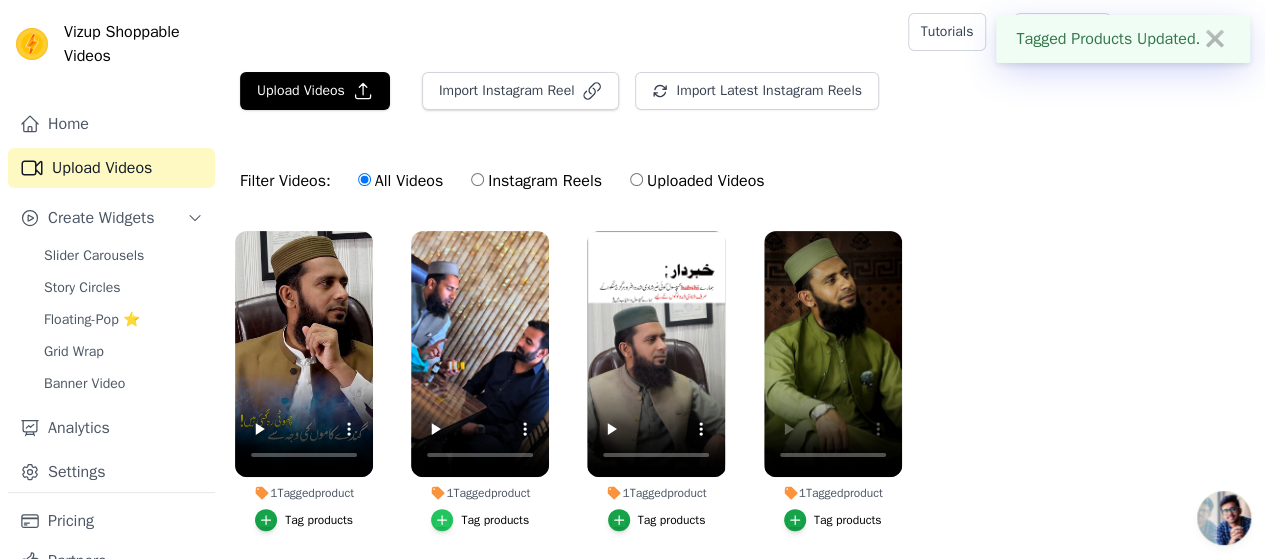 click 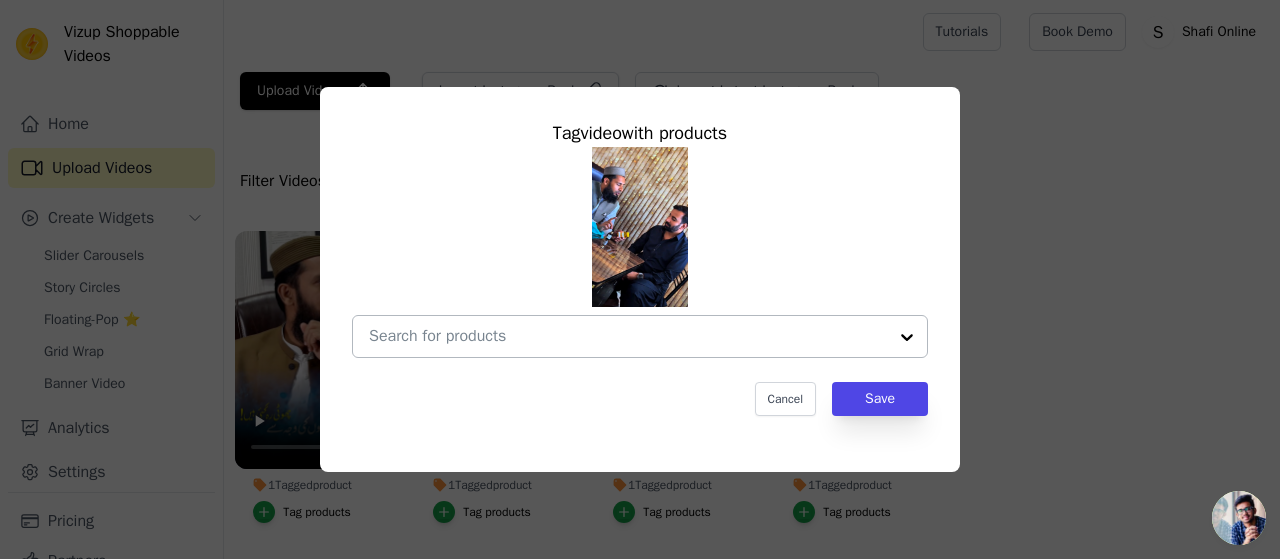 click at bounding box center [907, 336] 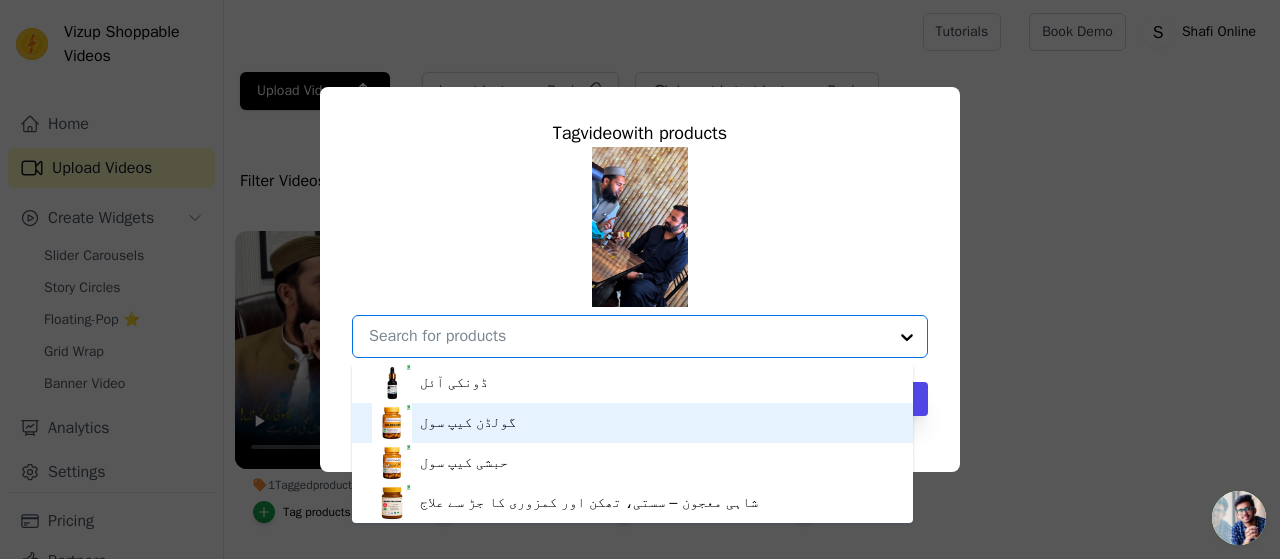 click on "گولڈن کیپ سول" at bounding box center (468, 423) 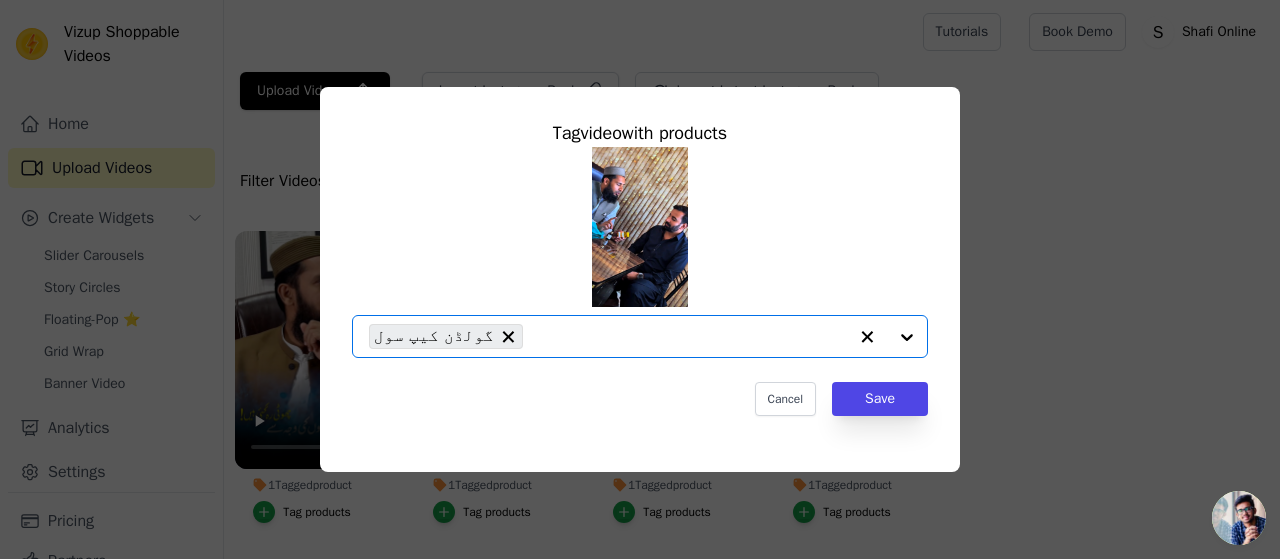 click at bounding box center [887, 336] 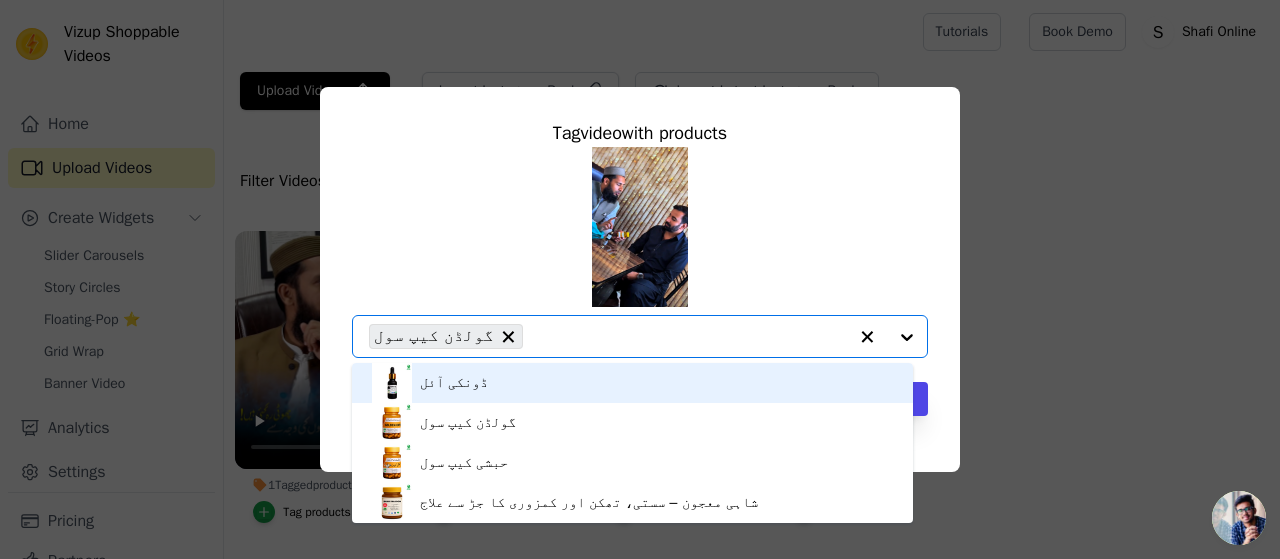 click on "ڈونکی آئل" at bounding box center [454, 383] 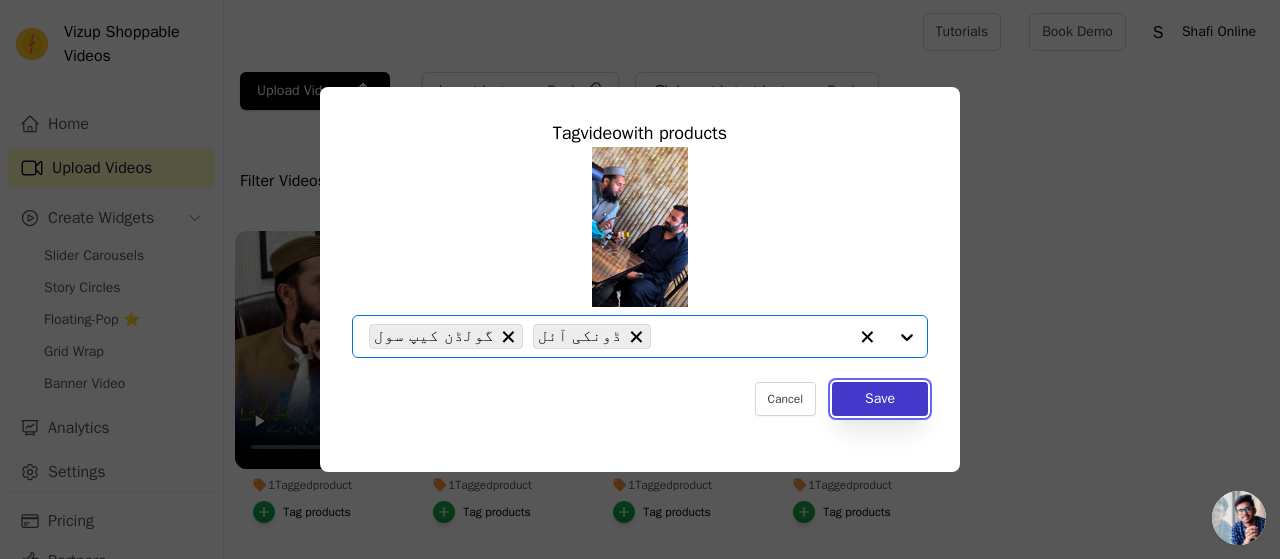 click on "Save" at bounding box center (880, 399) 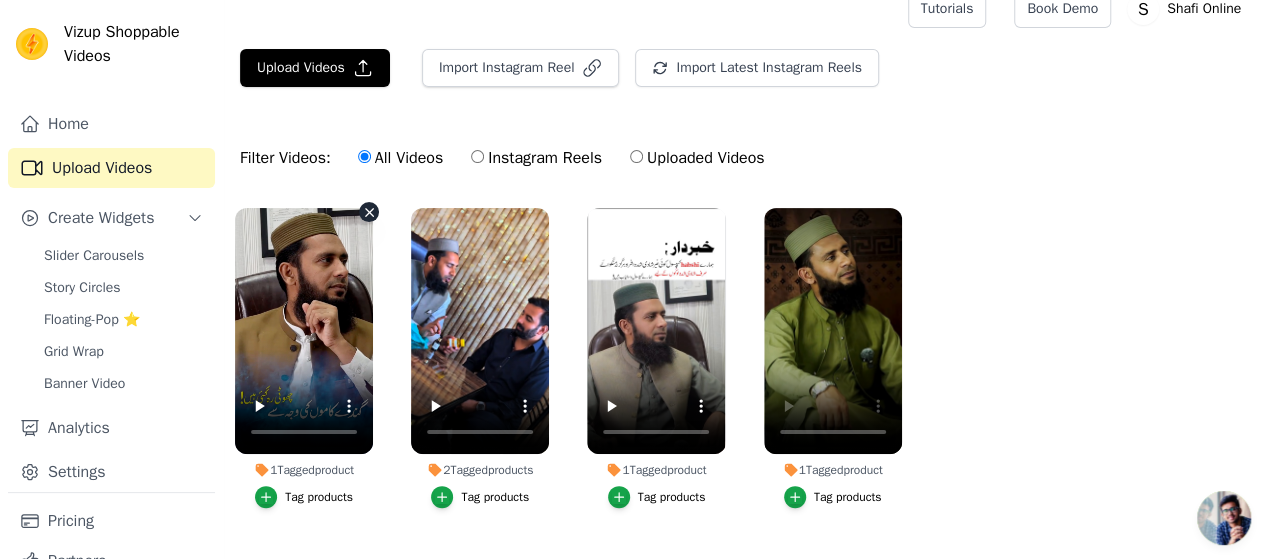scroll, scrollTop: 0, scrollLeft: 0, axis: both 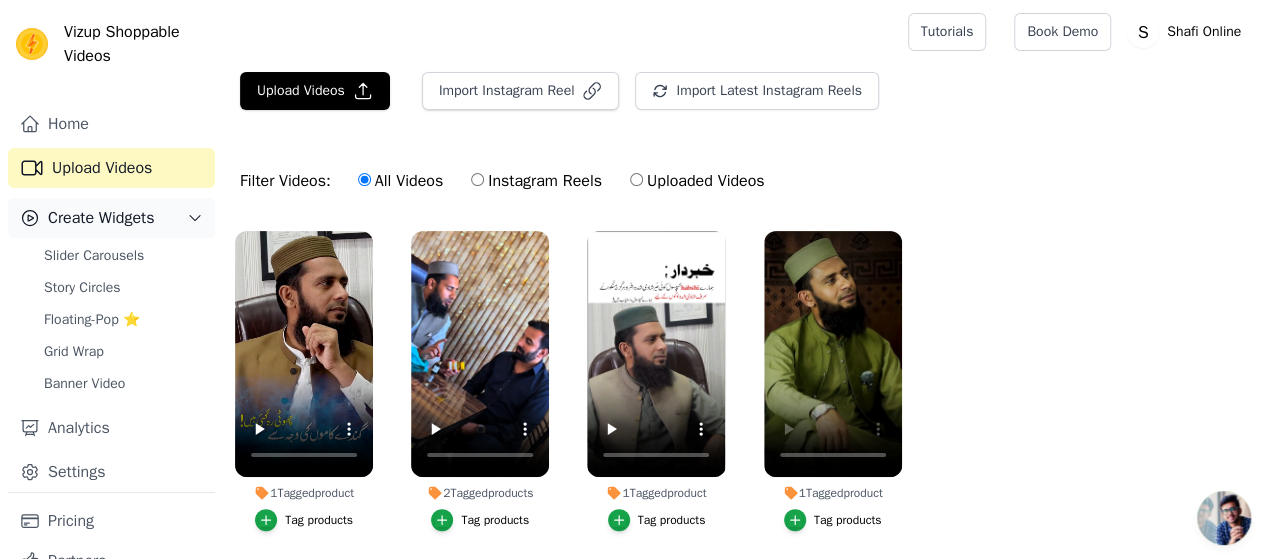 click on "Create Widgets" at bounding box center [111, 218] 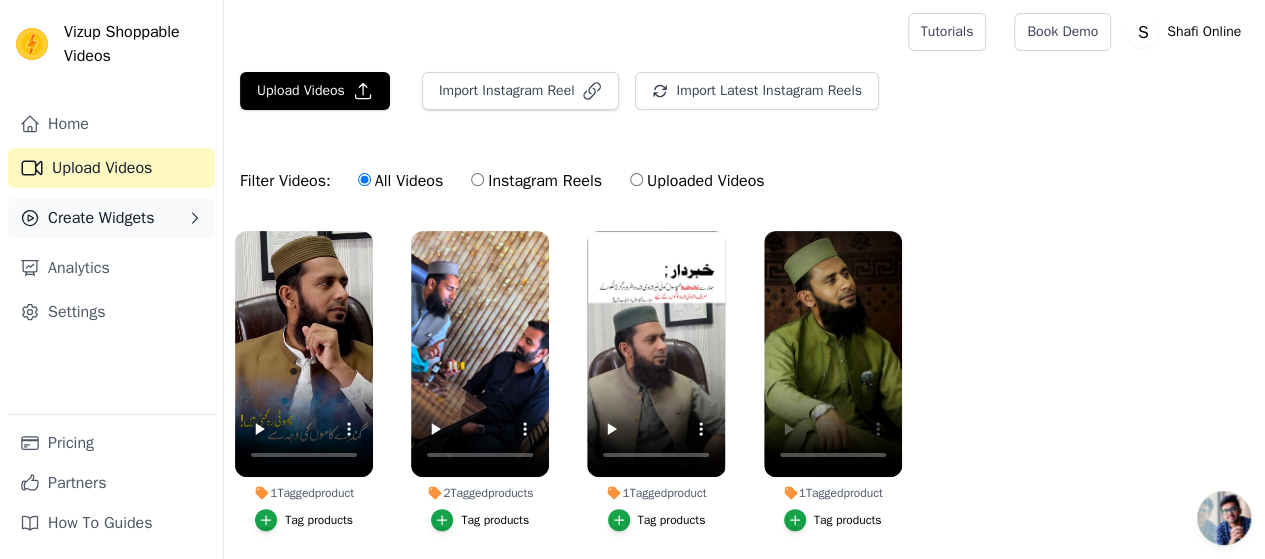click on "Create Widgets" at bounding box center (111, 218) 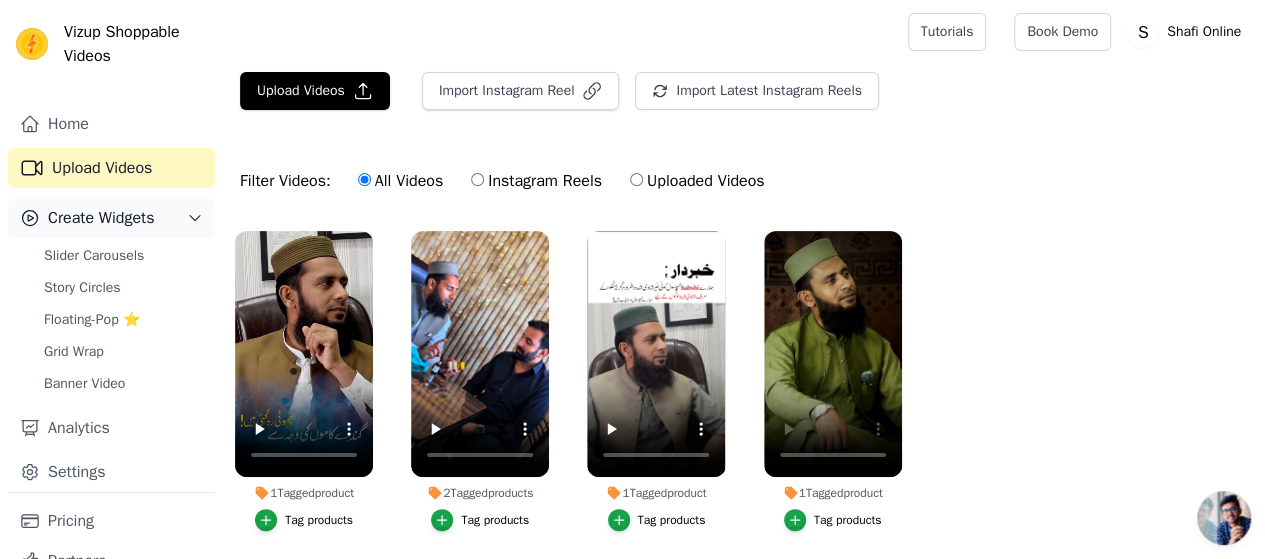 click on "Create Widgets" at bounding box center (111, 218) 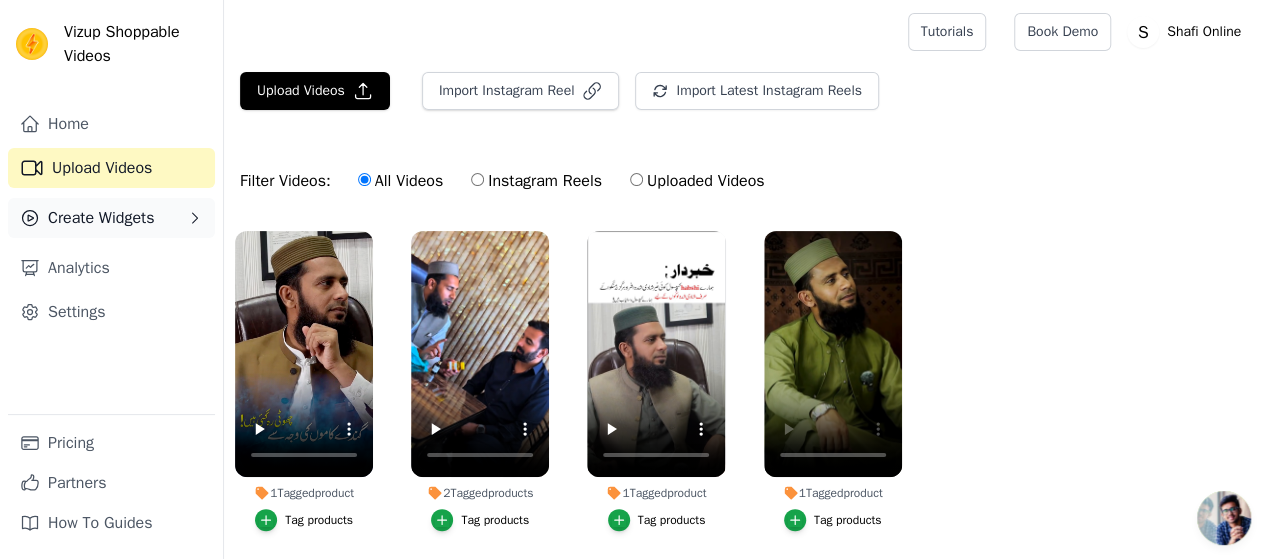 click on "Create Widgets" at bounding box center (111, 218) 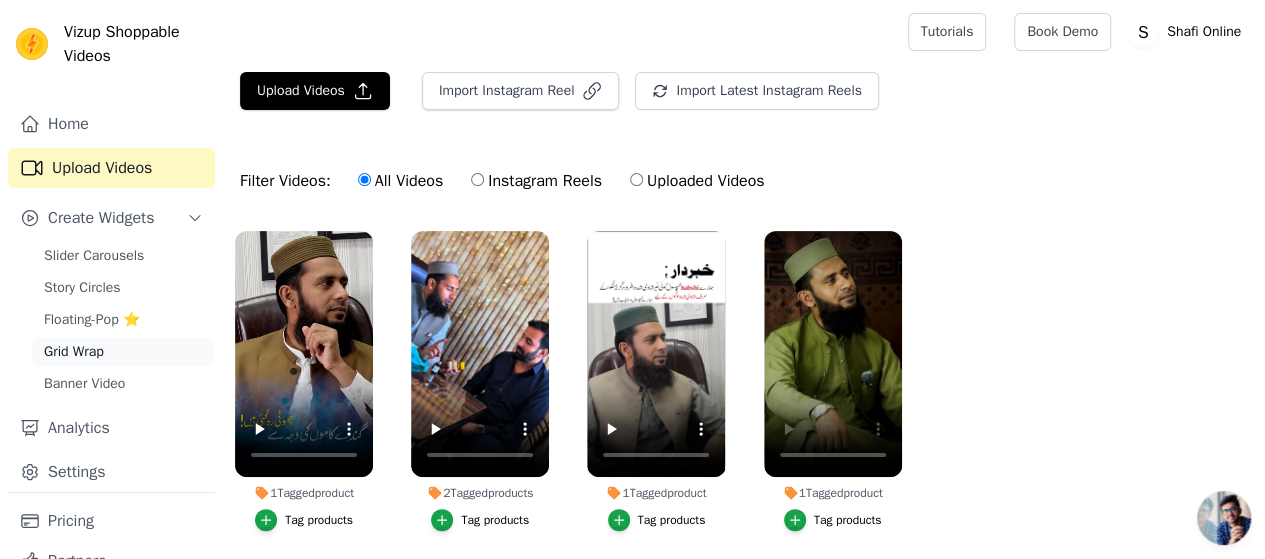 click on "Grid Wrap" at bounding box center (123, 352) 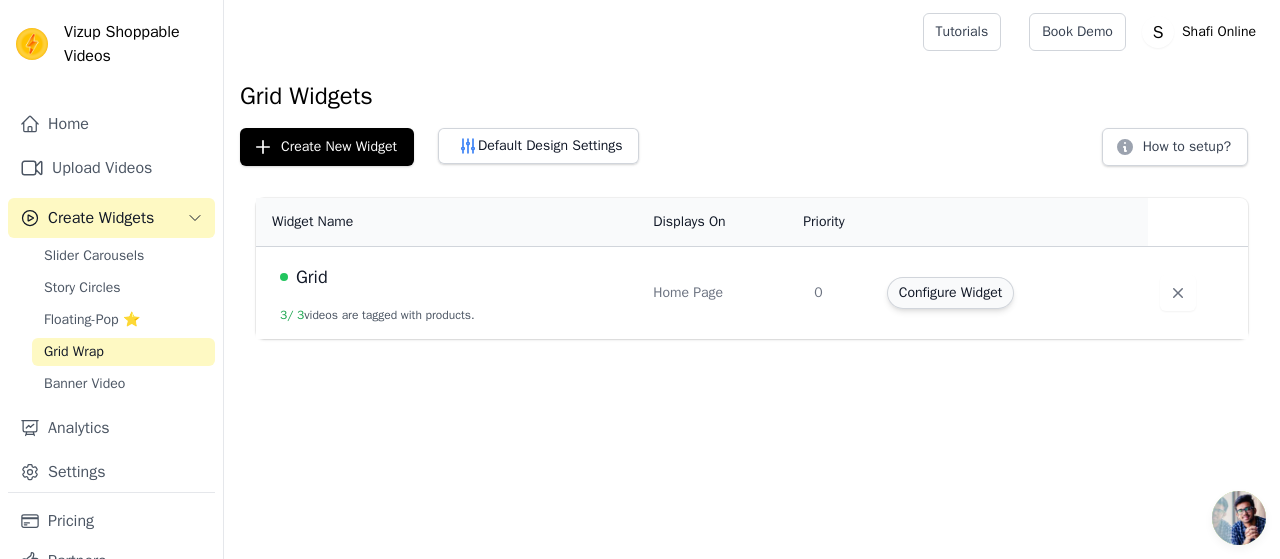 click on "Configure Widget" at bounding box center [950, 293] 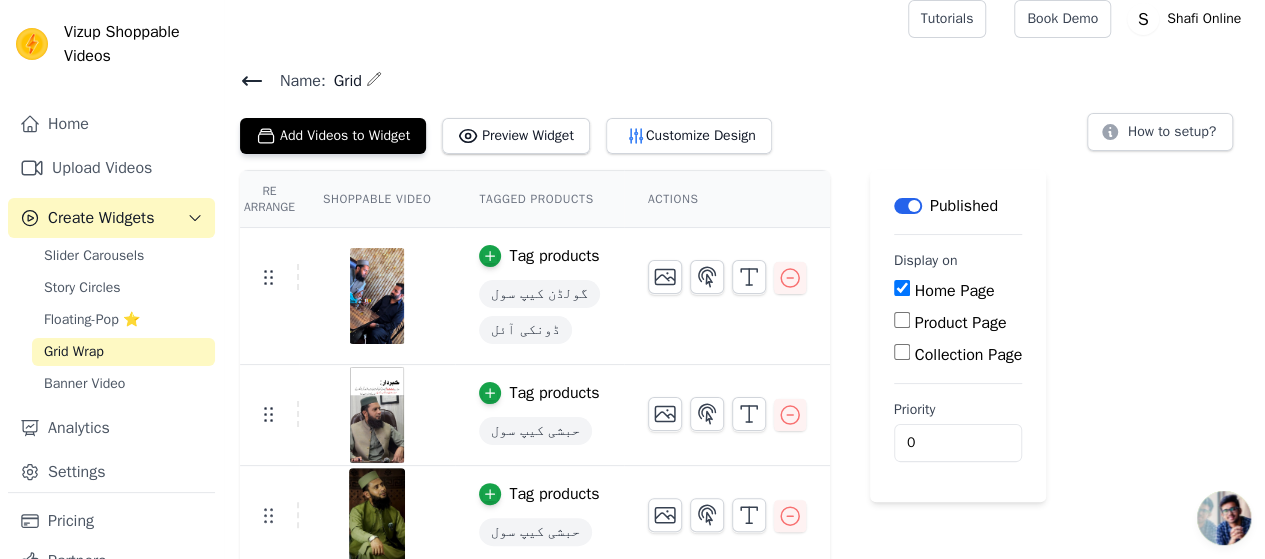 scroll, scrollTop: 17, scrollLeft: 0, axis: vertical 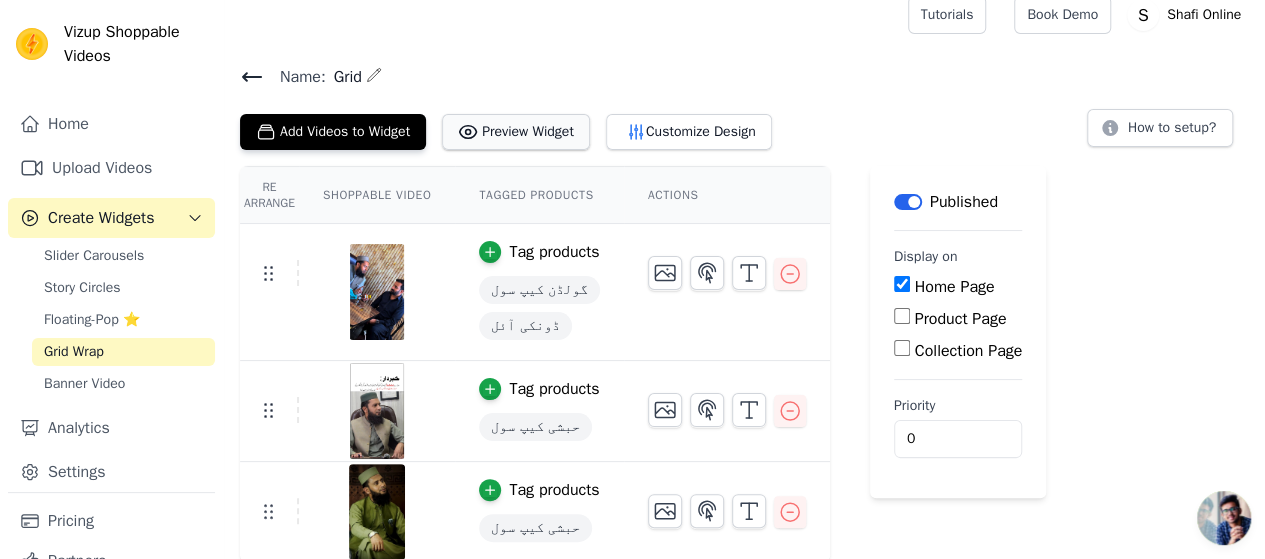 click on "Preview Widget" at bounding box center [516, 132] 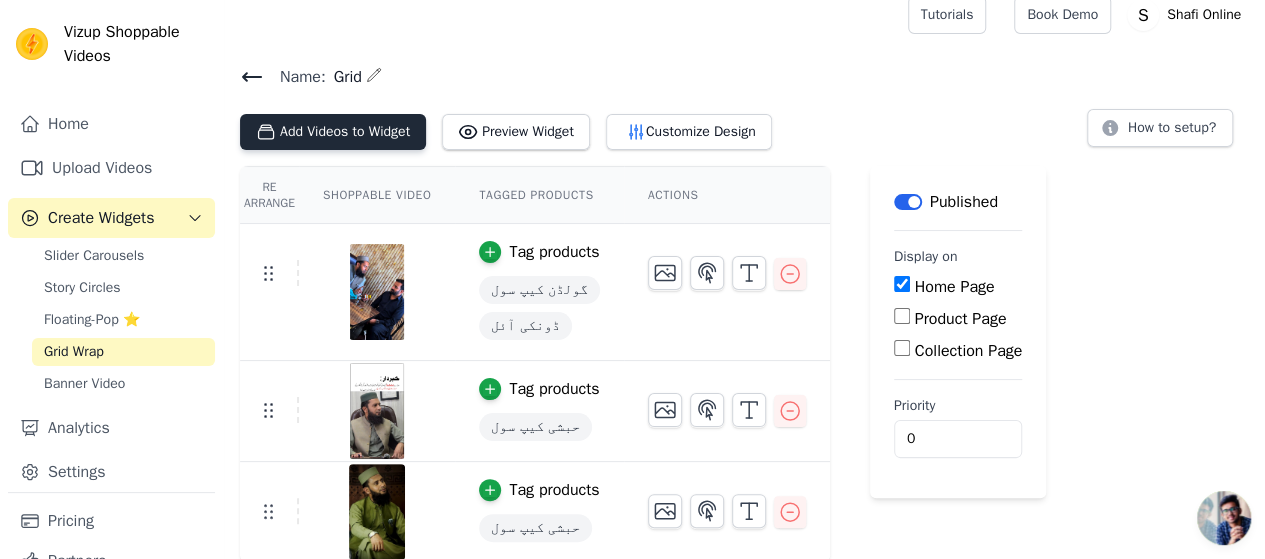 click on "Add Videos to Widget" at bounding box center [333, 132] 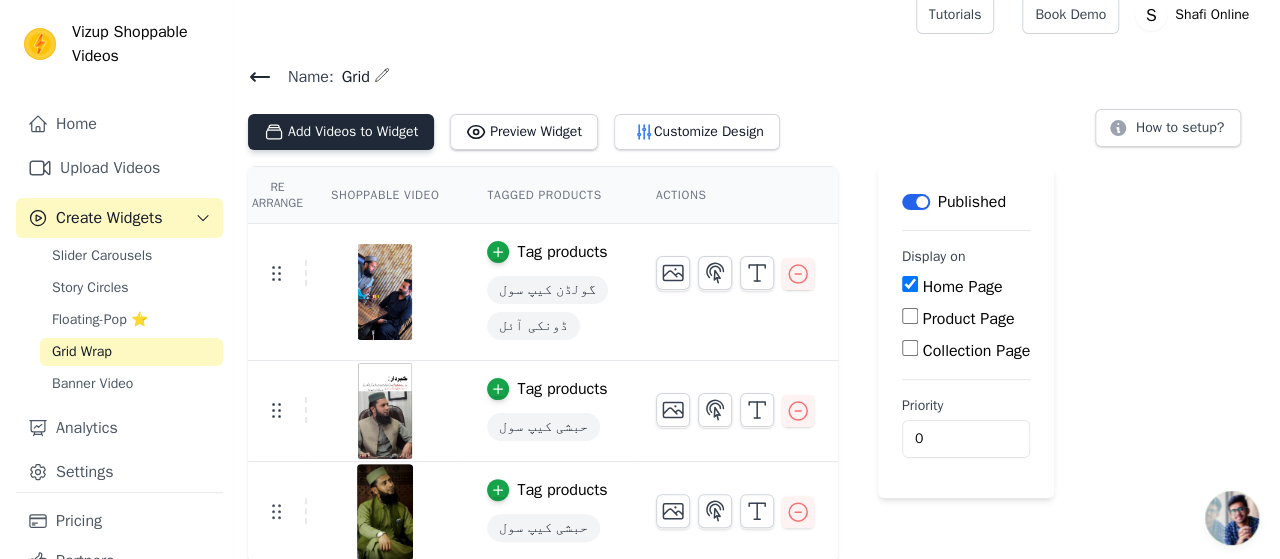 scroll, scrollTop: 0, scrollLeft: 0, axis: both 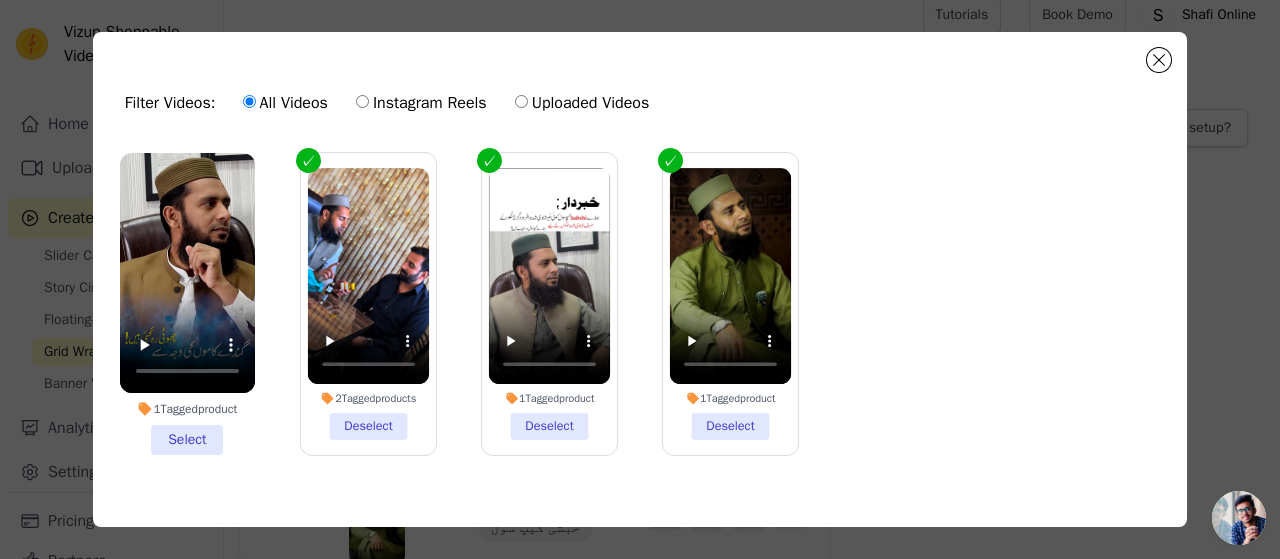 click on "1  Tagged  product     Select" at bounding box center [187, 304] 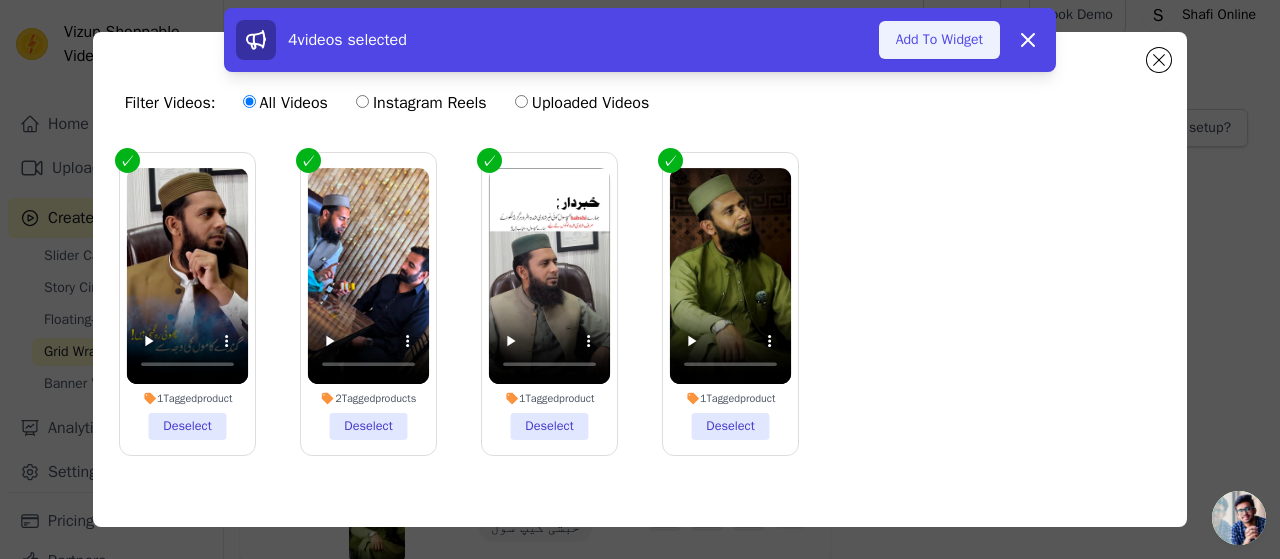 click on "Add To Widget" at bounding box center [939, 40] 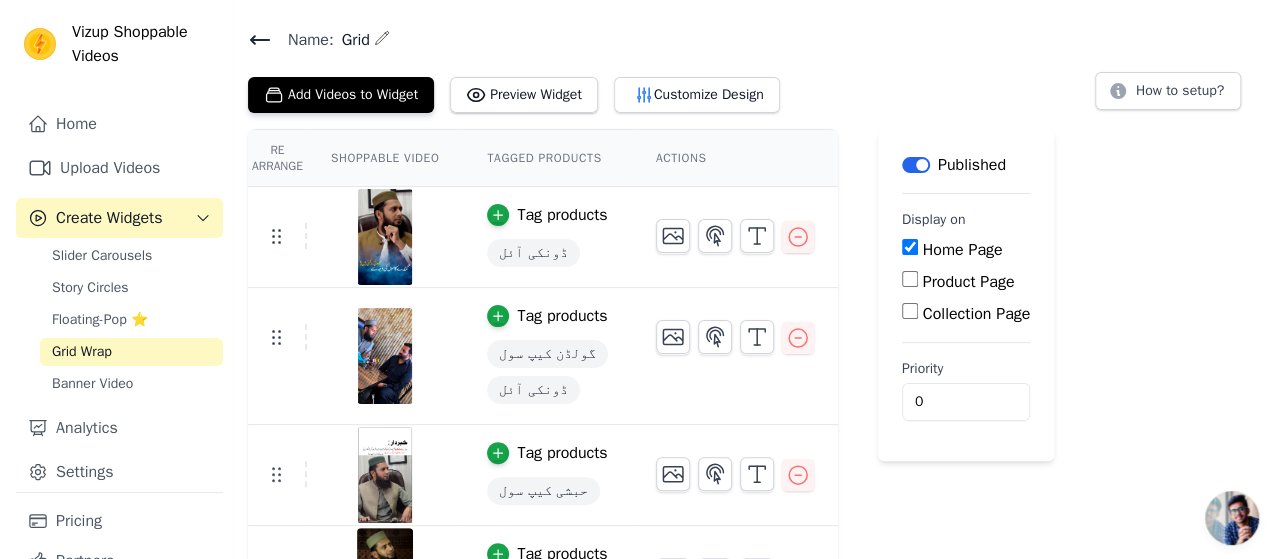 scroll, scrollTop: 0, scrollLeft: 0, axis: both 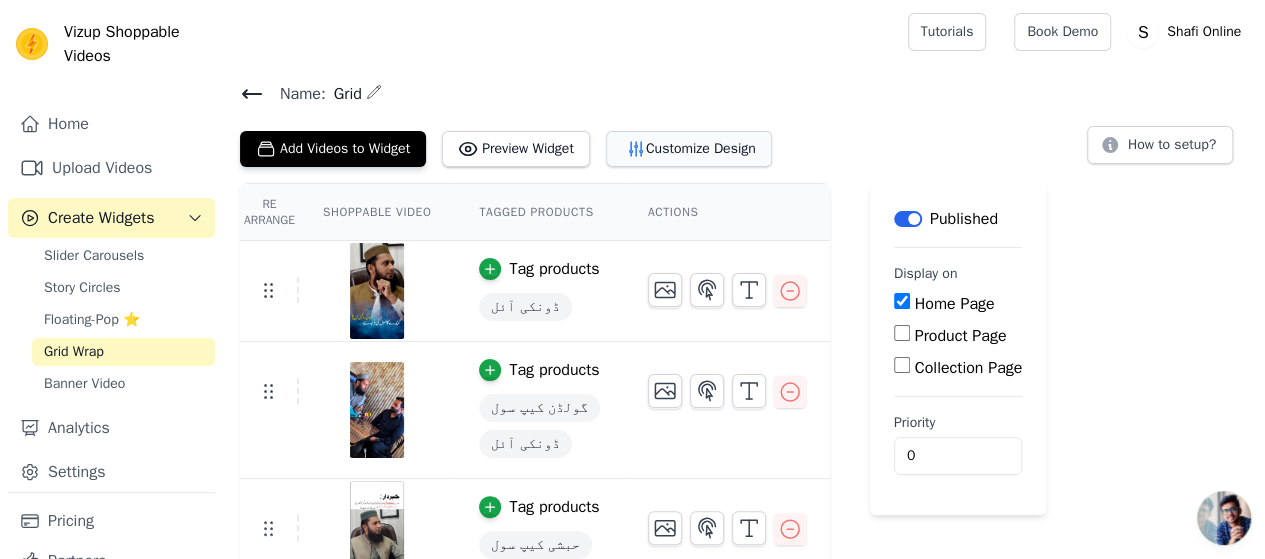 click 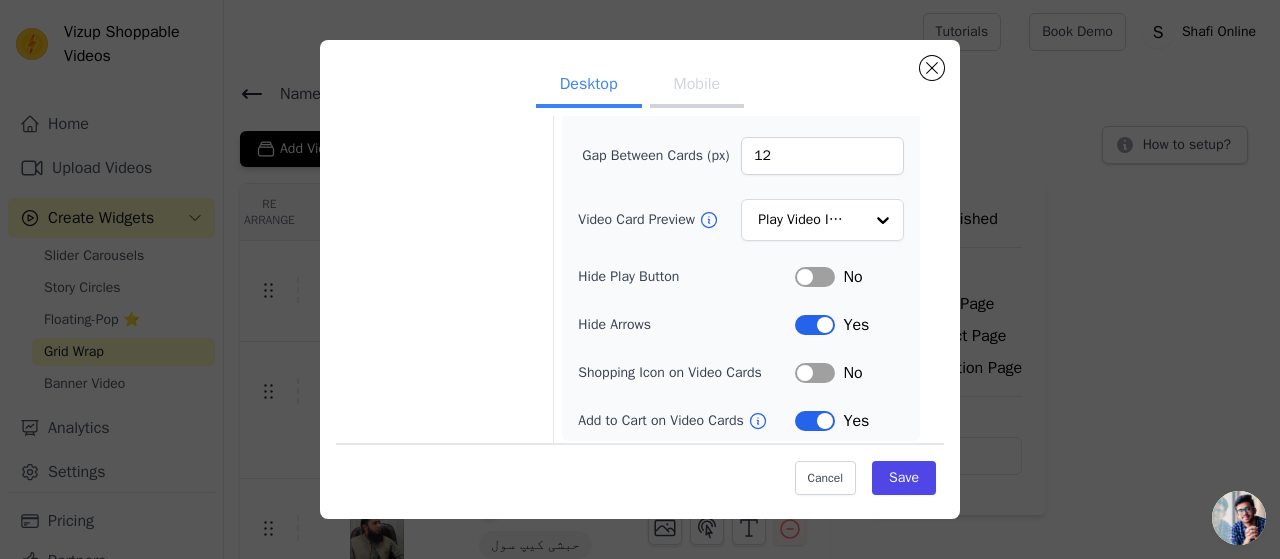 scroll, scrollTop: 257, scrollLeft: 0, axis: vertical 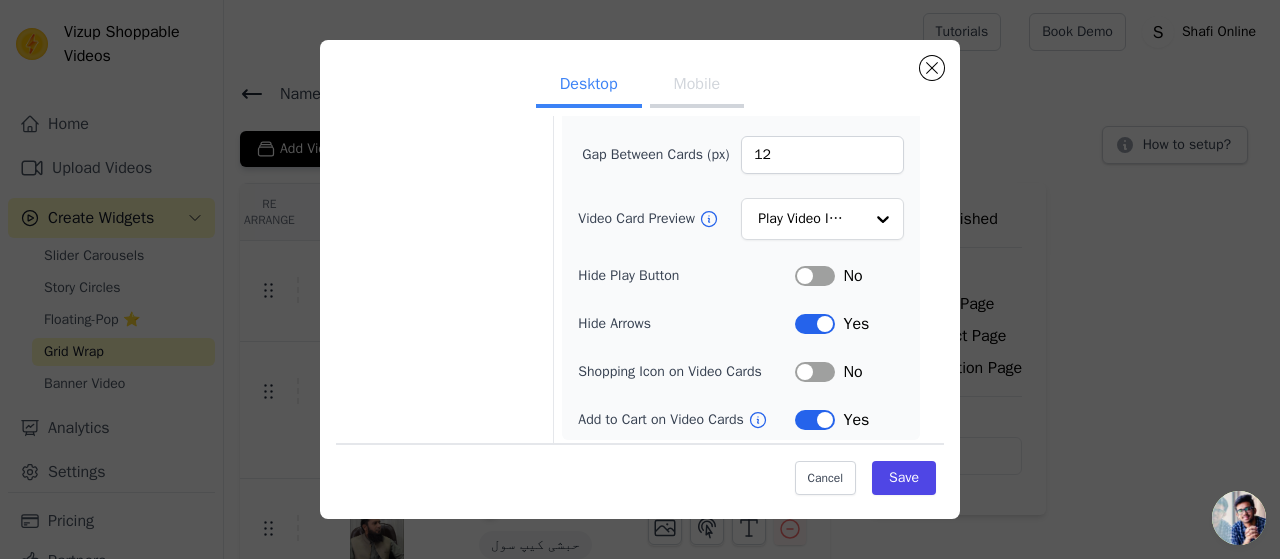 click on "Label" at bounding box center (815, 372) 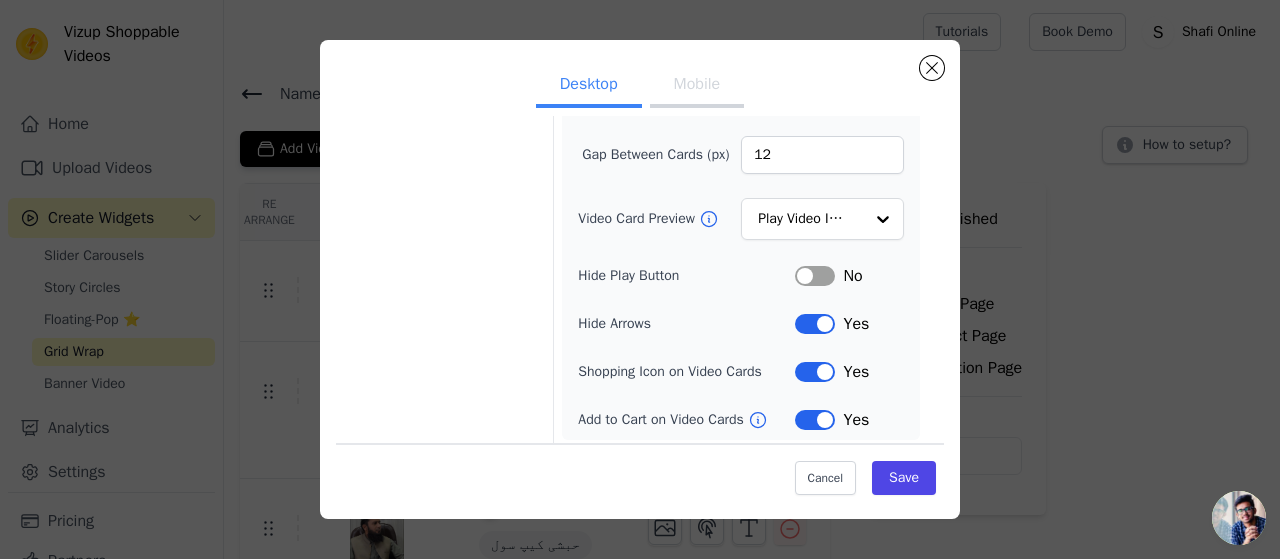 click on "Label" at bounding box center [815, 420] 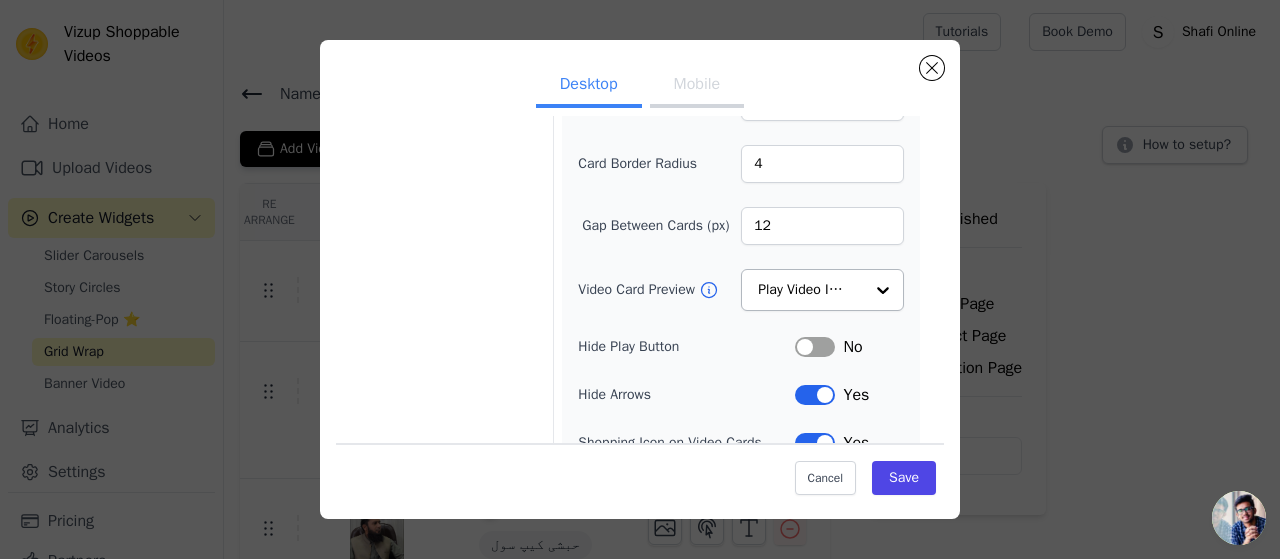 scroll, scrollTop: 157, scrollLeft: 0, axis: vertical 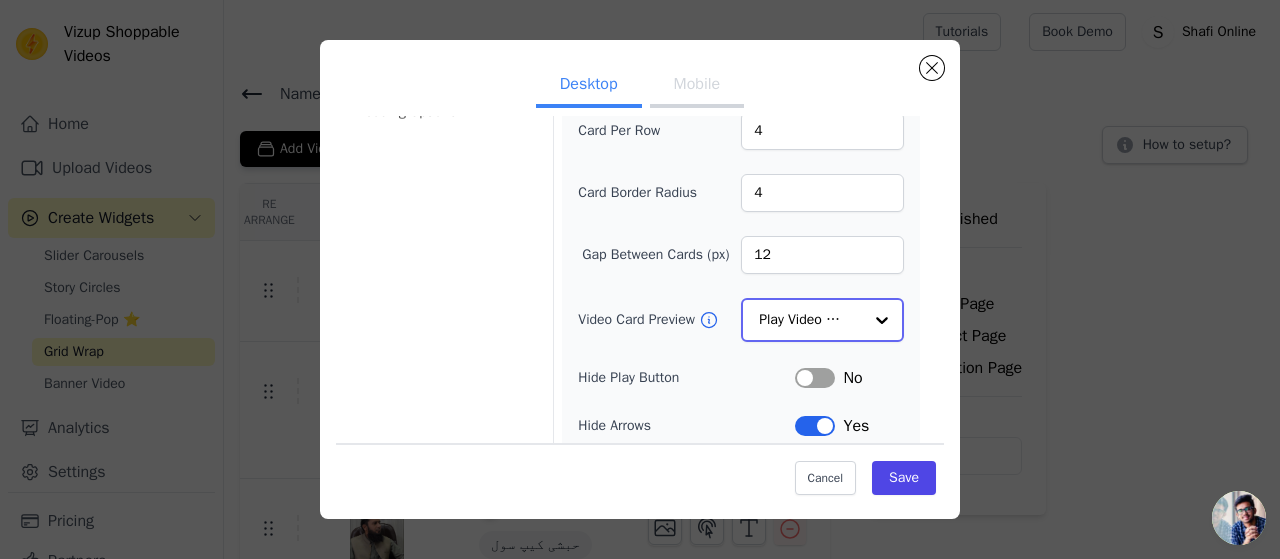 click on "Video Card Preview" 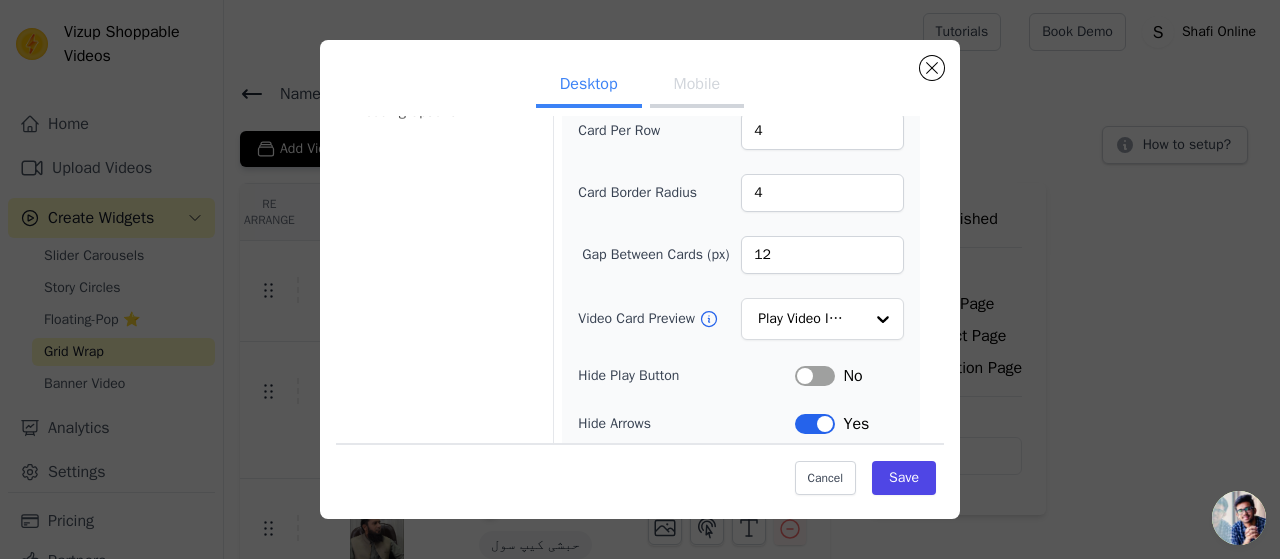 click on "Width (in px)   200   Height (in px)   355   Card Per Row   4   Card Border Radius   4   Gap Between Cards (px)   12   Video Card Preview           Play Video In Loop               Hide Play Button   Label     No   Hide Arrows   Label     Yes   Shopping Icon on Video Cards   Label     Yes   Add to Cart on Video Cards     Label     No" at bounding box center [741, 260] 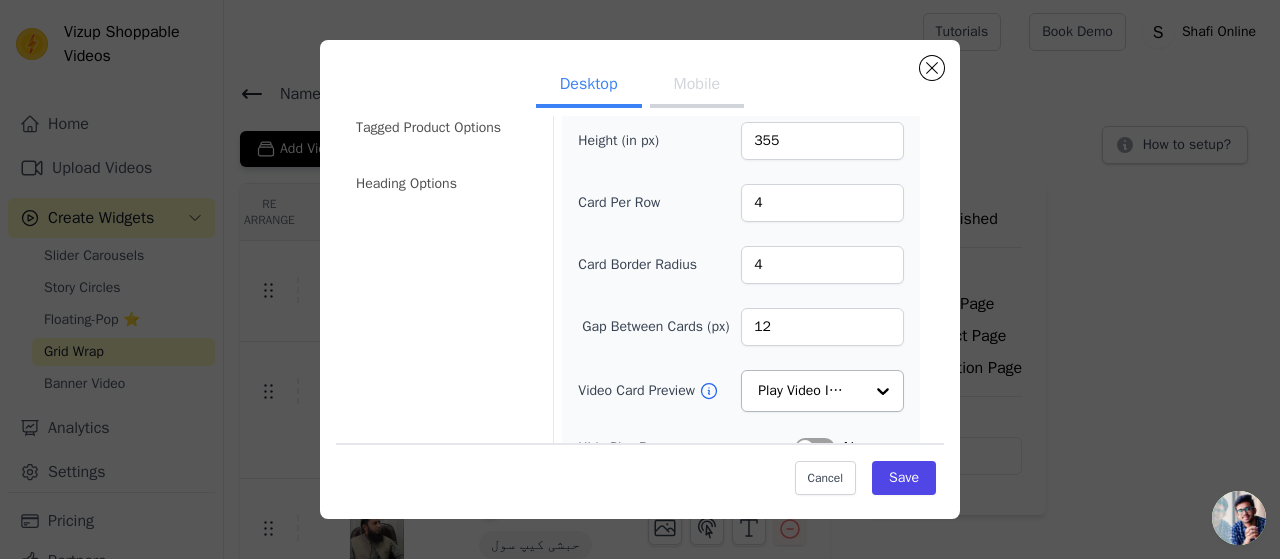 scroll, scrollTop: 200, scrollLeft: 0, axis: vertical 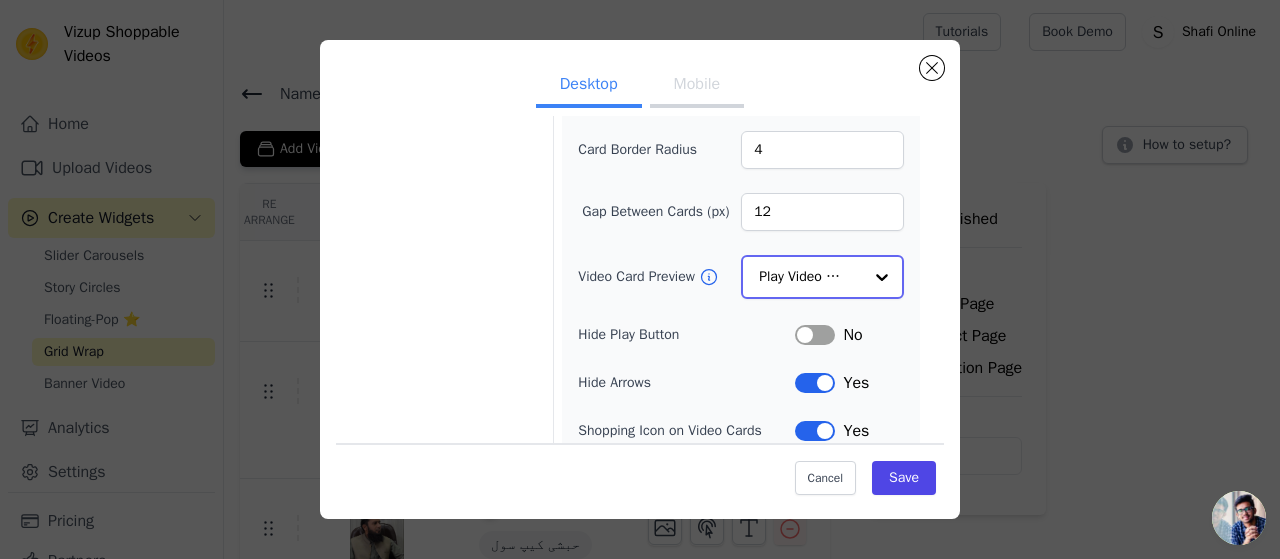 click at bounding box center (882, 277) 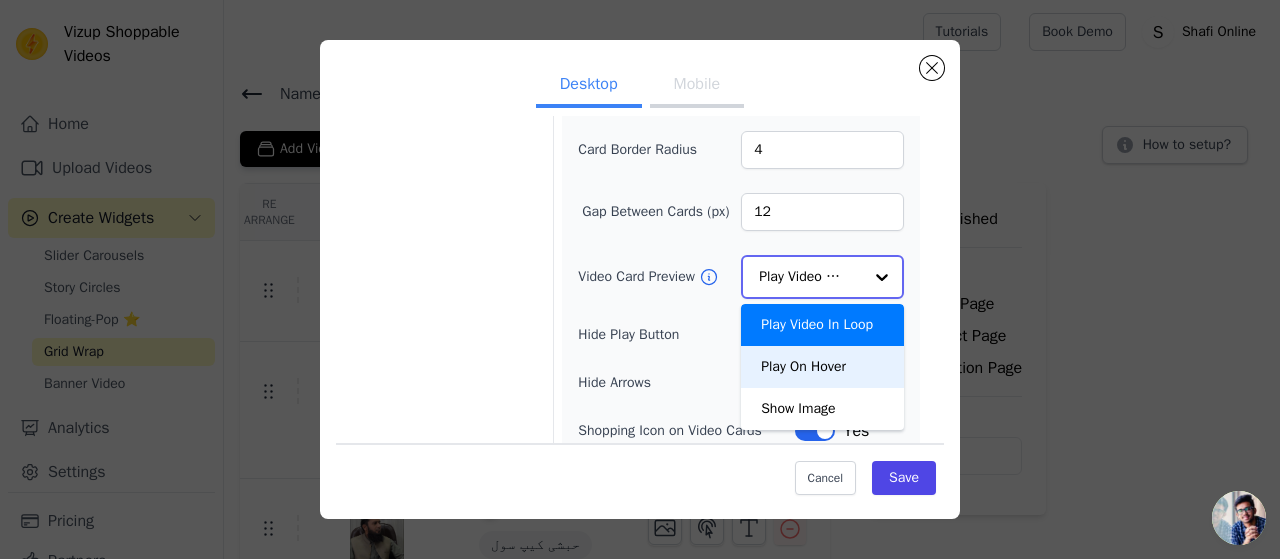 click on "Play On Hover" at bounding box center (822, 367) 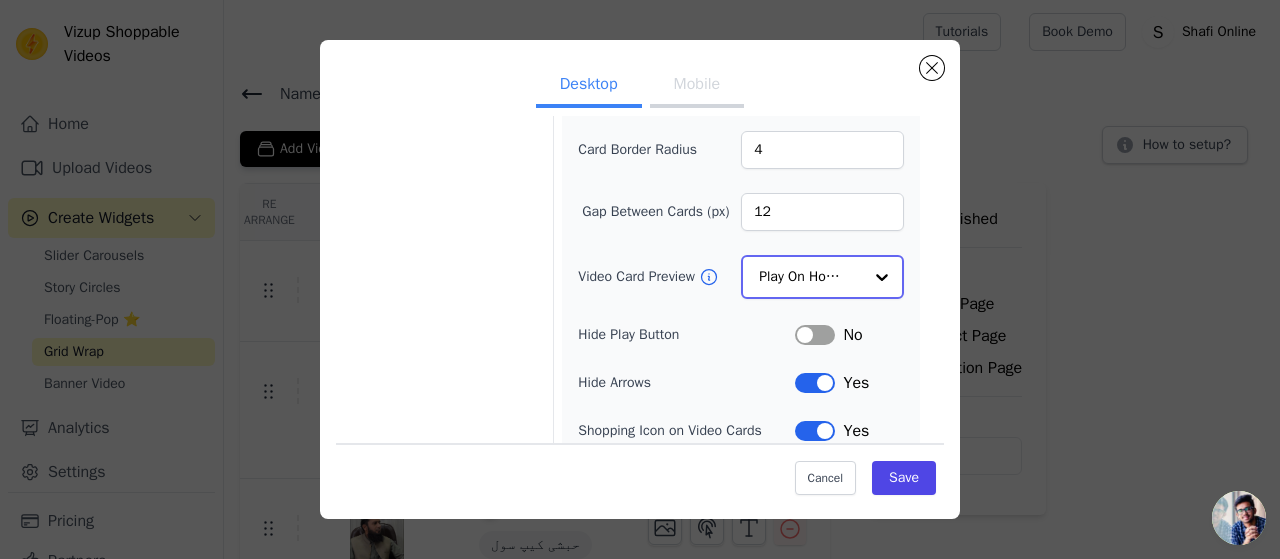 scroll, scrollTop: 0, scrollLeft: 0, axis: both 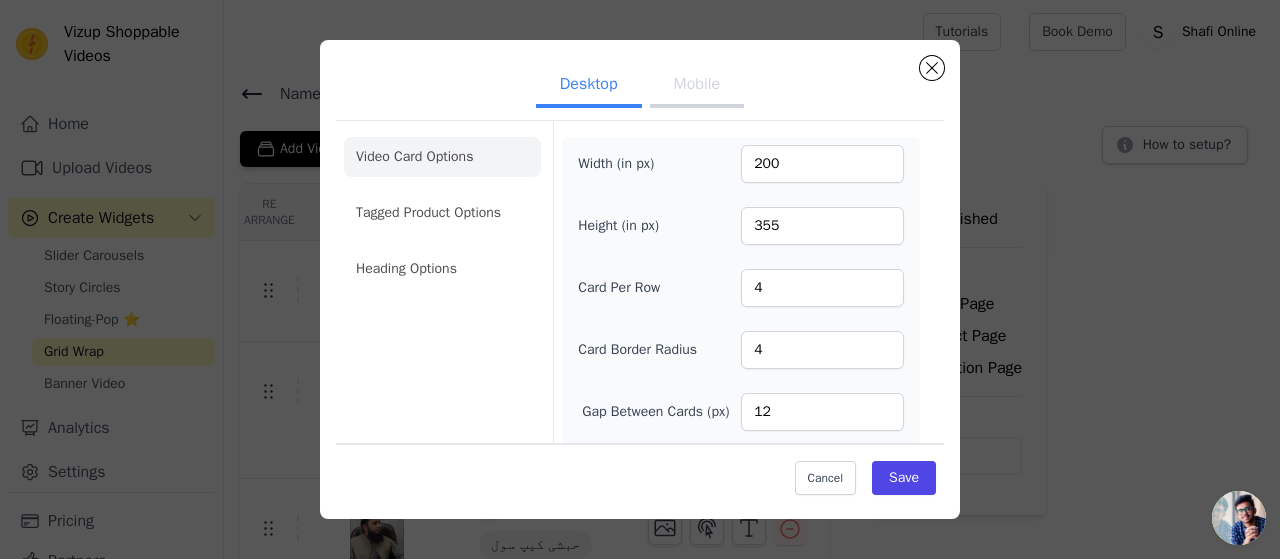 click on "Mobile" at bounding box center [697, 86] 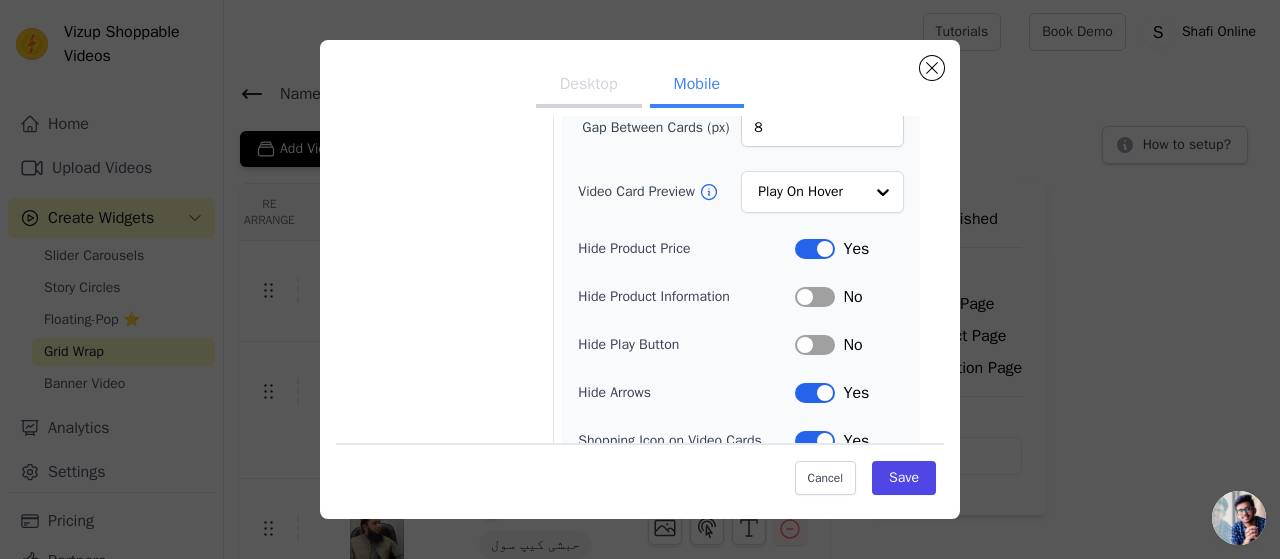 scroll, scrollTop: 253, scrollLeft: 0, axis: vertical 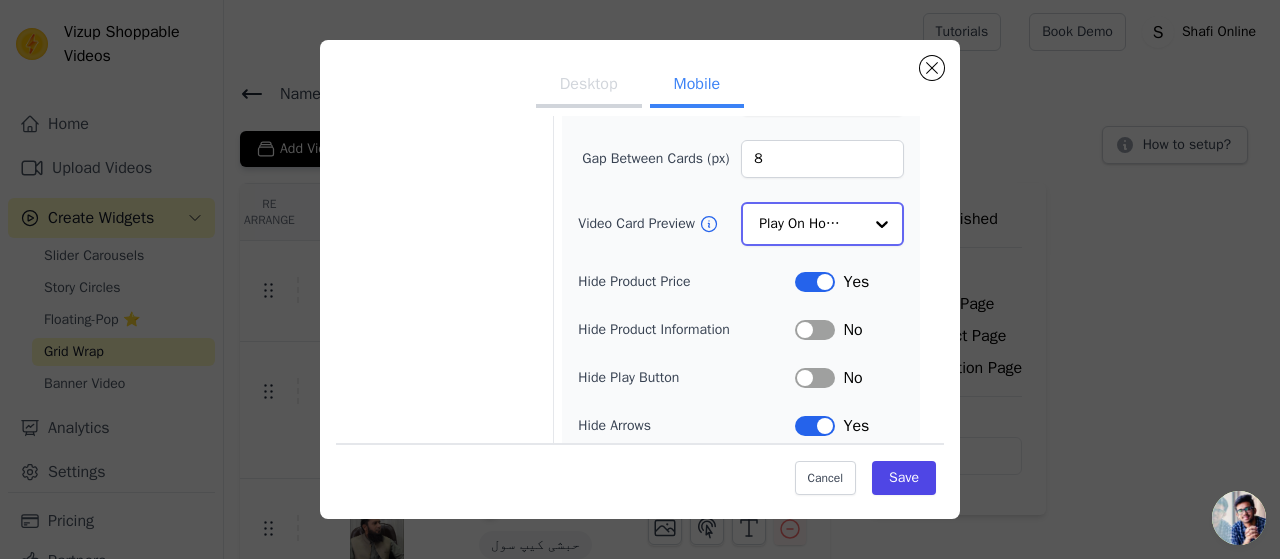 click on "Video Card Preview" 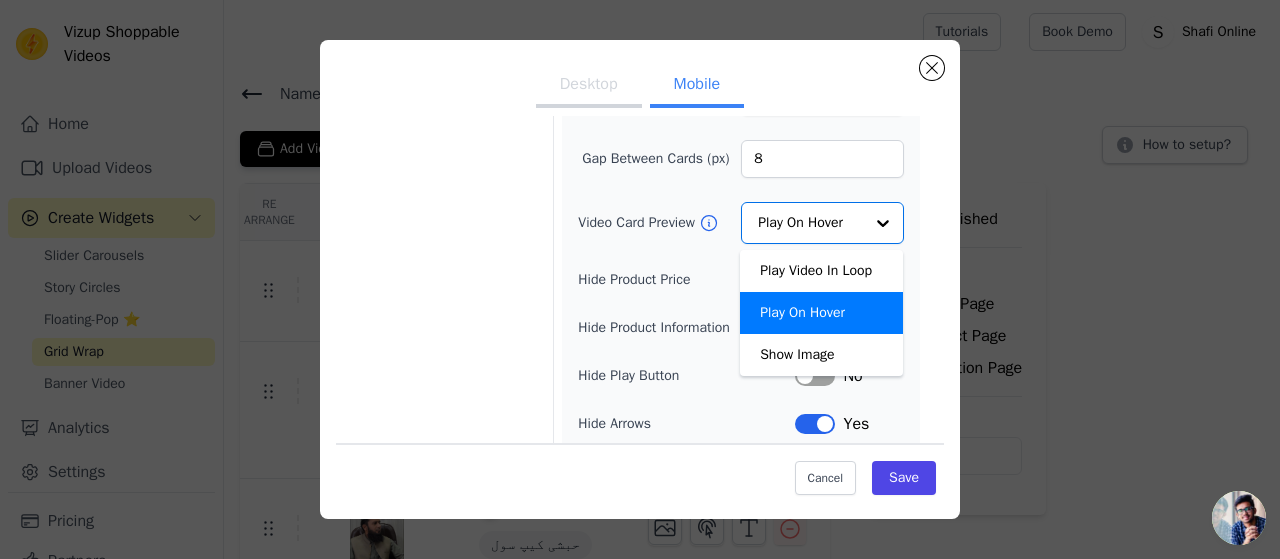 click on "Video Card Options Tagged Product Options Heading Options   Width (in px)   150   Height (in px)   260   Card Per Row   2   Card Border Radius   4   Gap Between Cards (px)   8   Video Card Preview       Play Video In Loop   Play On Hover   Show Image       Option Play On Hover, selected.   You are currently focused on option Play On Hover. There are 3 results available.     Play On Hover               Hide Product Price   Label     Yes   Hide Product Information   Label     No   Hide Play Button   Label     No   Hide Arrows   Label     Yes   Shopping Icon on Video Cards   Label     Yes   Add to Cart on Video Cards     Label     No" at bounding box center (640, 207) 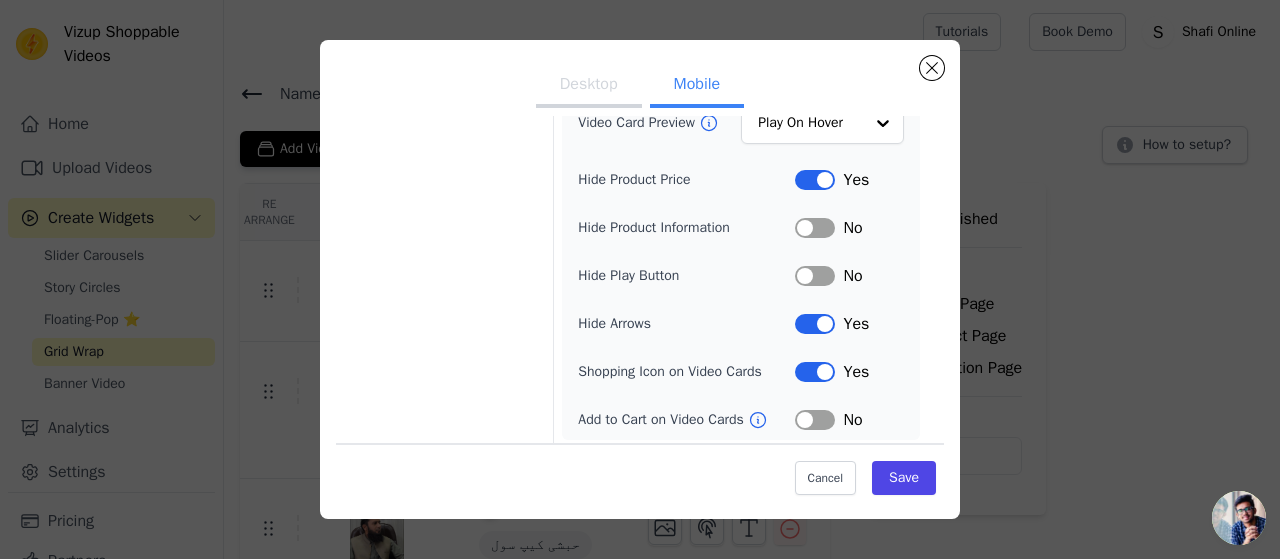 scroll, scrollTop: 0, scrollLeft: 0, axis: both 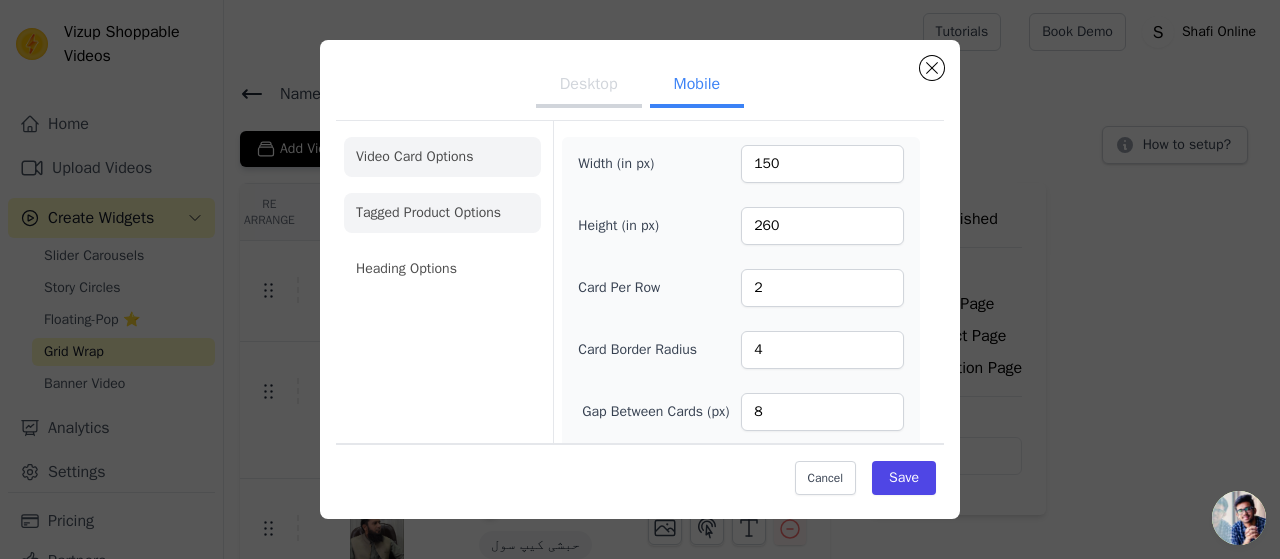 click on "Tagged Product Options" 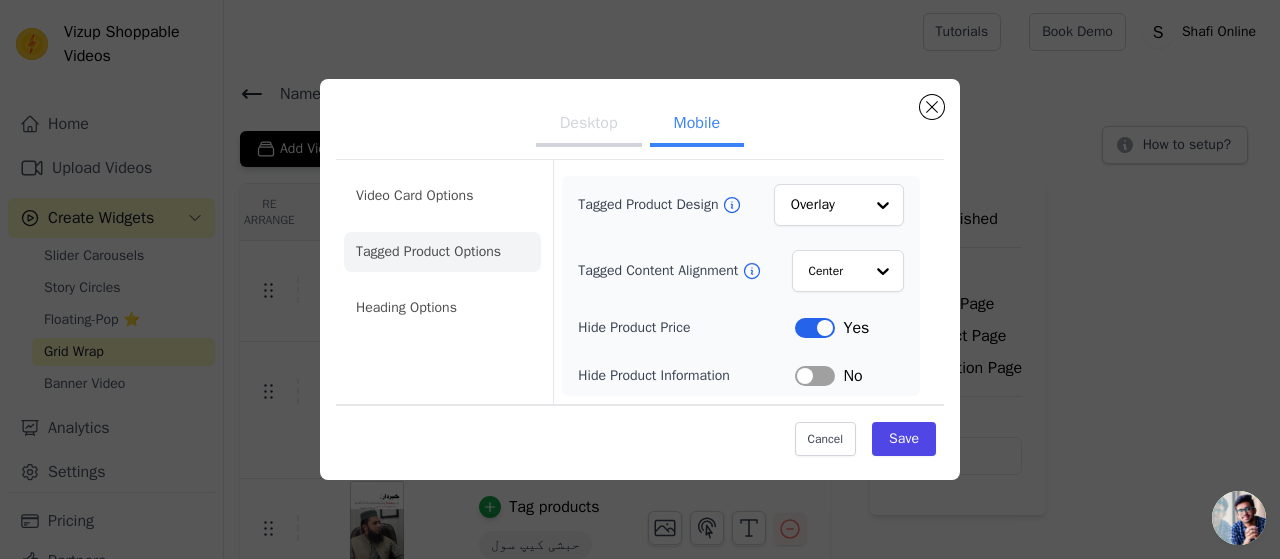 click on "Tagged Product Design           Overlay               Tagged Content Alignment           Center               Hide Product Price   Label     Yes   Hide Product Information   Label     No" at bounding box center (741, 286) 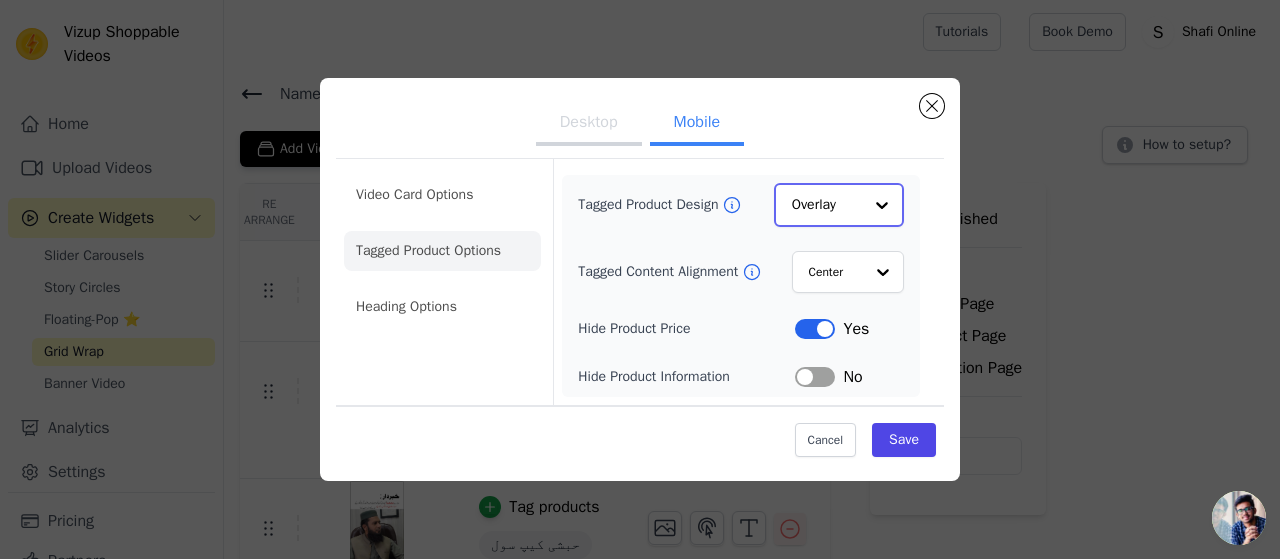 click at bounding box center [882, 205] 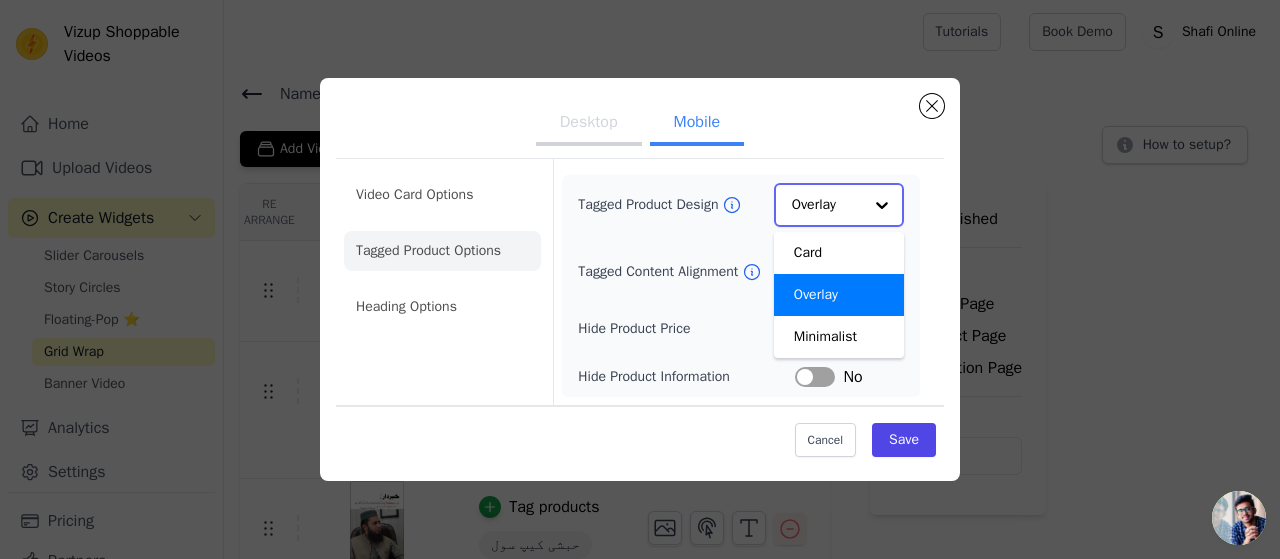 click at bounding box center [882, 205] 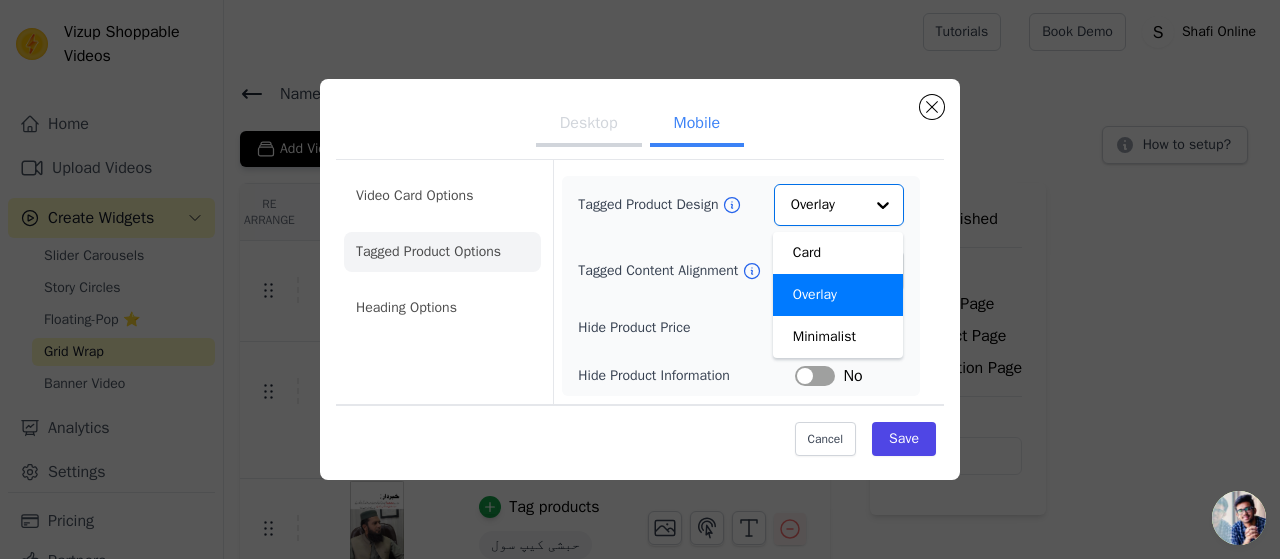 click on "Tagged Product Design       Card   Overlay   Minimalist       Option Overlay, selected.   You are currently focused on option Overlay. There are 3 results available.     Overlay               Tagged Content Alignment           Center               Hide Product Price   Label     Yes   Hide Product Information   Label     No" at bounding box center (741, 286) 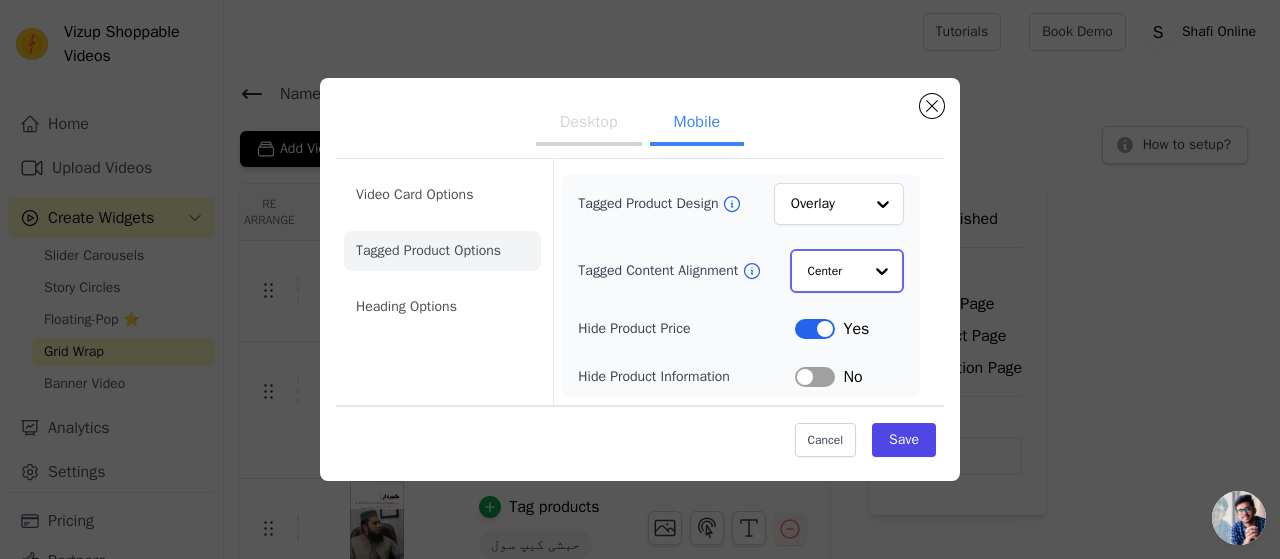 click at bounding box center [882, 271] 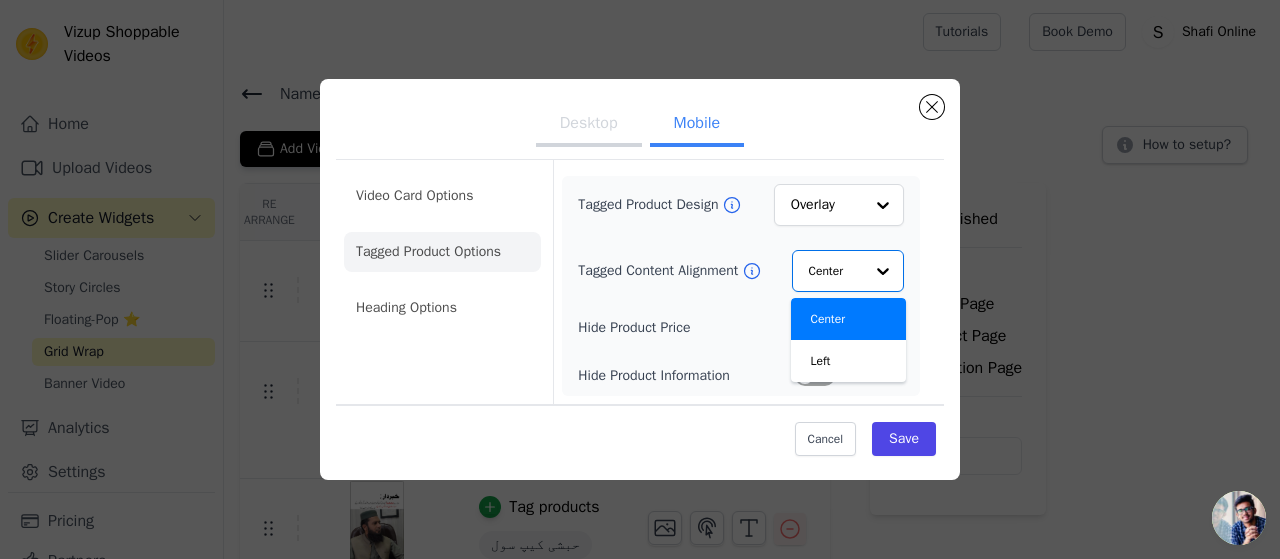 click on "Tagged Product Design           Overlay               Tagged Content Alignment       Center   Left       Option Center, selected.   You are currently focused on option Center. There are 2 results available.     Center               Hide Product Price   Label     Yes   Hide Product Information   Label     No" at bounding box center [741, 286] 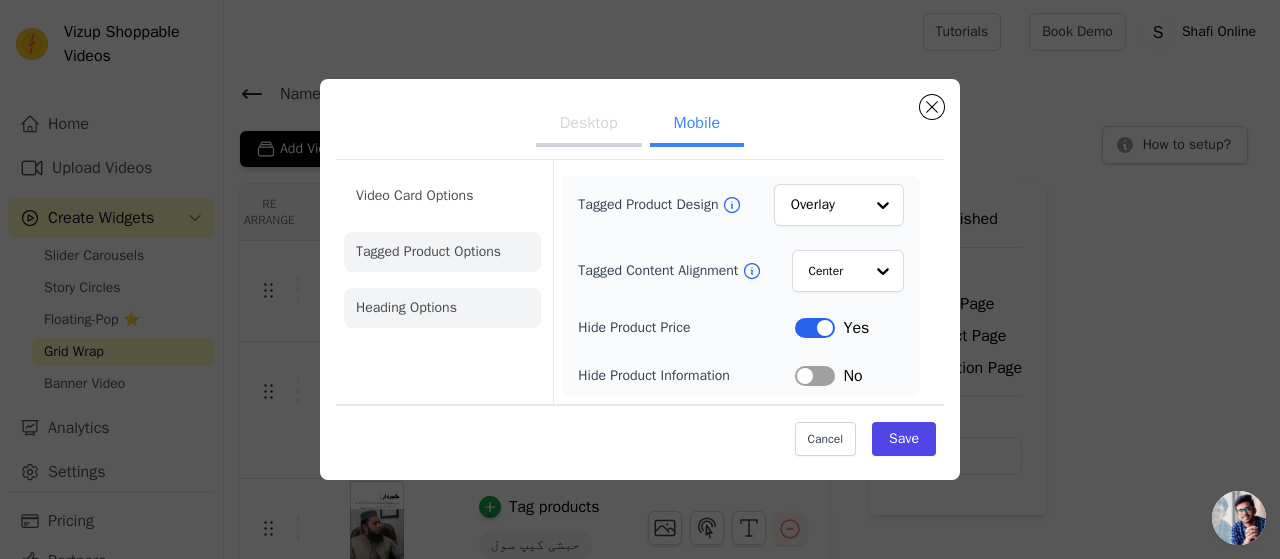 click on "Heading Options" 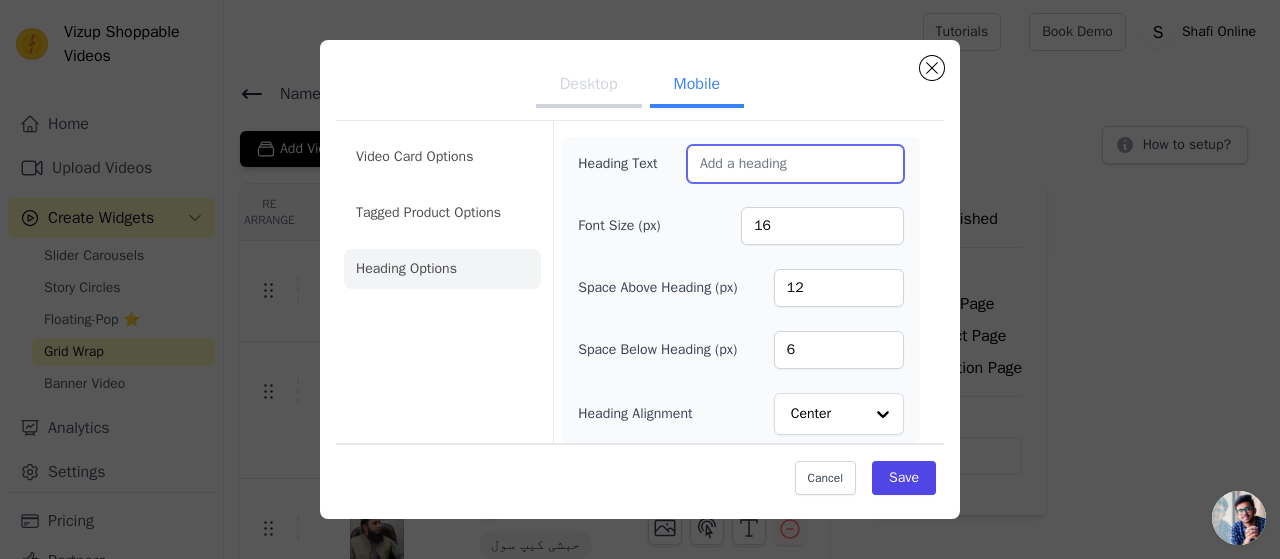 click on "Heading Text" at bounding box center [795, 164] 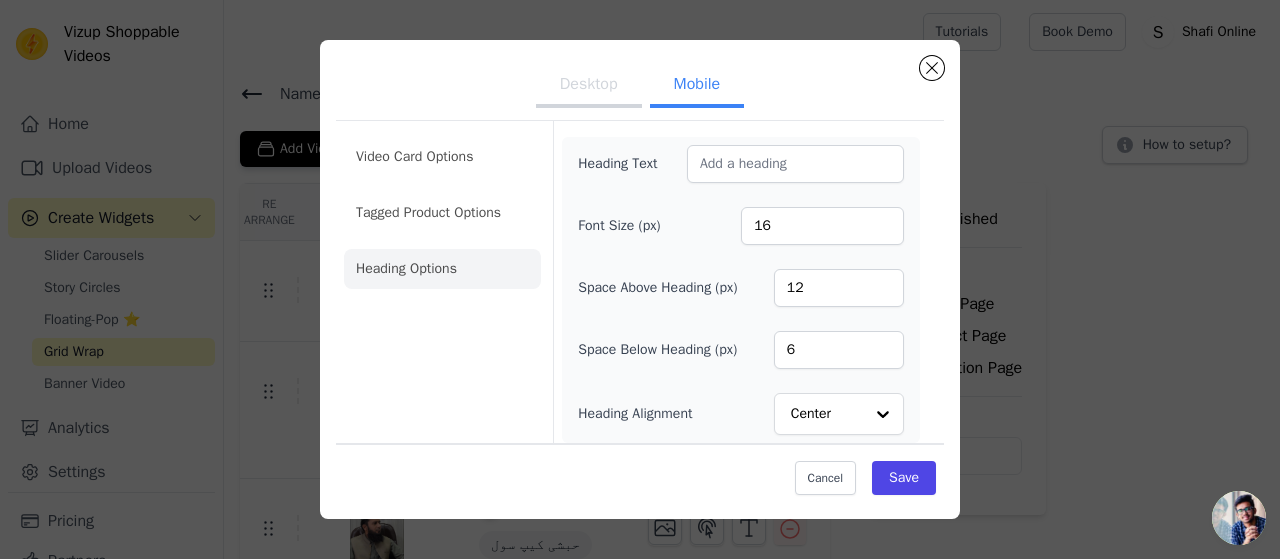 click on "Heading Text     Font Size (px)   16   Space Above Heading (px)   12   Space Below Heading (px)   6   Heading Alignment         Center" at bounding box center [740, 286] 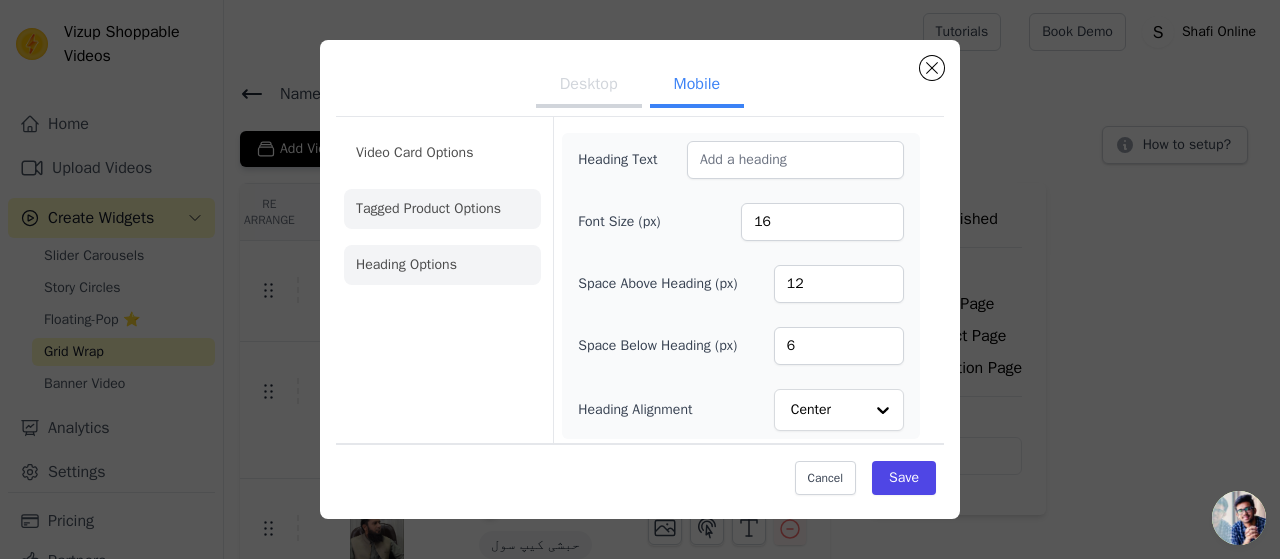 click on "Tagged Product Options" 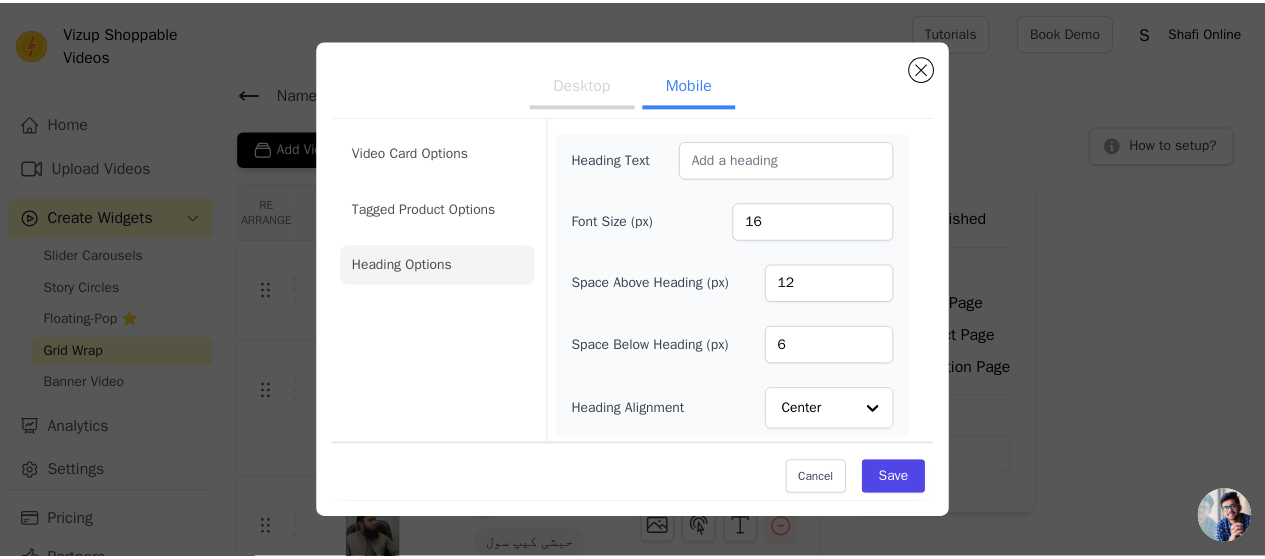 scroll, scrollTop: 0, scrollLeft: 0, axis: both 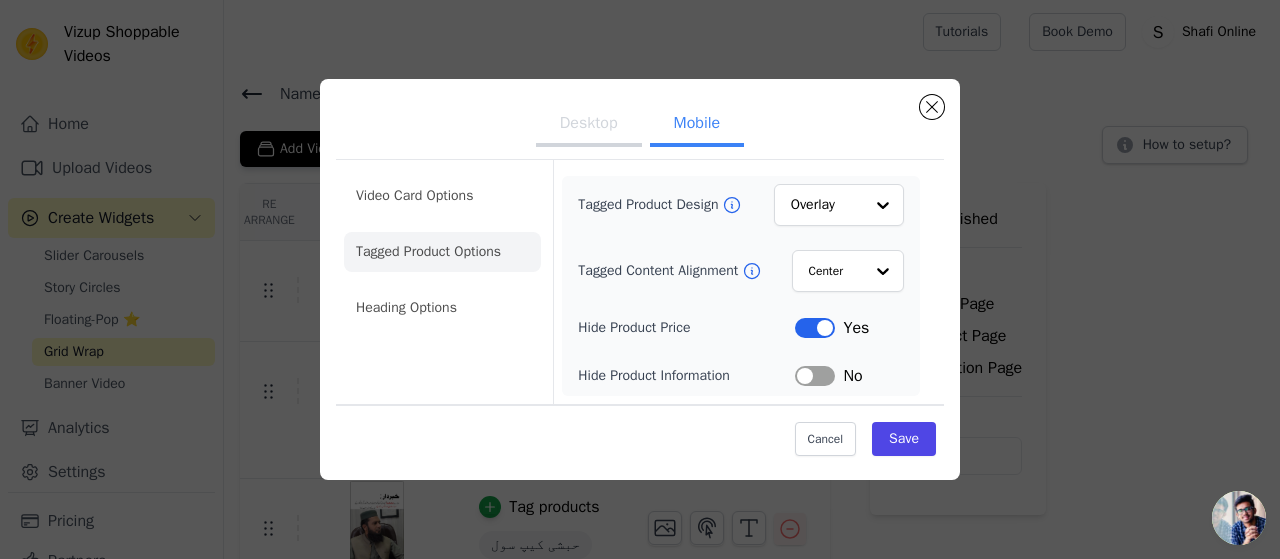 click on "Video Card Options Tagged Product Options Heading Options   Tagged Product Design           Overlay               Tagged Content Alignment           Center               Hide Product Price   Label     Yes   Hide Product Information   Label     No   Cancel   Save" at bounding box center (640, 309) 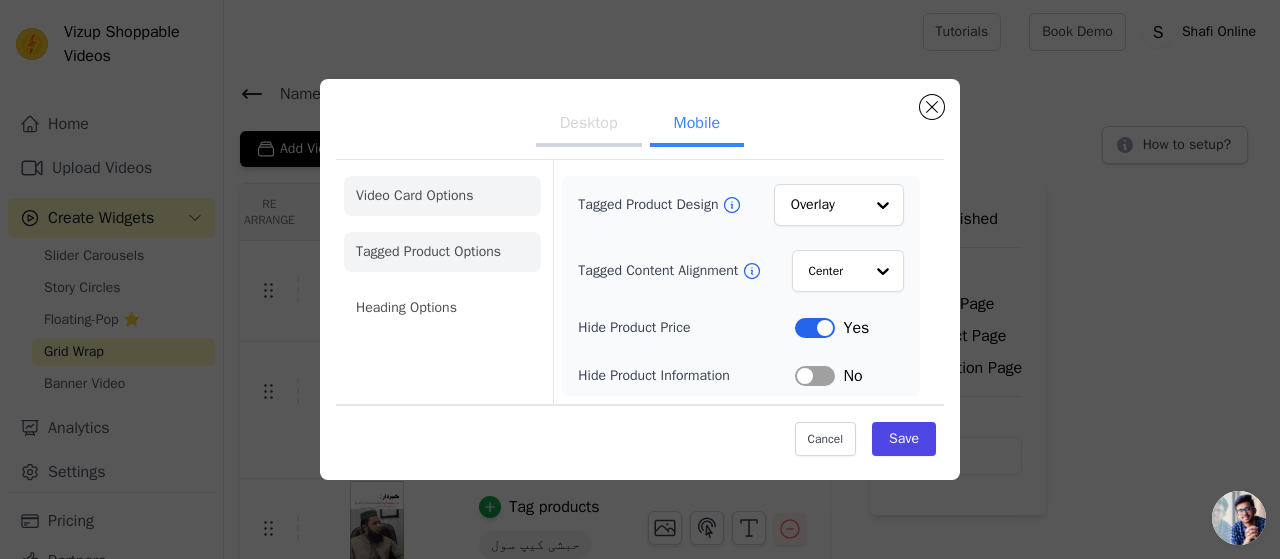 click on "Video Card Options" 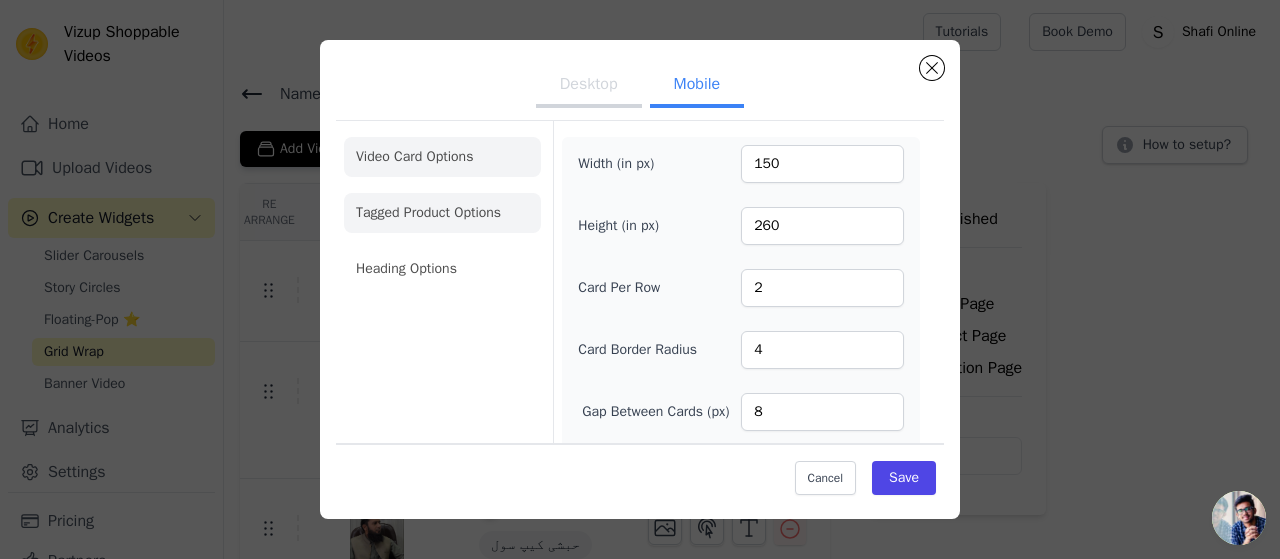 click on "Tagged Product Options" 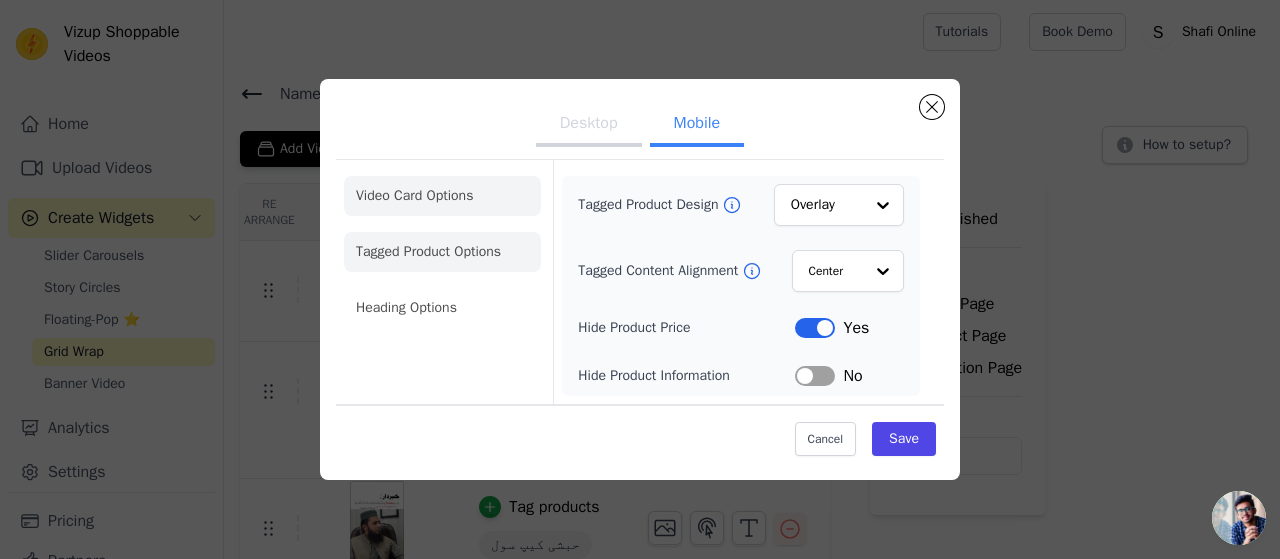 click on "Video Card Options" 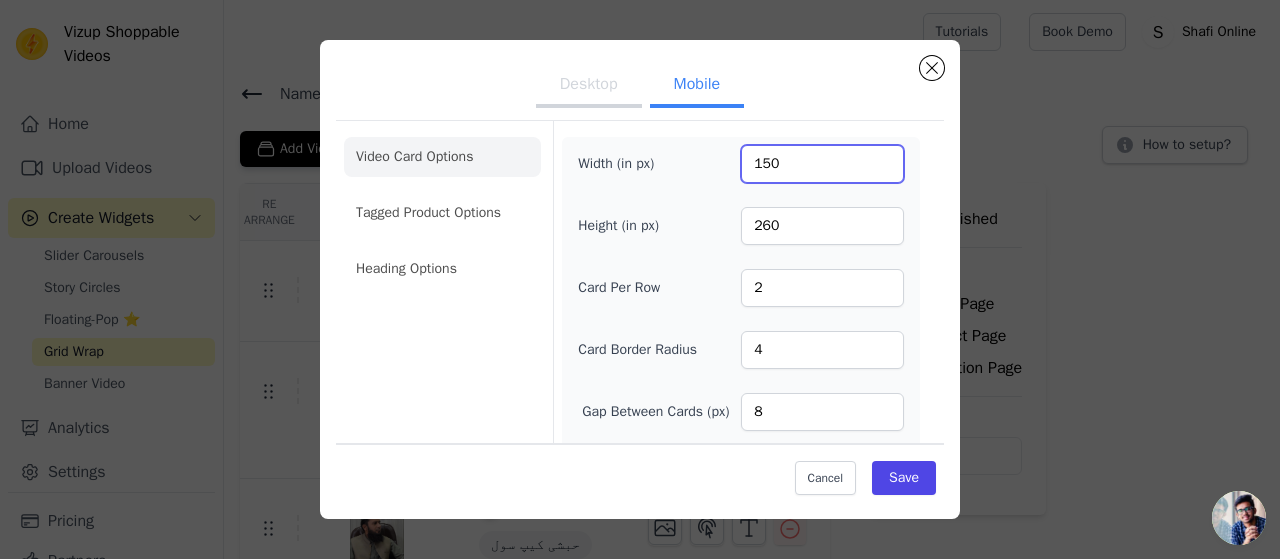 drag, startPoint x: 821, startPoint y: 167, endPoint x: 724, endPoint y: 165, distance: 97.020615 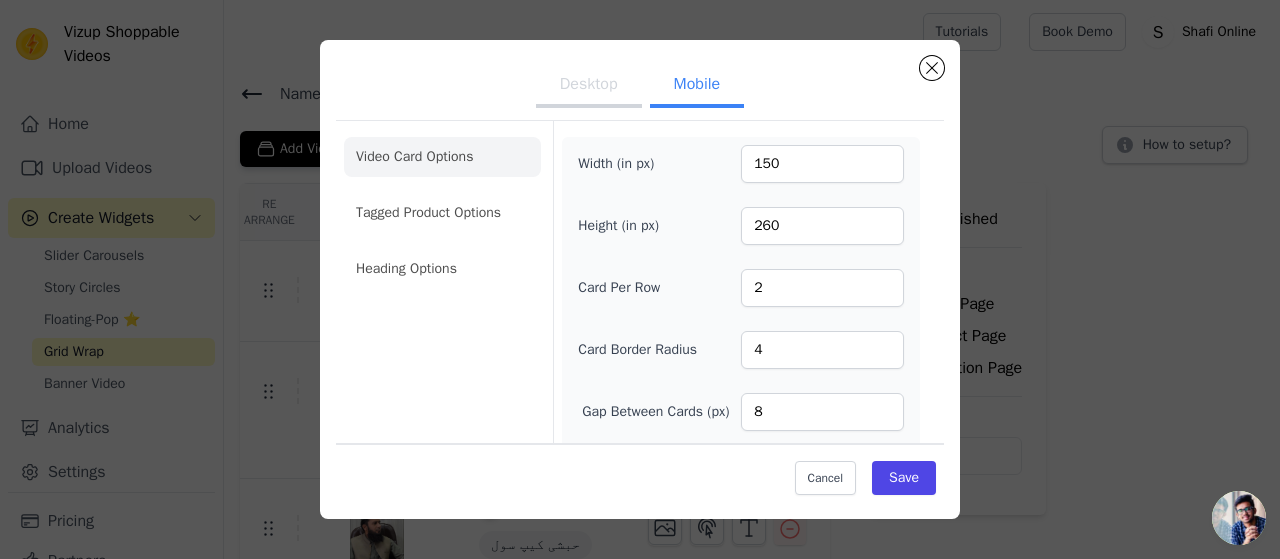 click on "Desktop" at bounding box center (589, 86) 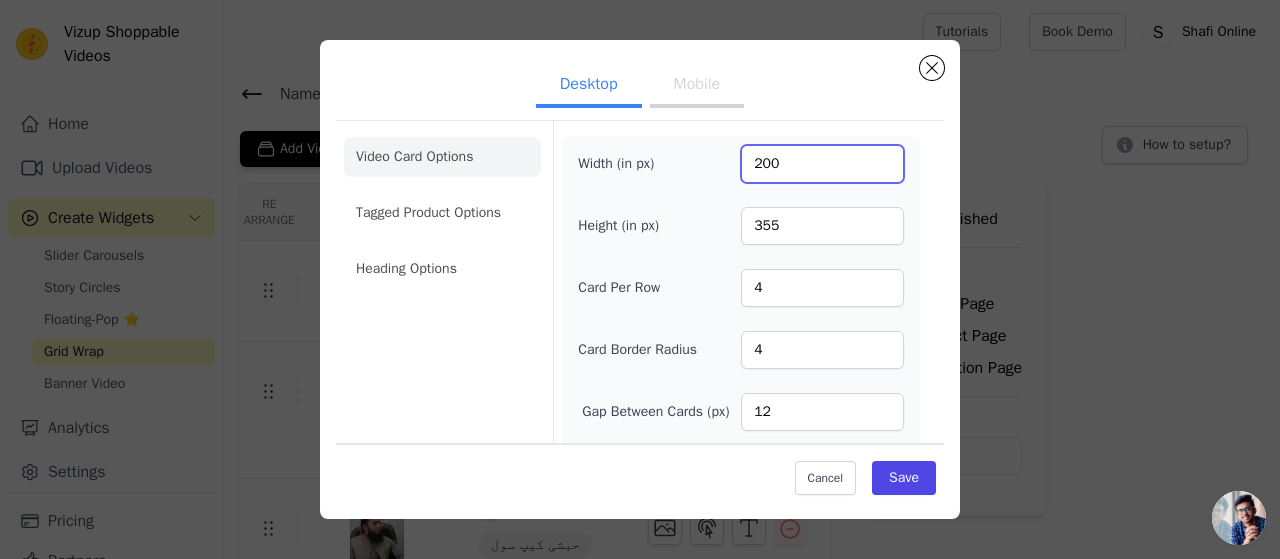 click on "200" at bounding box center [822, 164] 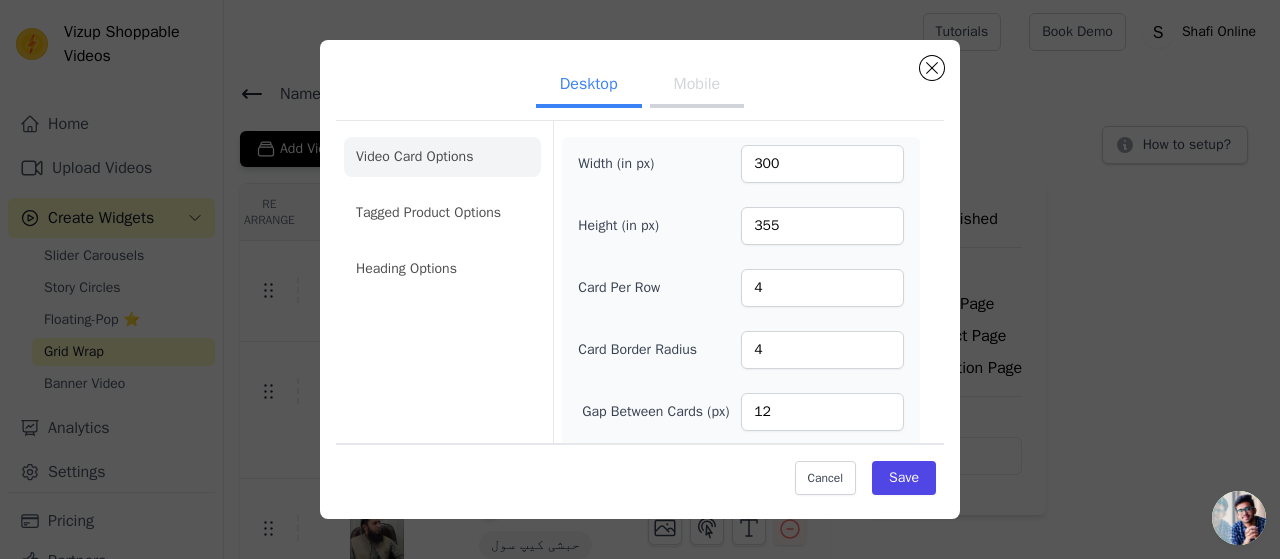click on "Width (in px)   300   Height (in px)   355   Card Per Row   4   Card Border Radius   4   Gap Between Cards (px)   12   Video Card Preview           Play On Hover               Hide Play Button   Label     No   Hide Arrows   Label     Yes   Shopping Icon on Video Cards   Label     Yes   Add to Cart on Video Cards     Label     No" at bounding box center (741, 417) 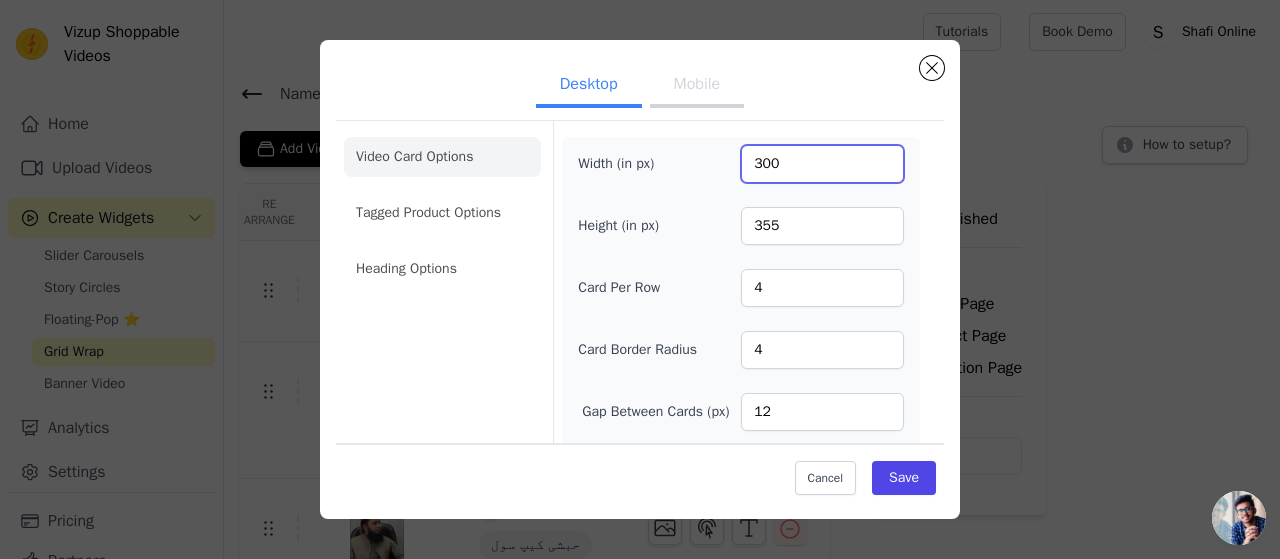 click on "300" at bounding box center (822, 164) 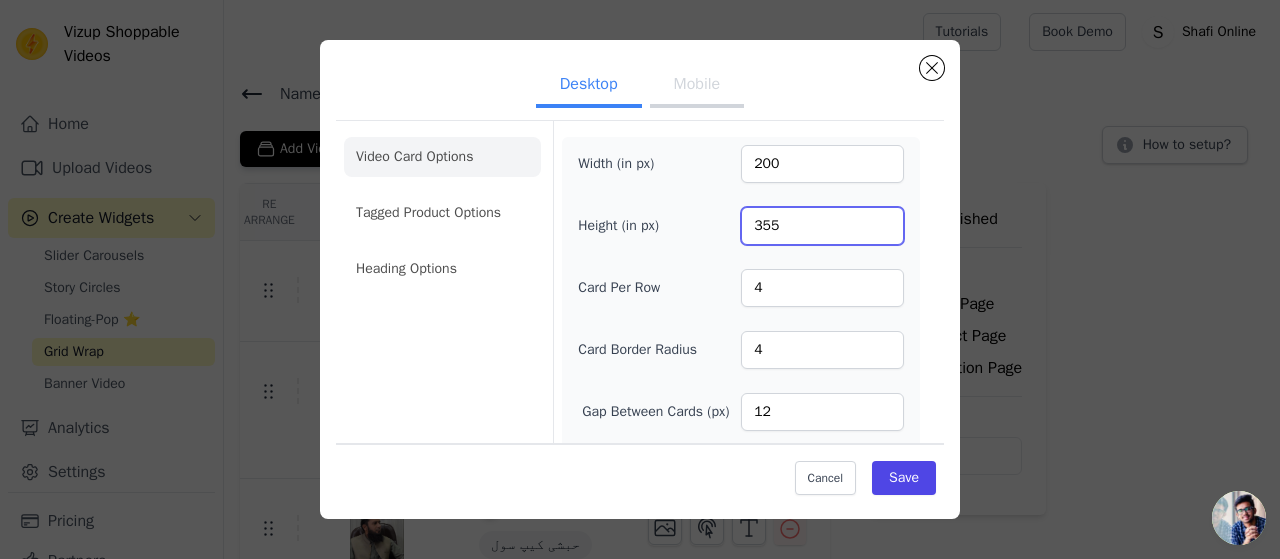 click on "Video Card Options Tagged Product Options Heading Options   Width (in px)   200   Height (in px)   355   Card Per Row   4   Card Border Radius   4   Gap Between Cards (px)   12   Video Card Preview           Play On Hover               Hide Play Button   Label     No   Hide Arrows   Label     Yes   Shopping Icon on Video Cards   Label     Yes   Add to Cart on Video Cards     Label     No" at bounding box center [640, 412] 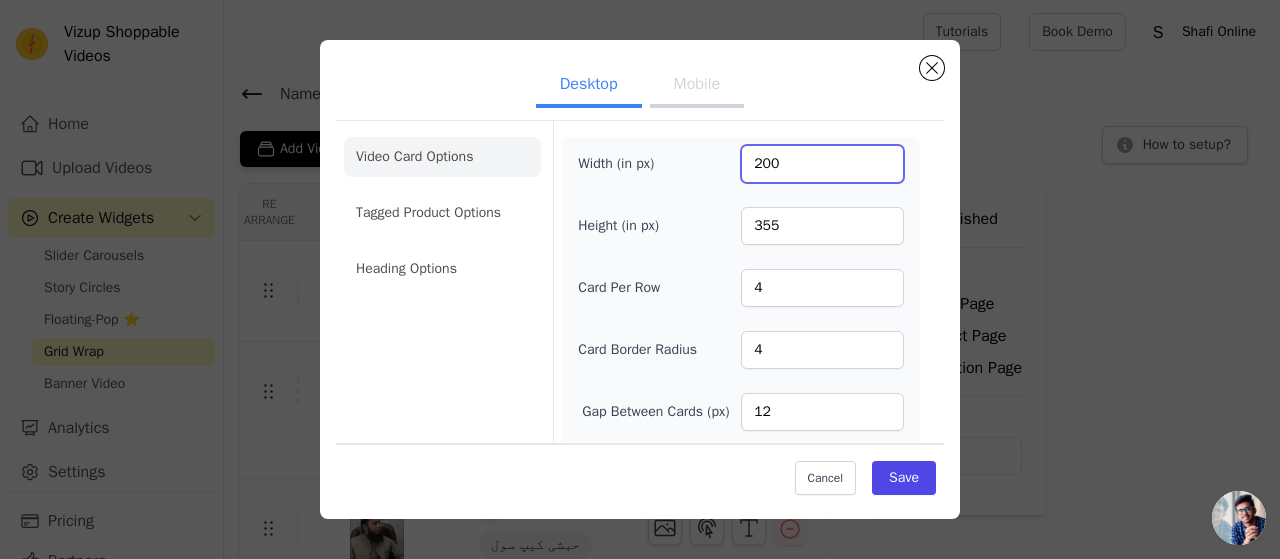 click on "200" at bounding box center [822, 164] 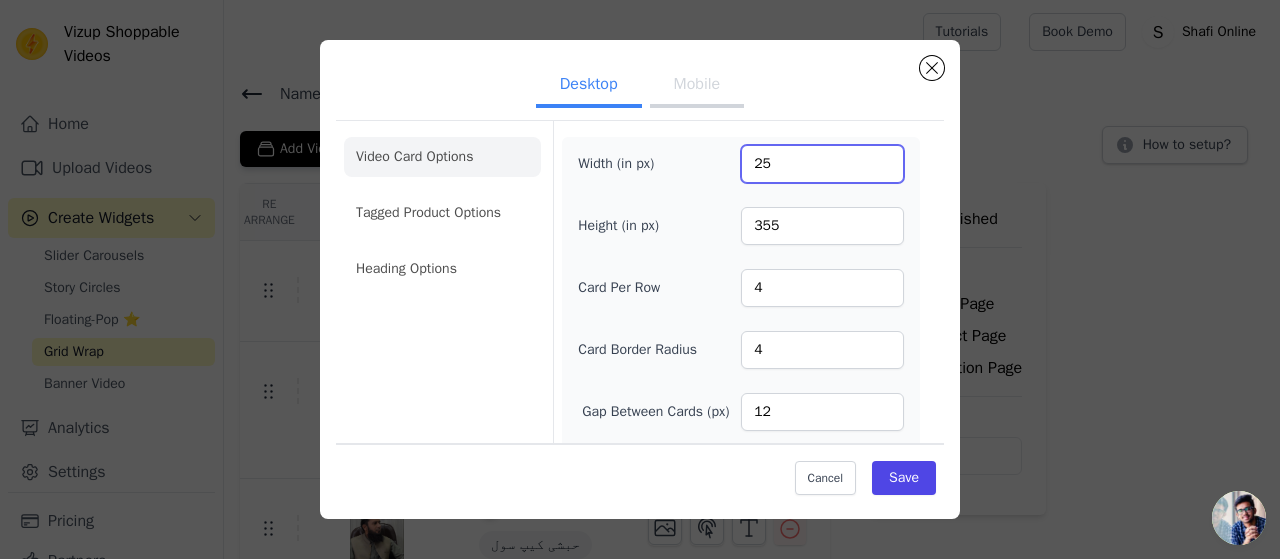 click on "25" at bounding box center [822, 164] 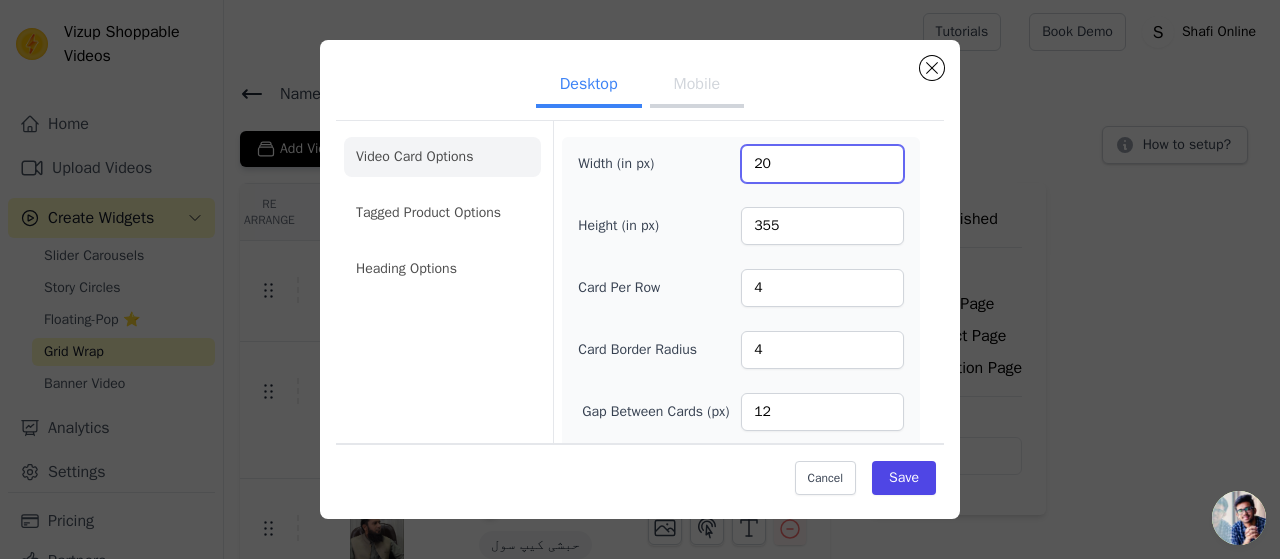type on "200" 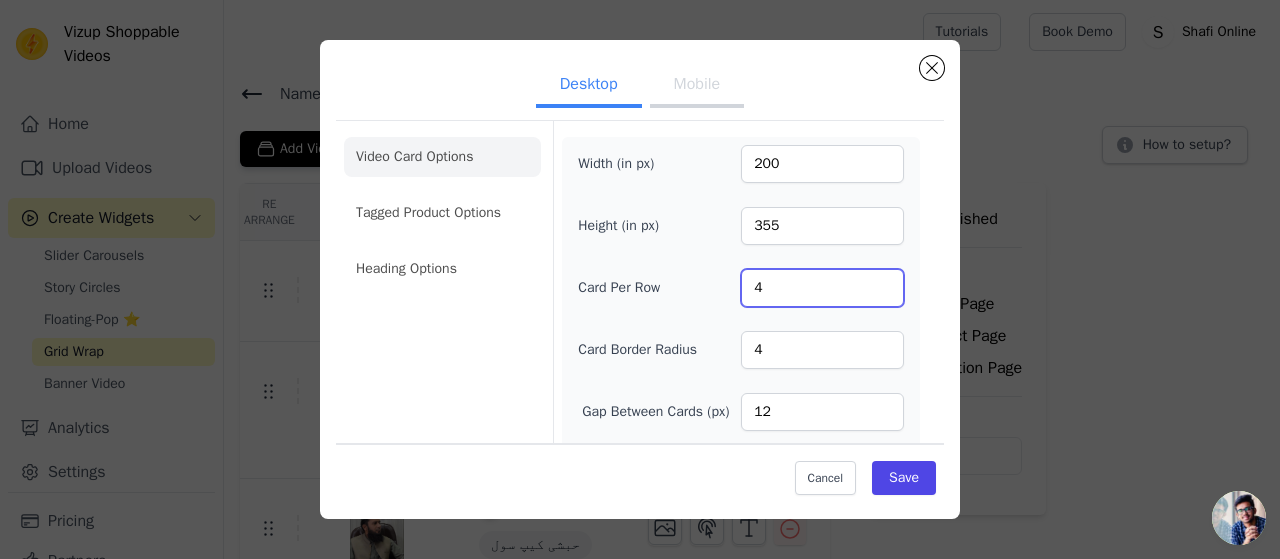 drag, startPoint x: 942, startPoint y: 281, endPoint x: 965, endPoint y: 407, distance: 128.082 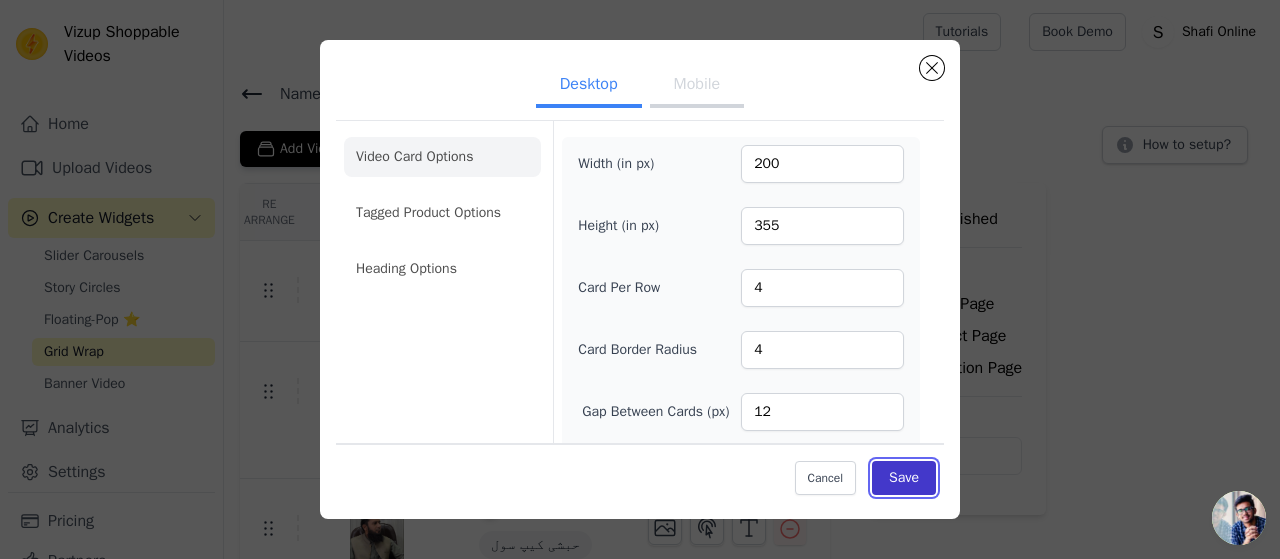 click on "Save" at bounding box center [904, 478] 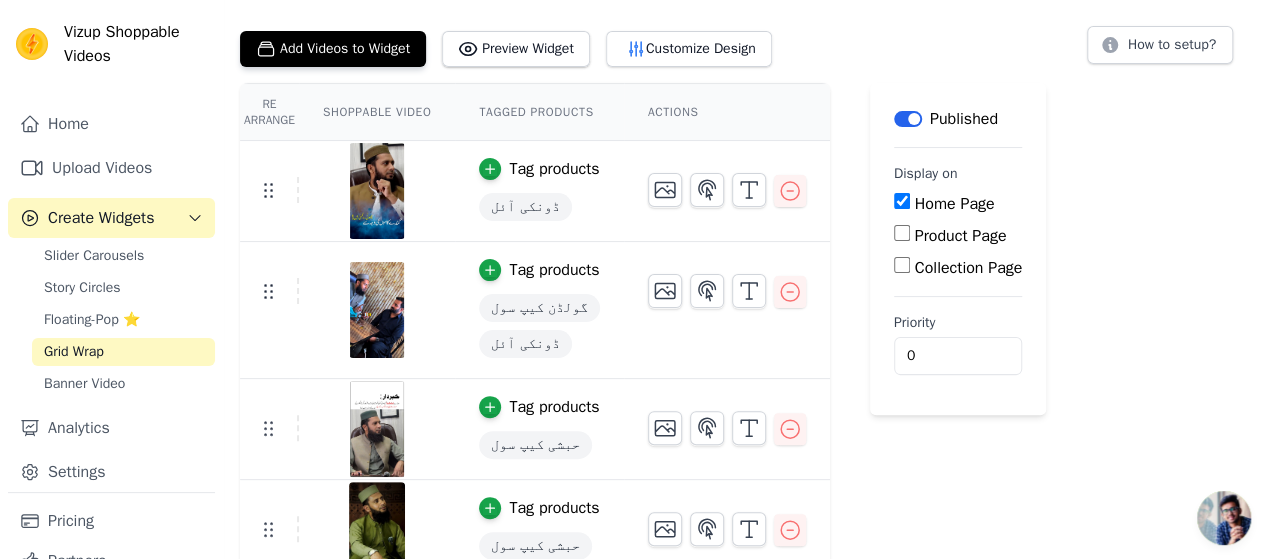 scroll, scrollTop: 118, scrollLeft: 0, axis: vertical 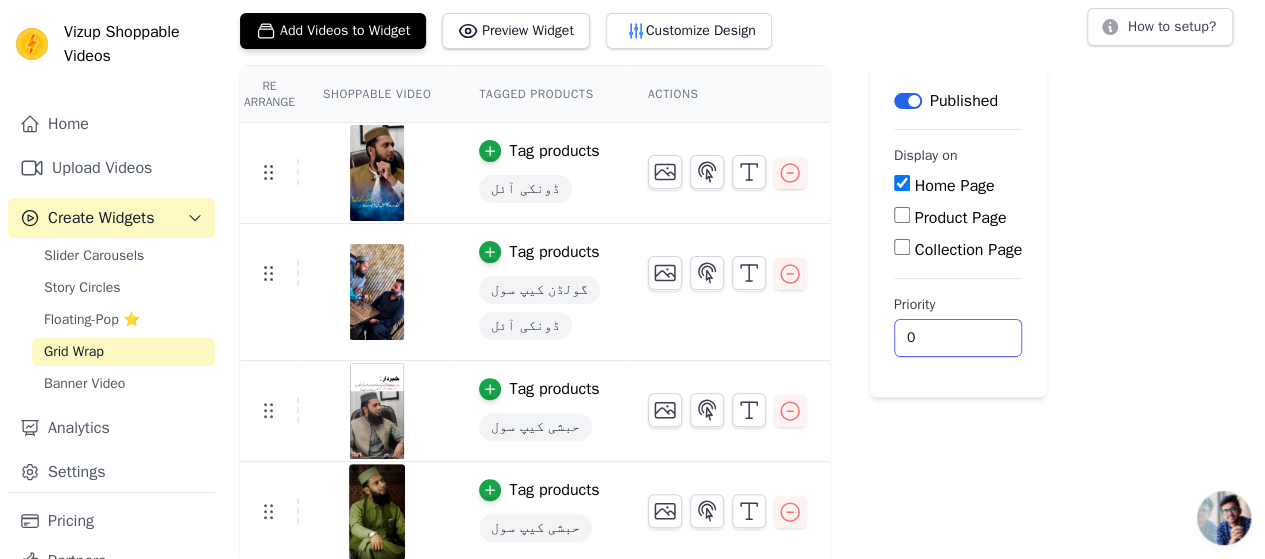 click on "0" at bounding box center (958, 338) 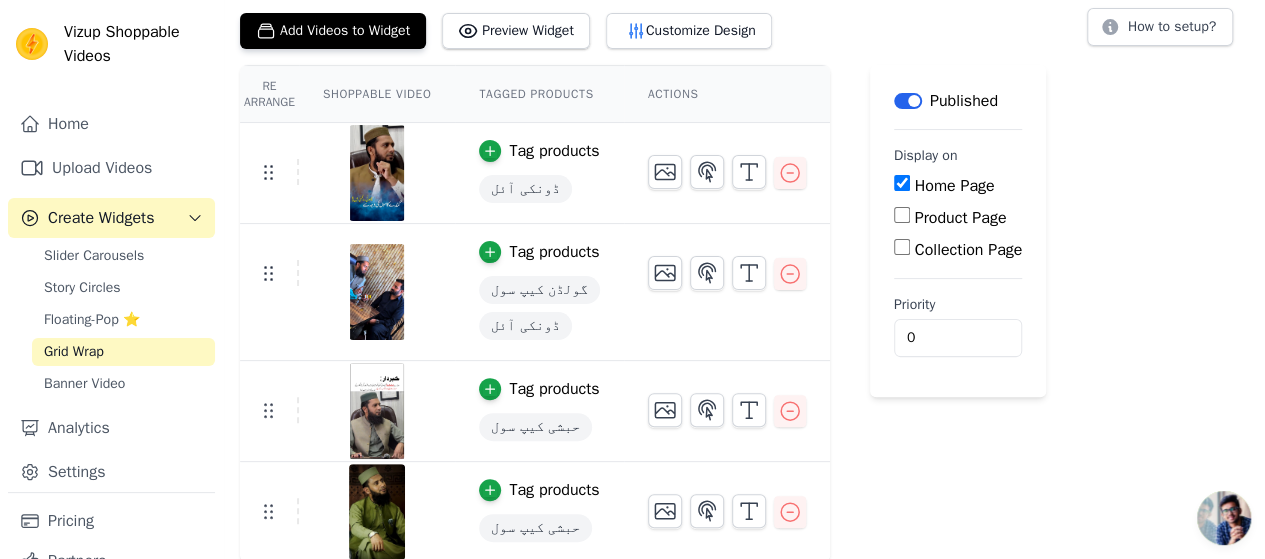 click on "Re Arrange   Shoppable Video   Tagged Products   Actions             Tag products   ڈونکی آئل                             Tag products   گولڈن کیپ سول   ڈونکی آئل                             Tag products   حبشی کیپ سول                             Tag products   حبشی کیپ سول                       Save Videos In This New Order   Save   Dismiss     Label     Published     Display on     Home Page     Product Page       Collection Page       Priority   0" at bounding box center [744, 314] 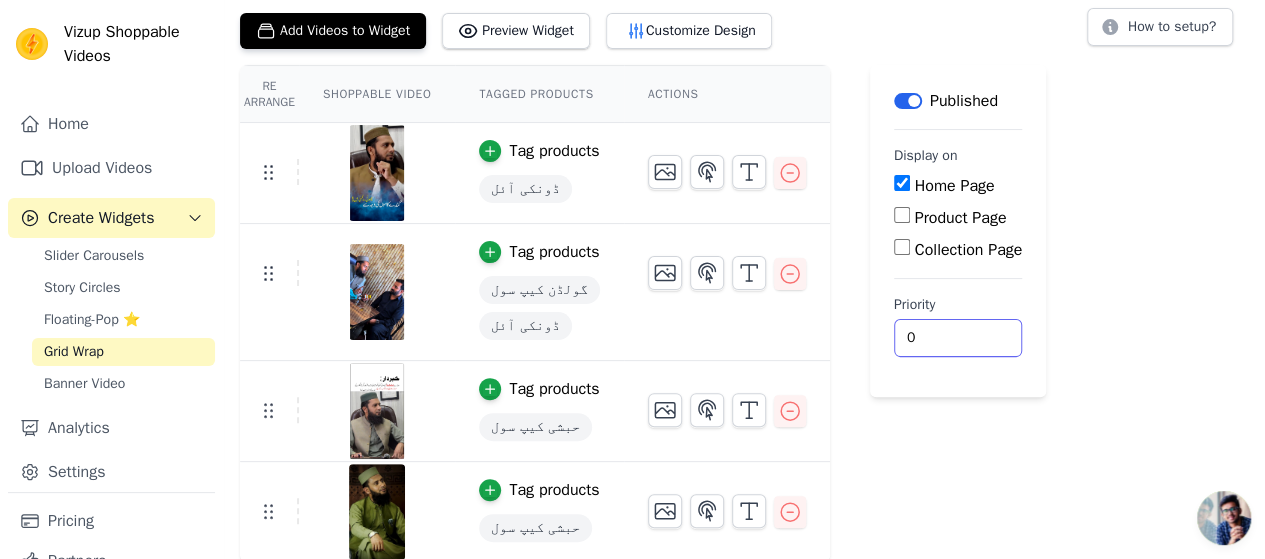drag, startPoint x: 941, startPoint y: 334, endPoint x: 890, endPoint y: 334, distance: 51 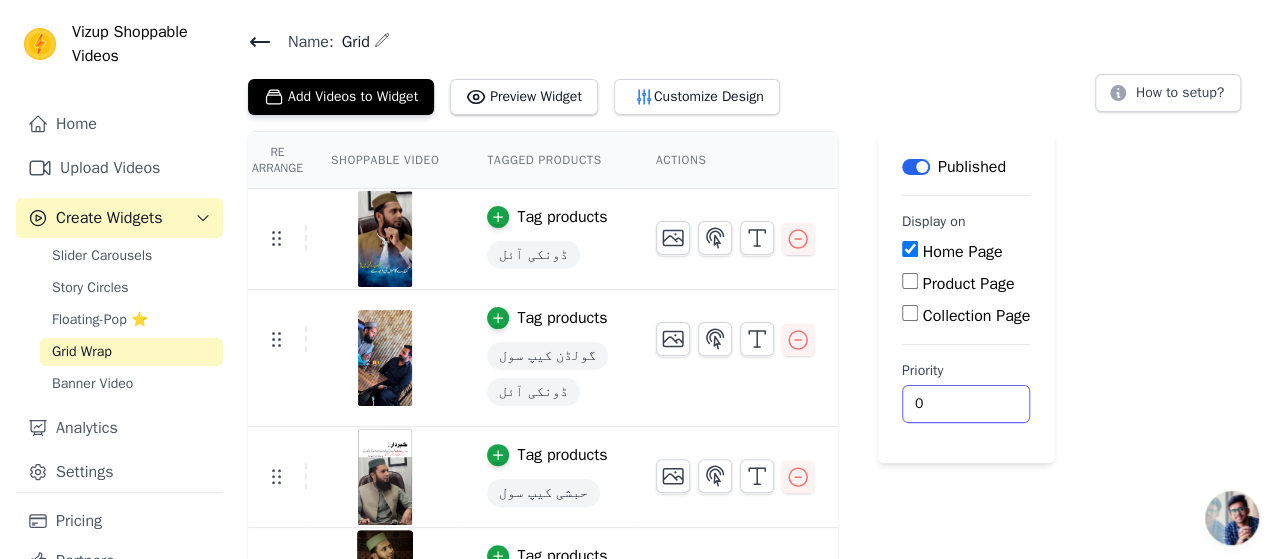 scroll, scrollTop: 0, scrollLeft: 0, axis: both 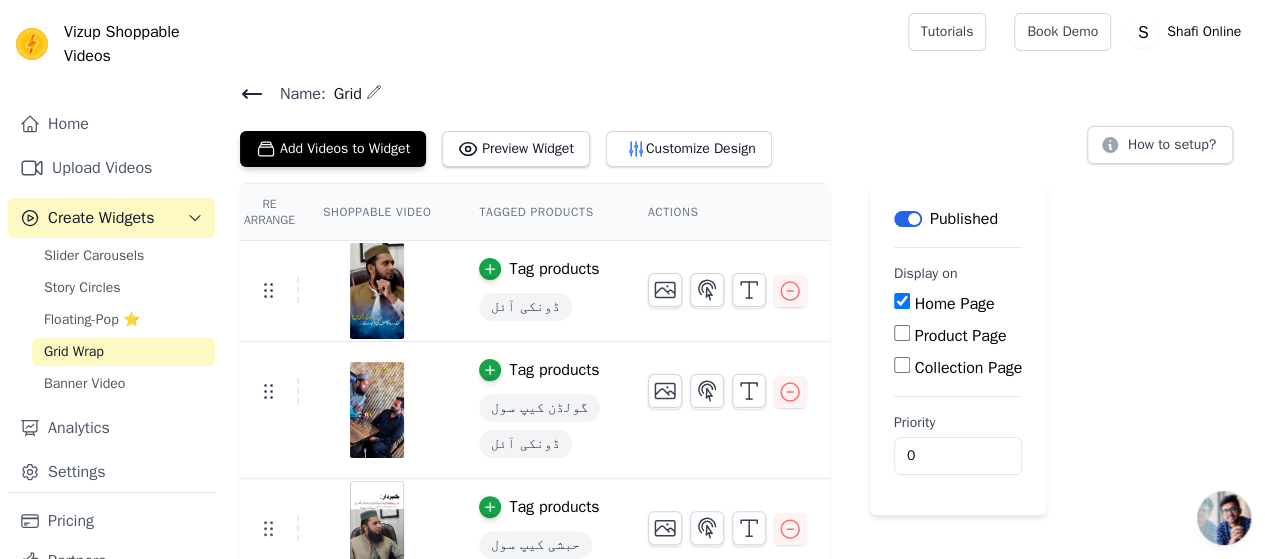 click on "Add Videos to Widget
Preview Widget       Customize Design" at bounding box center [514, 145] 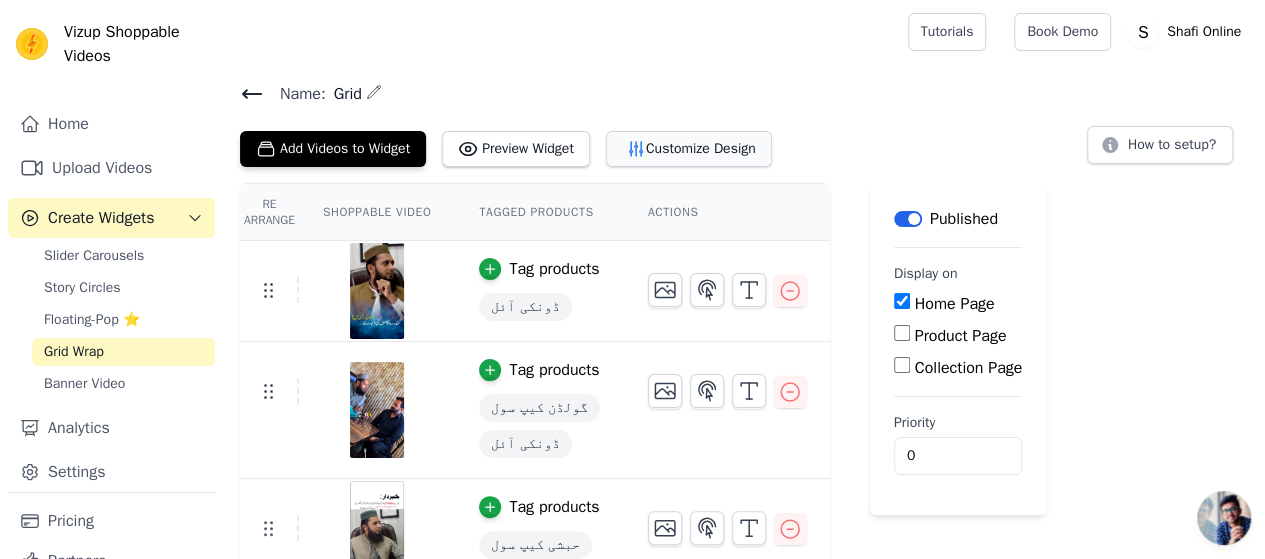click on "Customize Design" at bounding box center (689, 149) 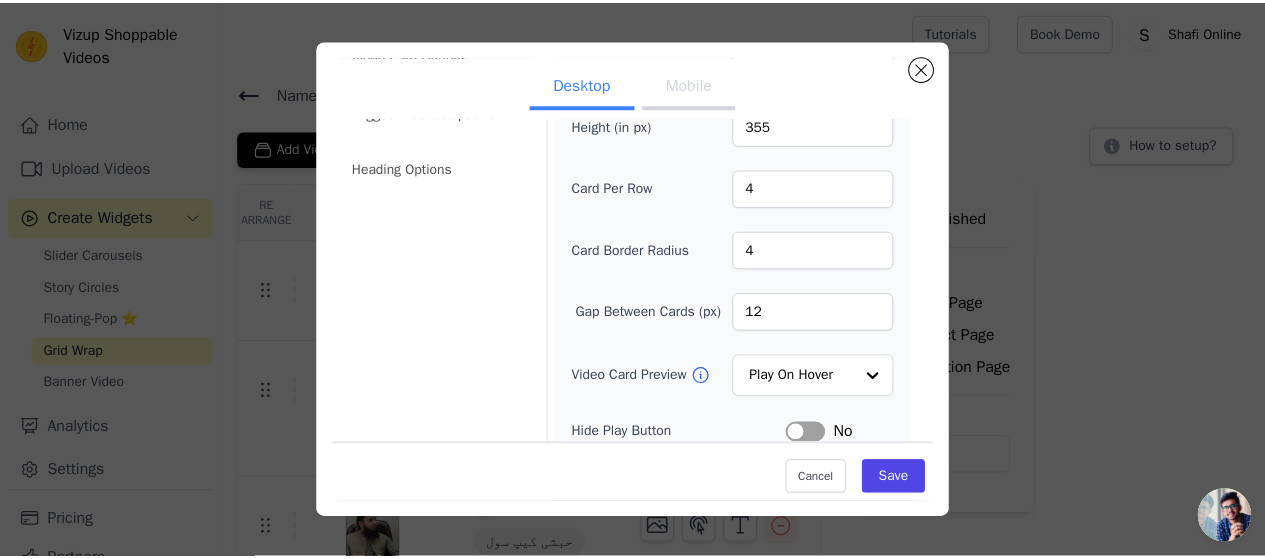 scroll, scrollTop: 0, scrollLeft: 0, axis: both 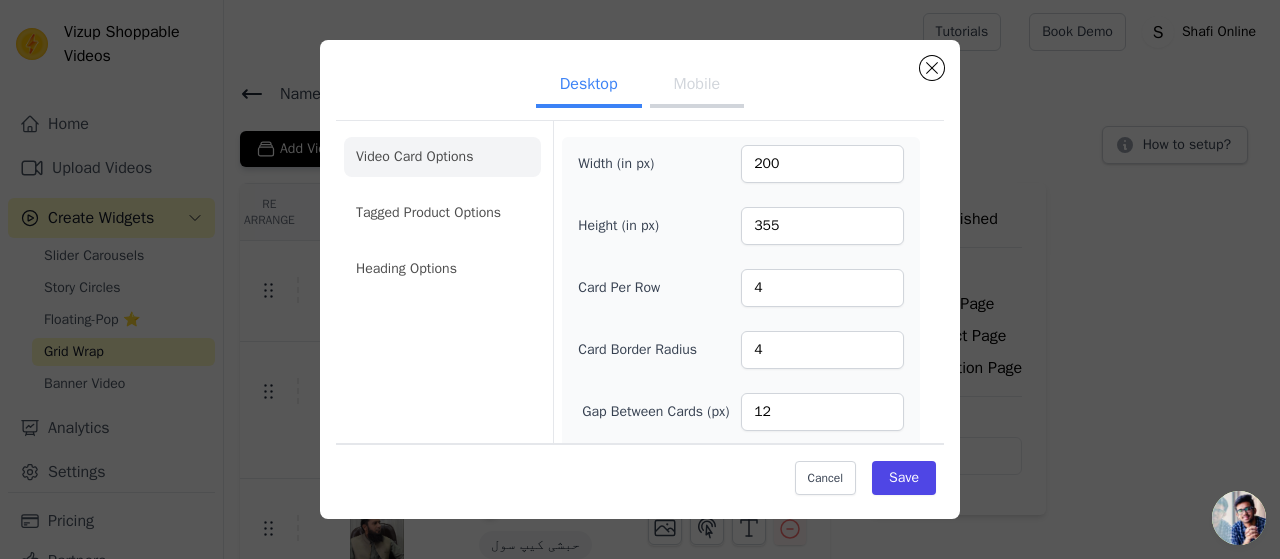 click on "Desktop Mobile" at bounding box center (640, 86) 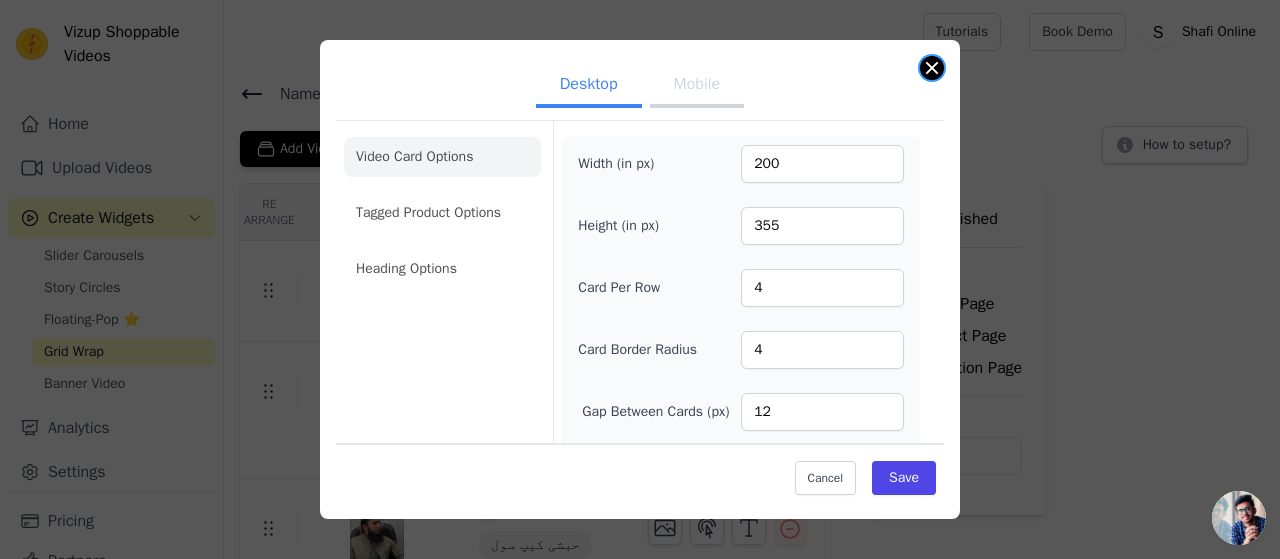 click at bounding box center (932, 68) 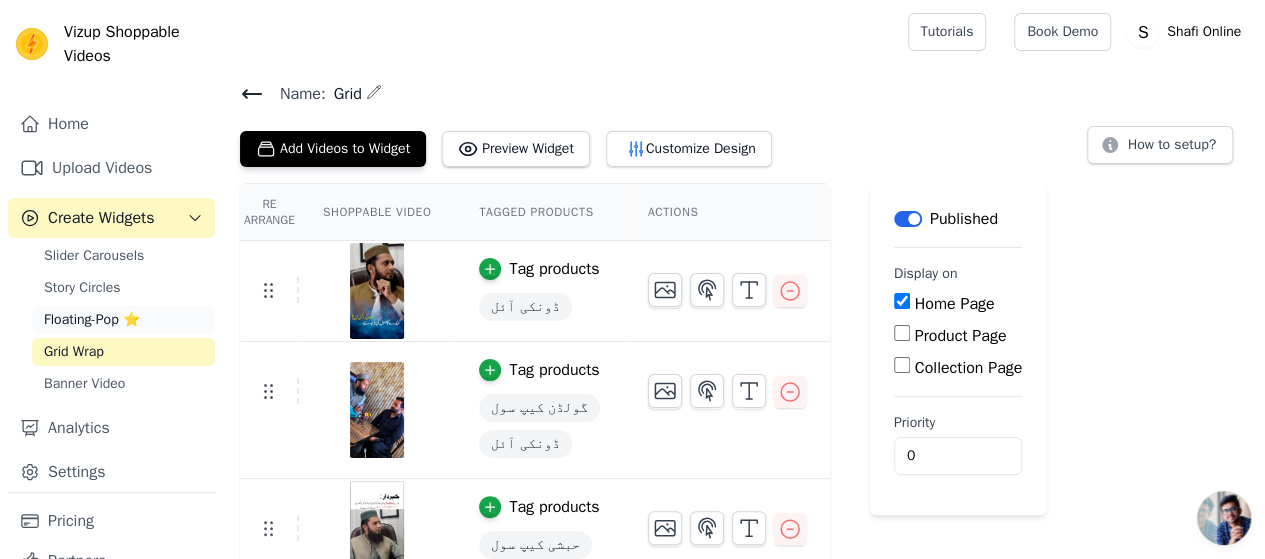 click on "Floating-Pop ⭐" at bounding box center [92, 320] 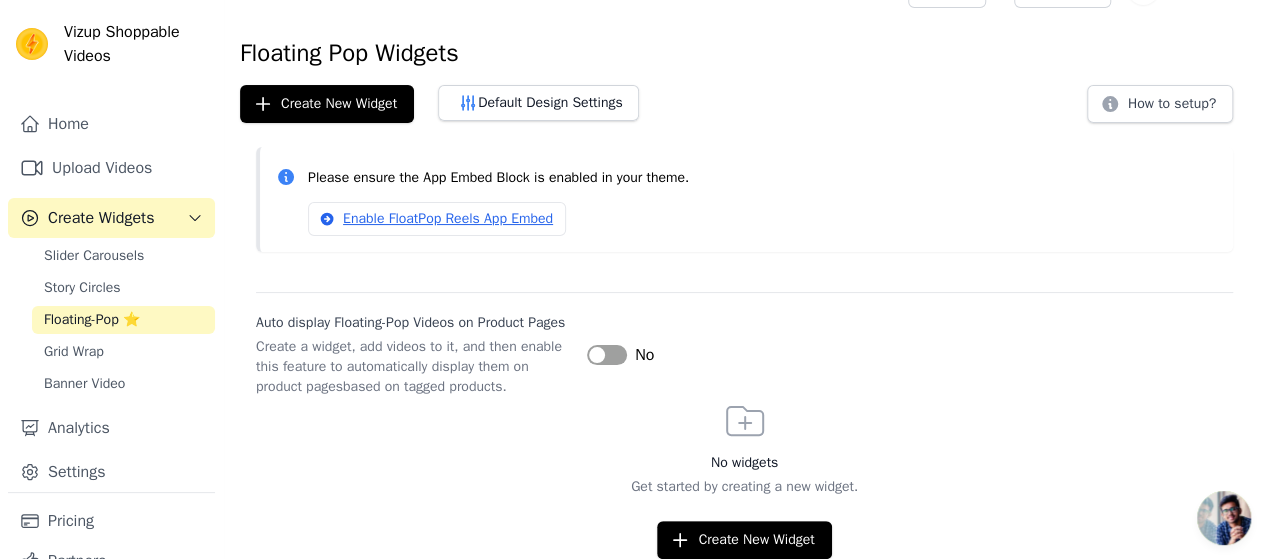 scroll, scrollTop: 0, scrollLeft: 0, axis: both 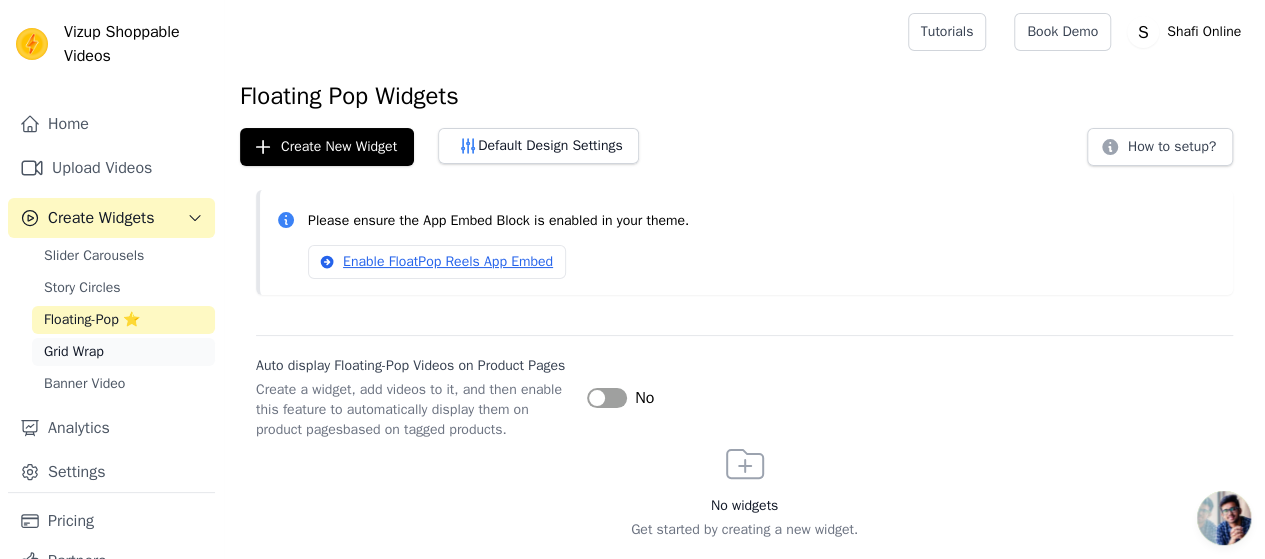 click on "Grid Wrap" at bounding box center (74, 352) 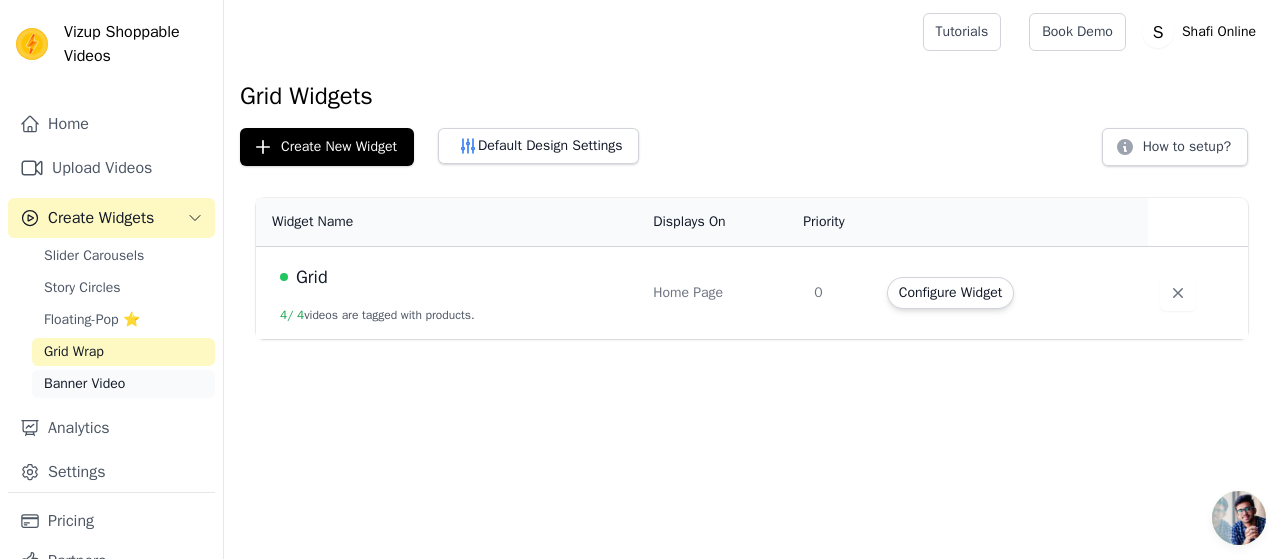click on "Banner Video" at bounding box center (84, 384) 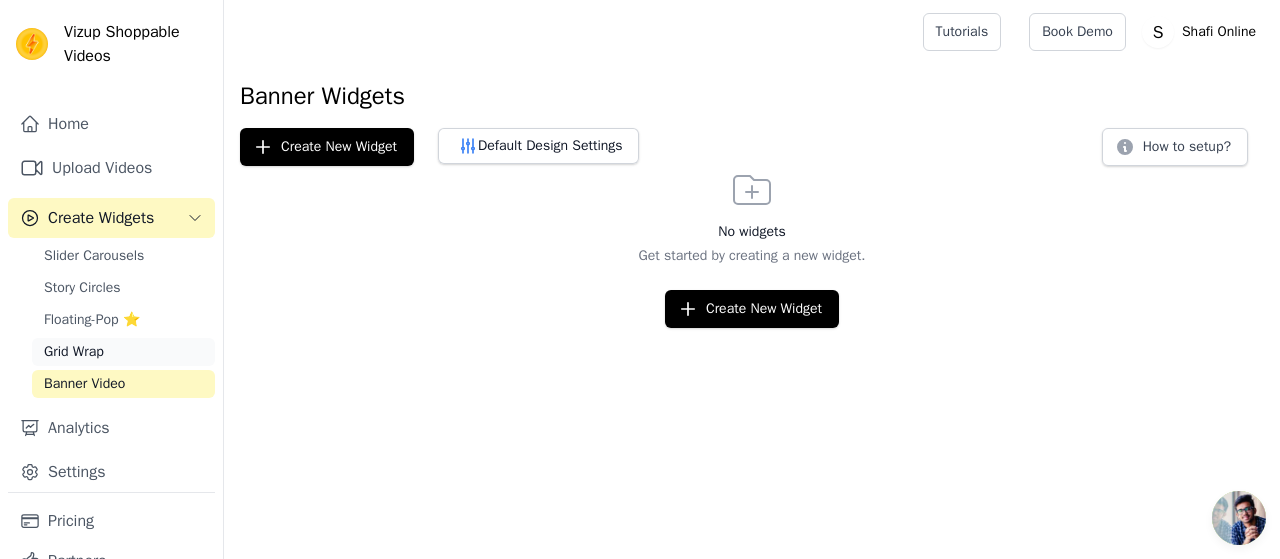 click on "Grid Wrap" at bounding box center (74, 352) 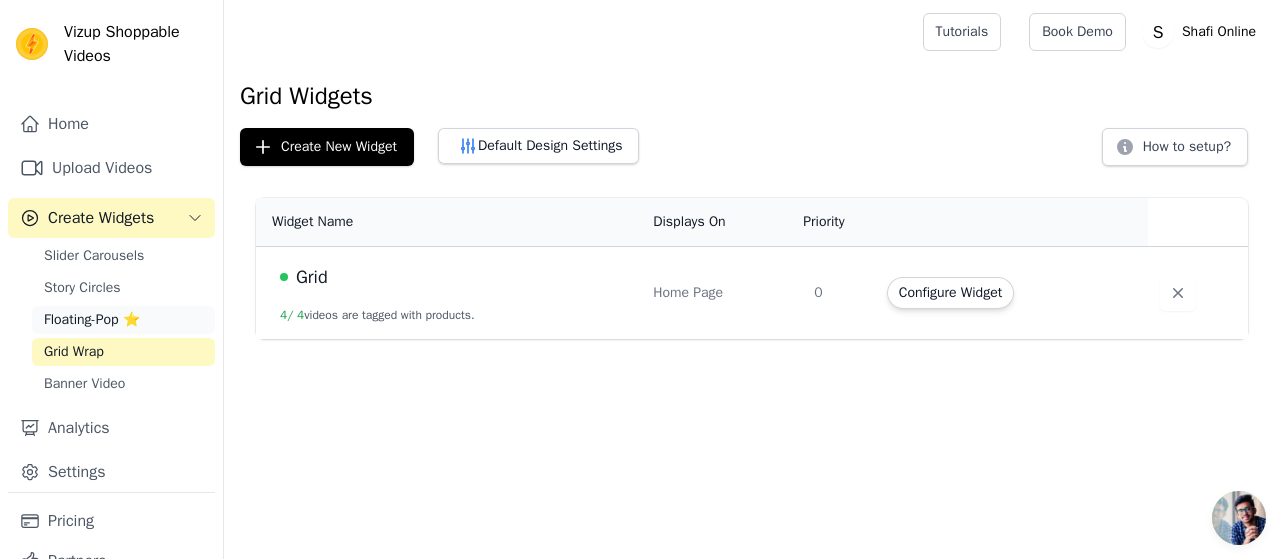 click on "Floating-Pop ⭐" at bounding box center [92, 320] 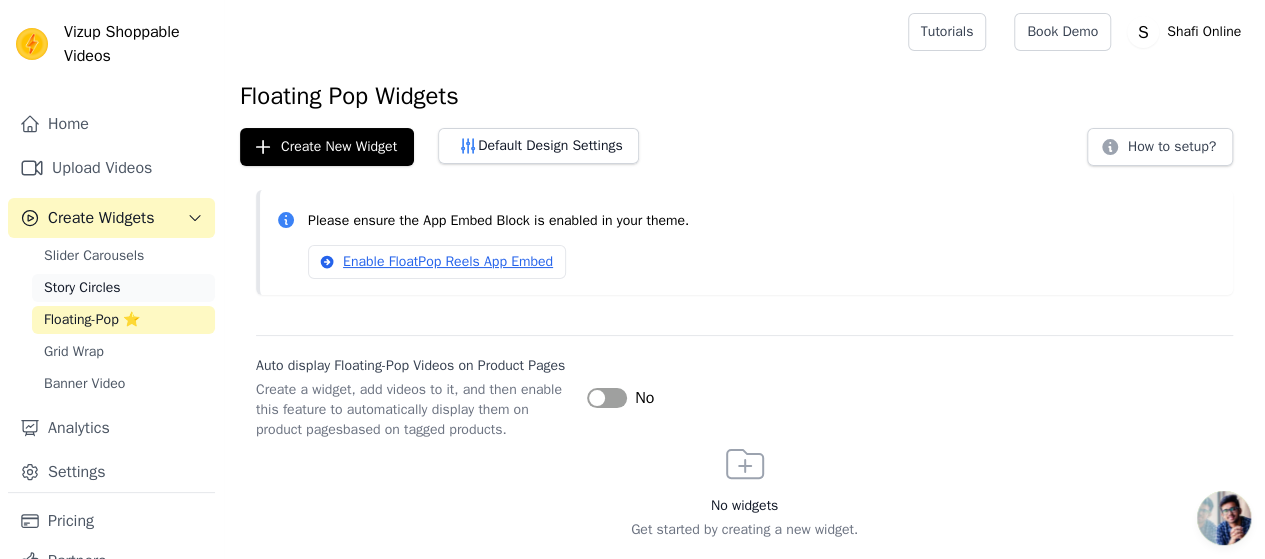 click on "Story Circles" at bounding box center (82, 288) 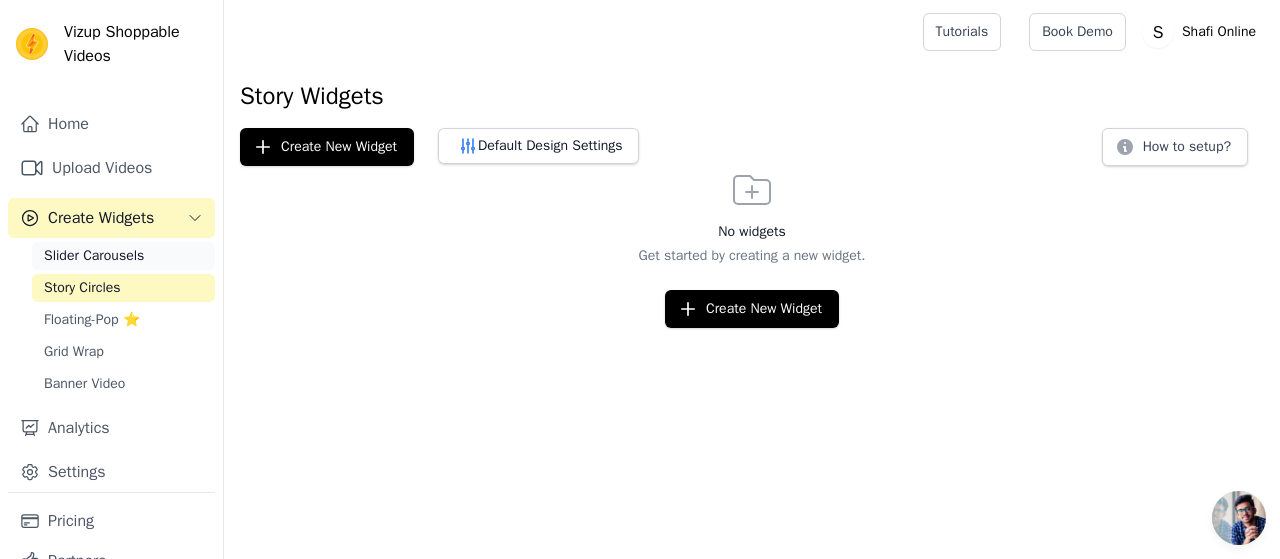 click on "Slider Carousels" at bounding box center [94, 256] 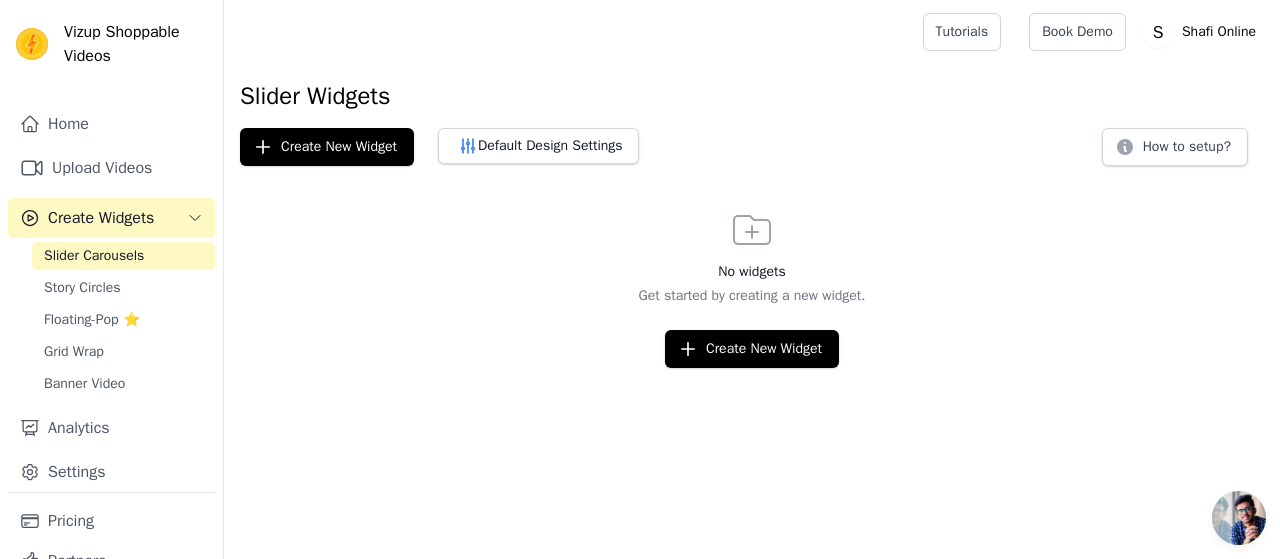 click on "Create Widgets" at bounding box center [101, 218] 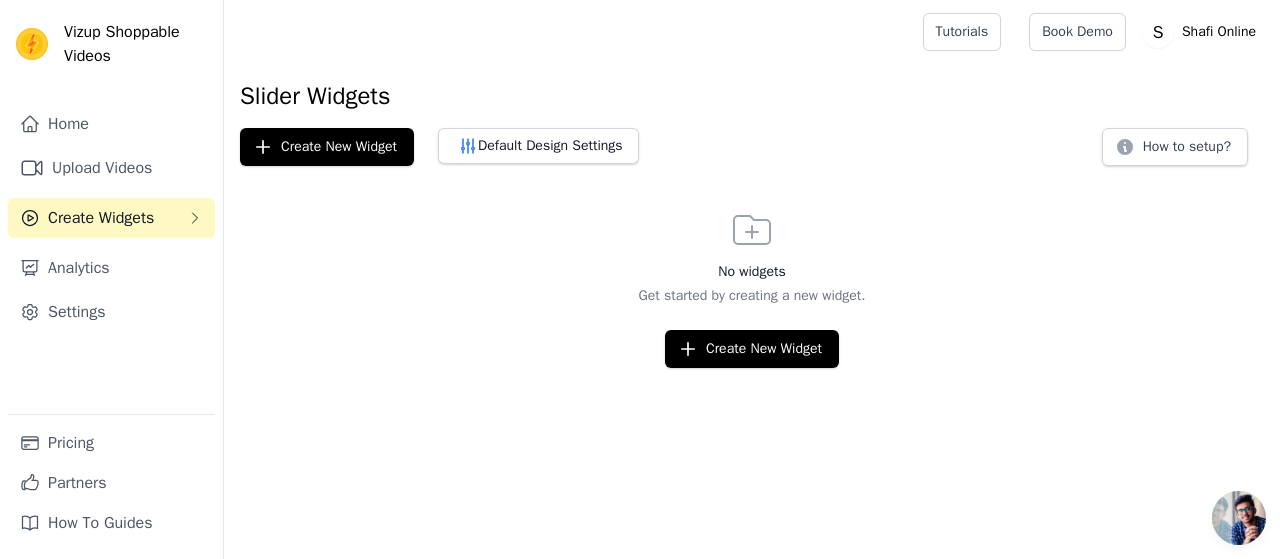 click on "Create Widgets" at bounding box center [101, 218] 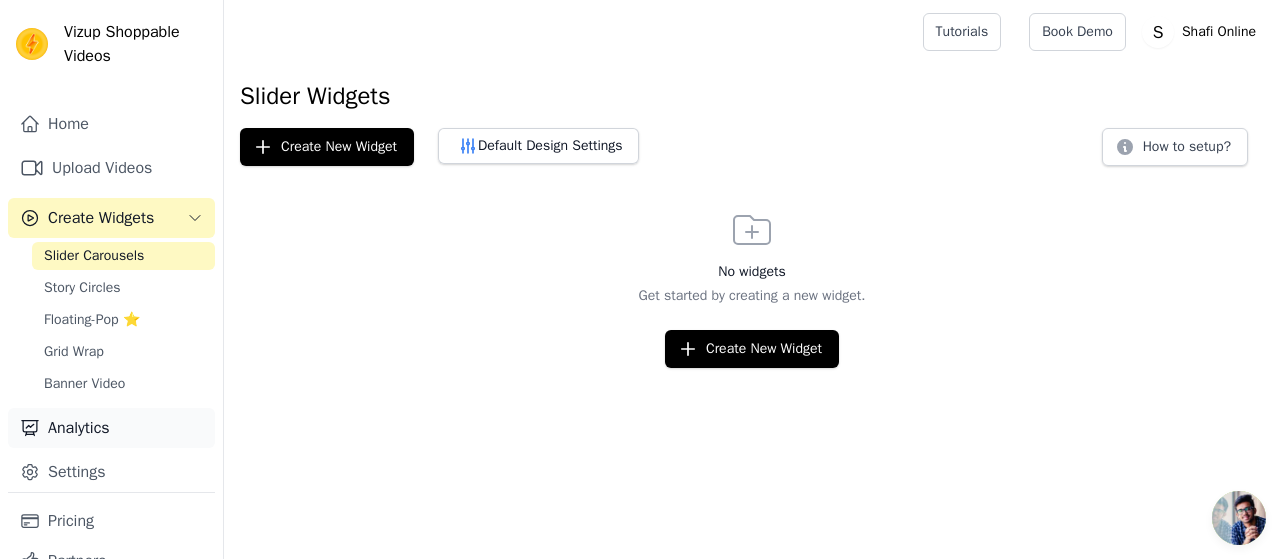 click on "Analytics" at bounding box center (111, 428) 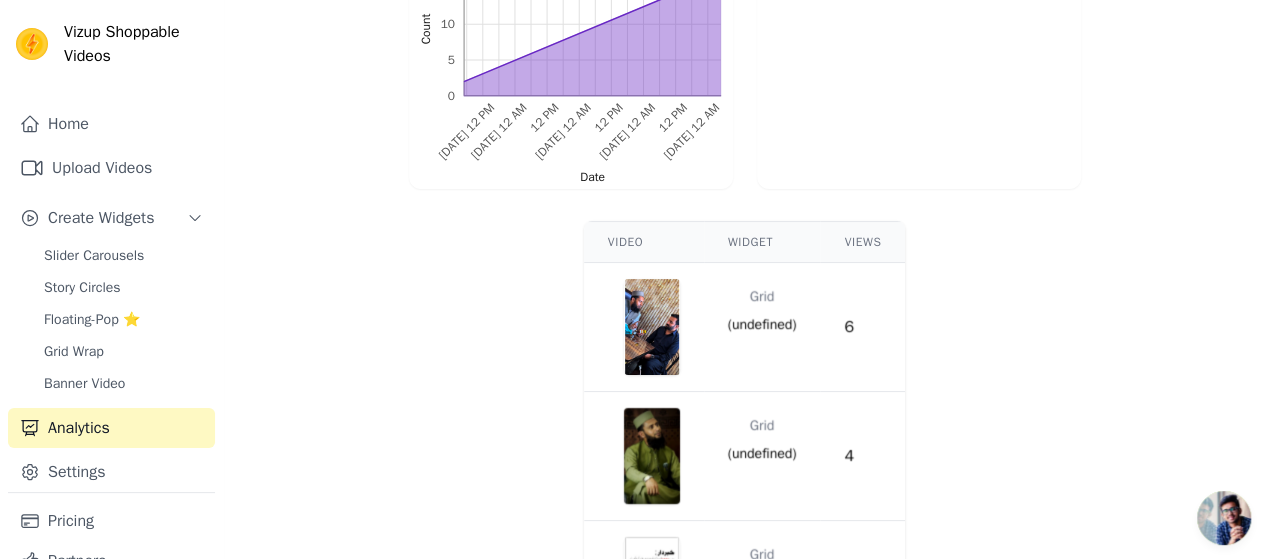 scroll, scrollTop: 707, scrollLeft: 0, axis: vertical 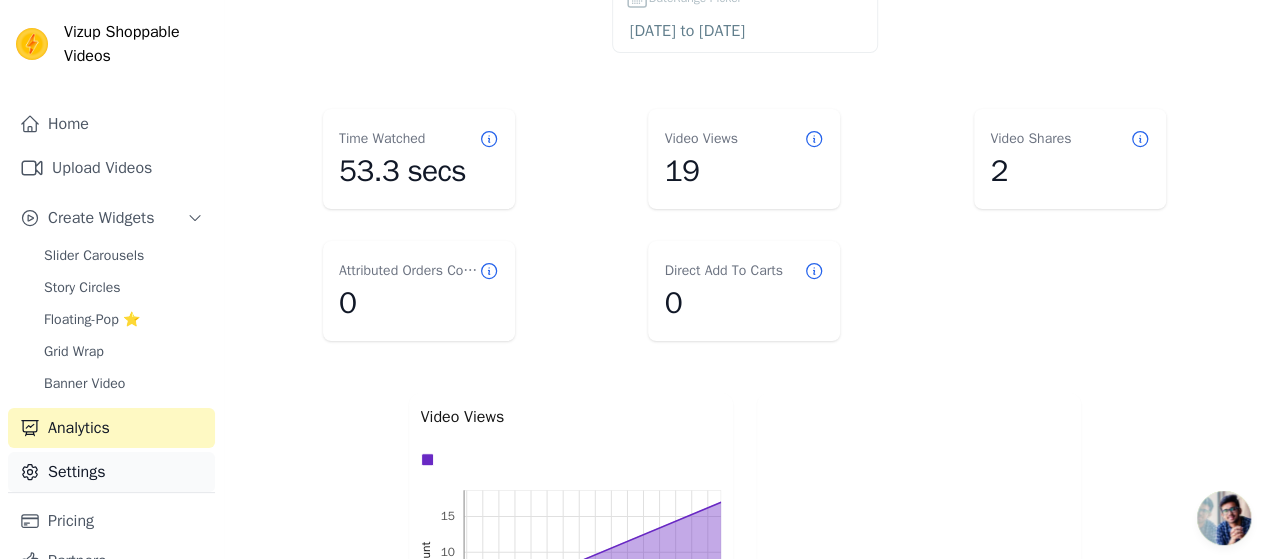 click on "Settings" at bounding box center (111, 472) 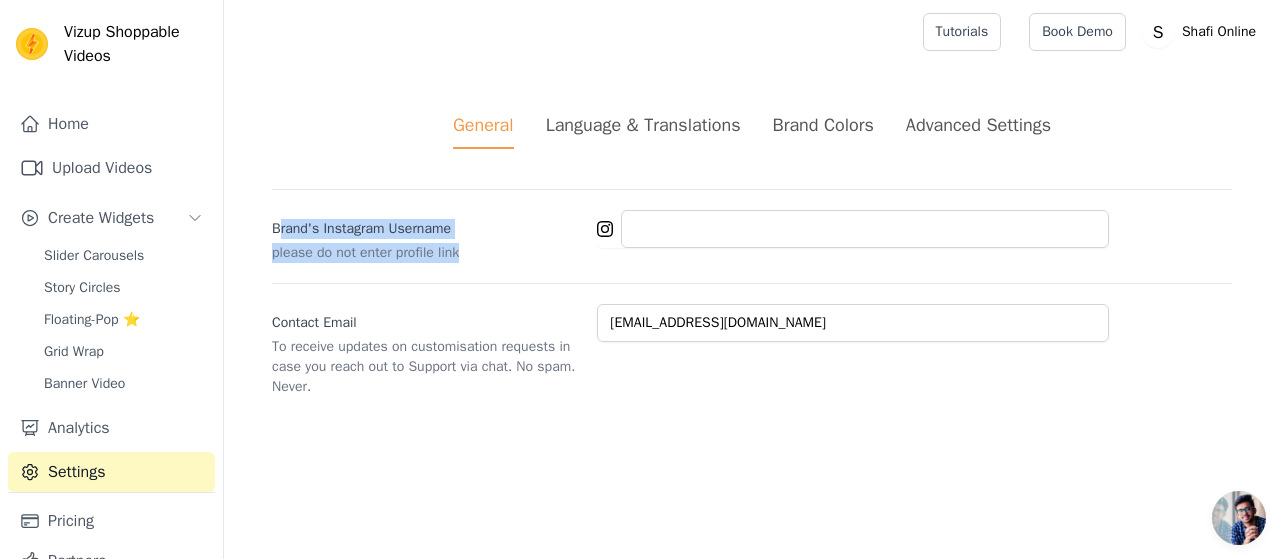 drag, startPoint x: 290, startPoint y: 232, endPoint x: 476, endPoint y: 240, distance: 186.17197 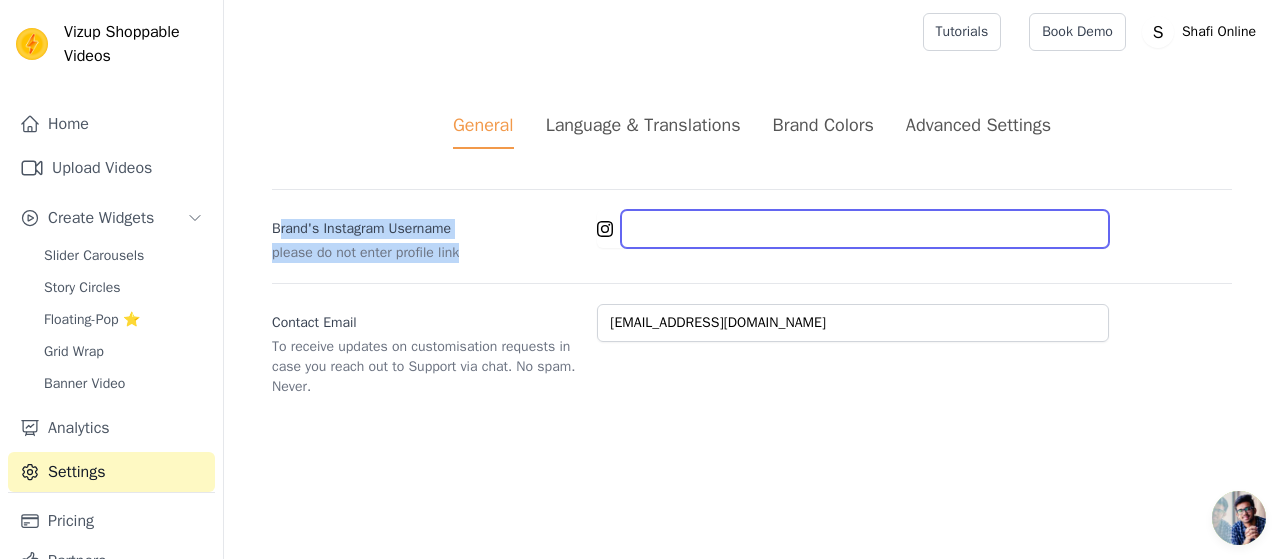 click on "Brand's Instagram Username" at bounding box center (865, 229) 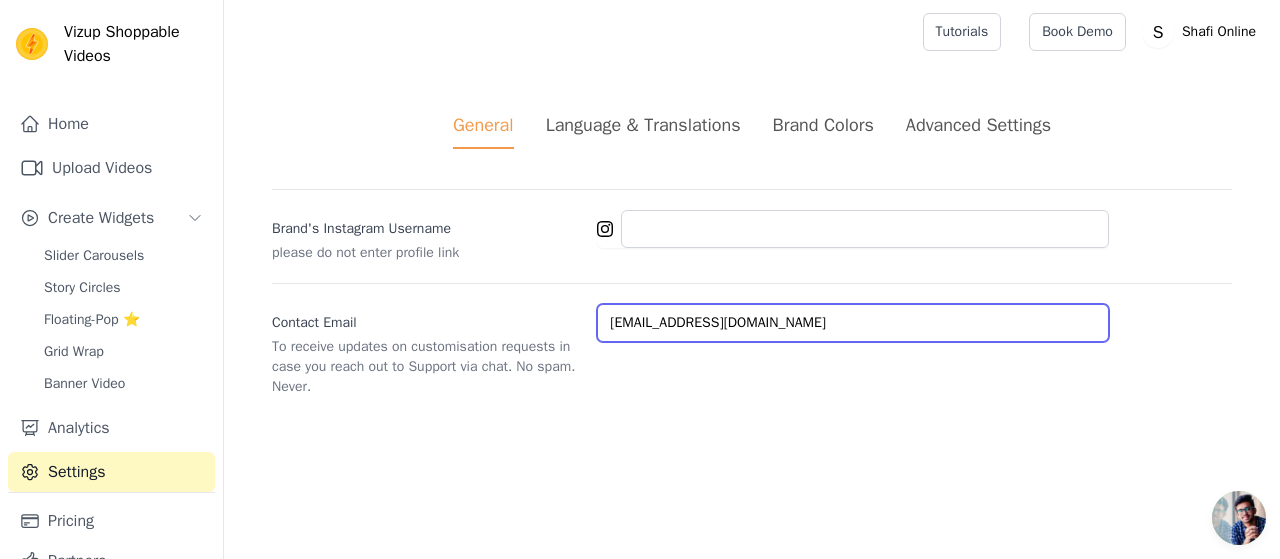 click on "shafionlinestore1@gmail.com" at bounding box center [853, 323] 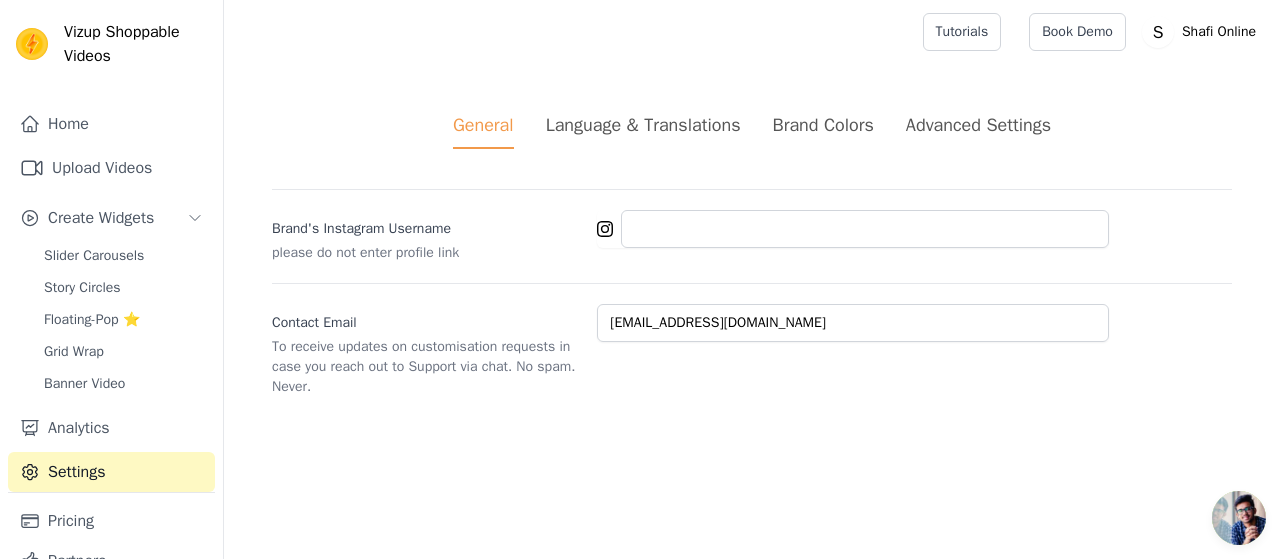 click on "Language & Translations" at bounding box center [643, 130] 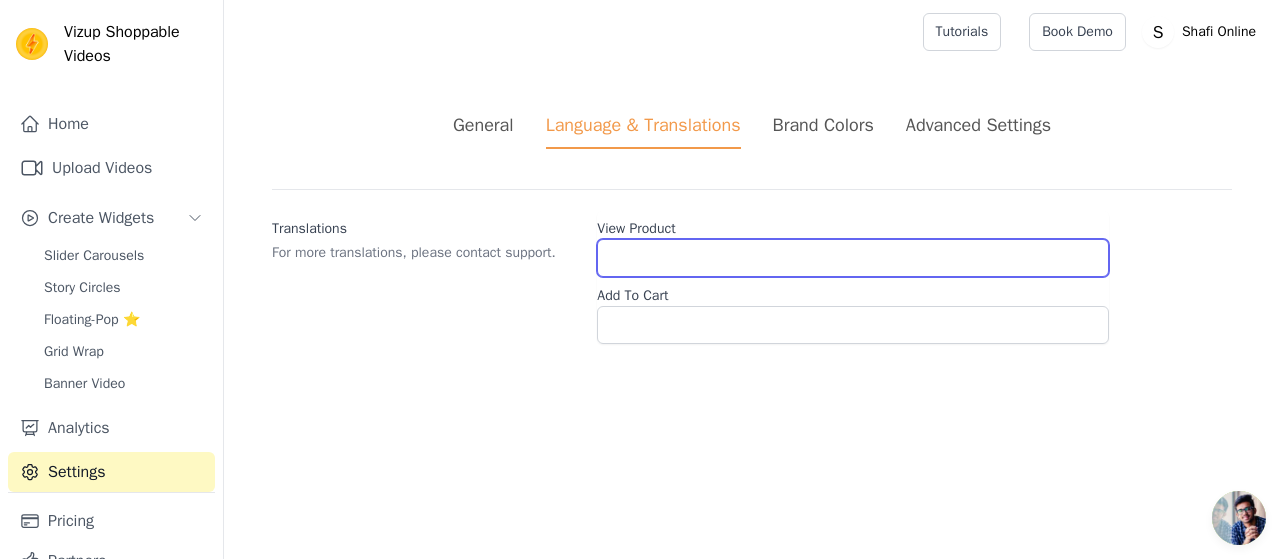 click on "View Product" at bounding box center (853, 258) 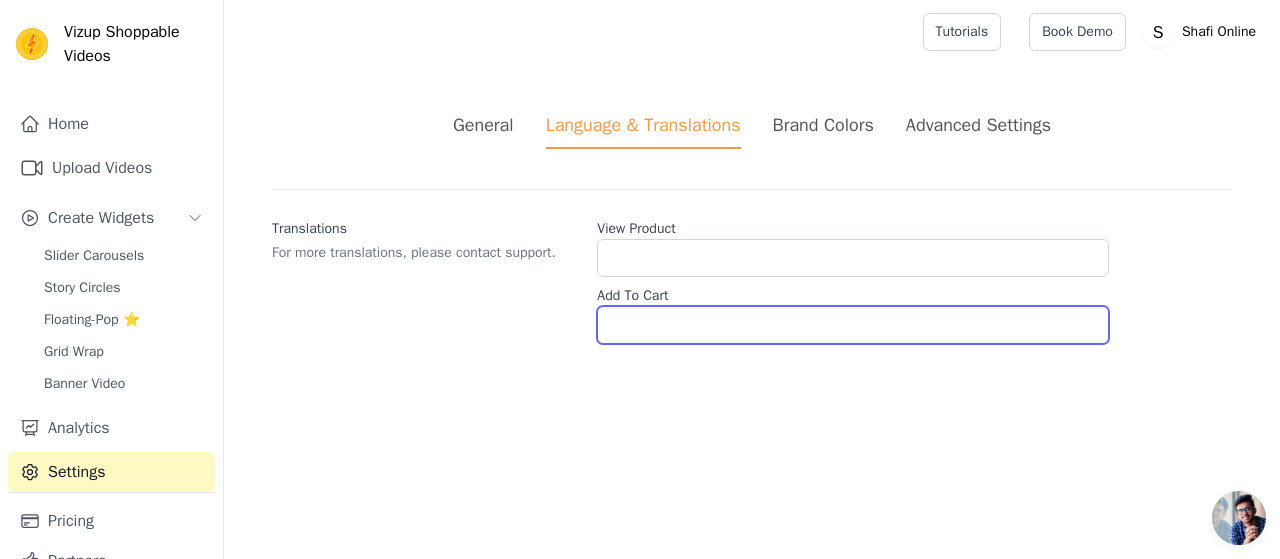 click on "Add To Cart" at bounding box center [853, 325] 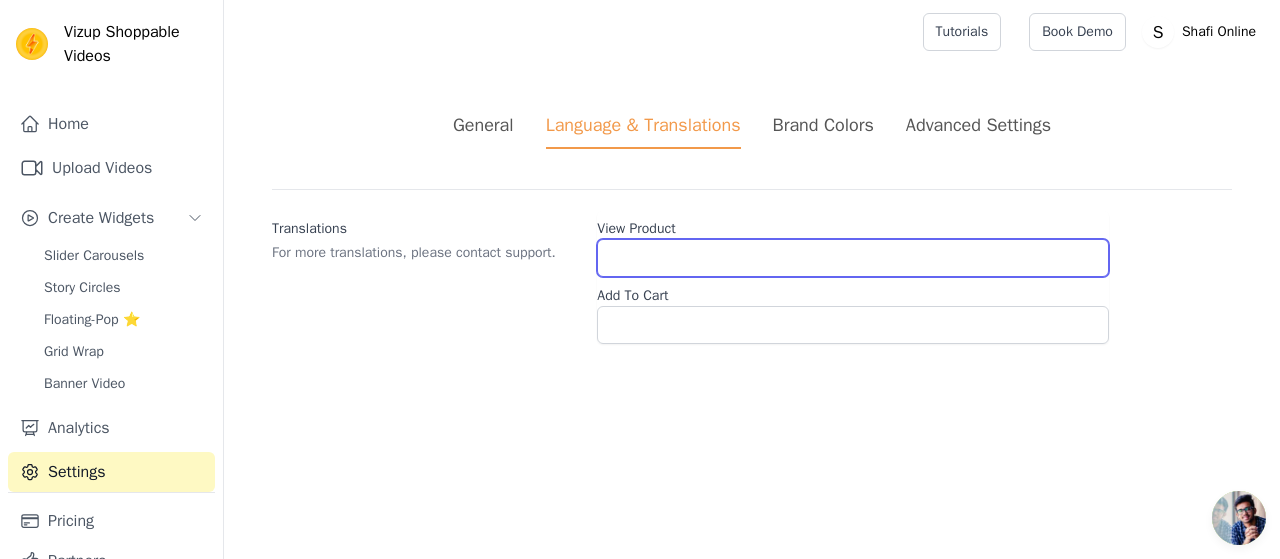 click on "View Product" at bounding box center [853, 258] 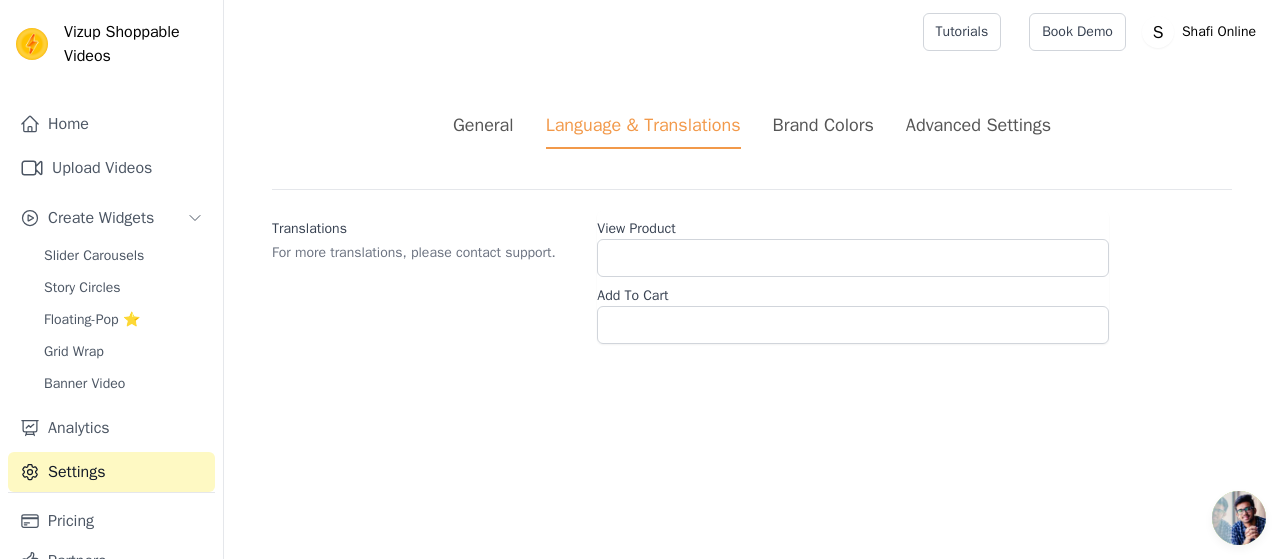 click on "Brand Colors" at bounding box center [823, 125] 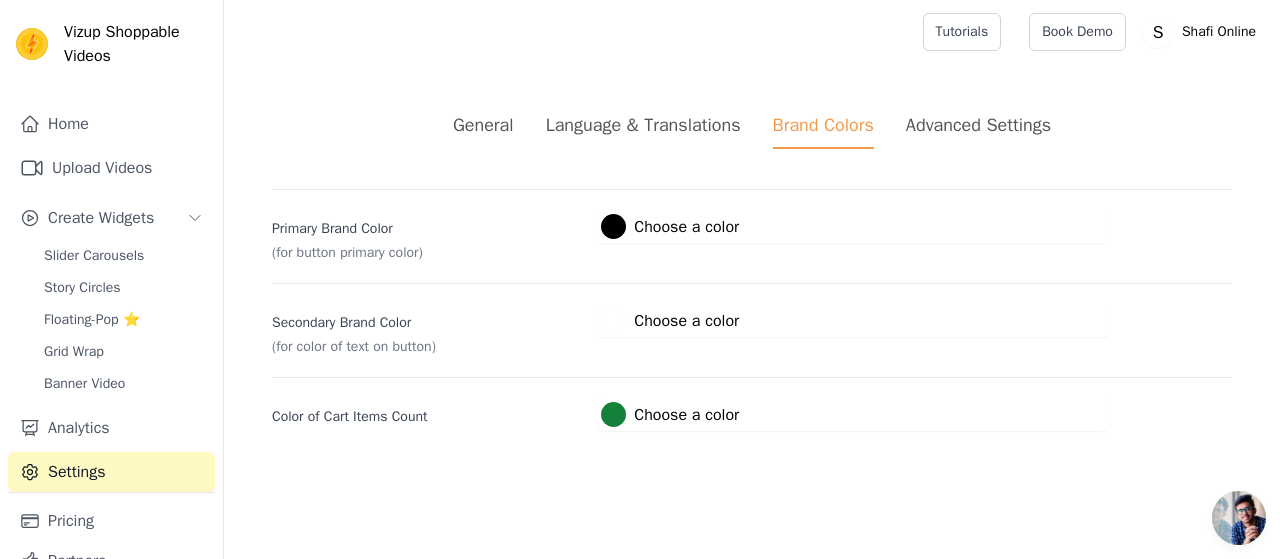 click on "Language & Translations" at bounding box center [643, 125] 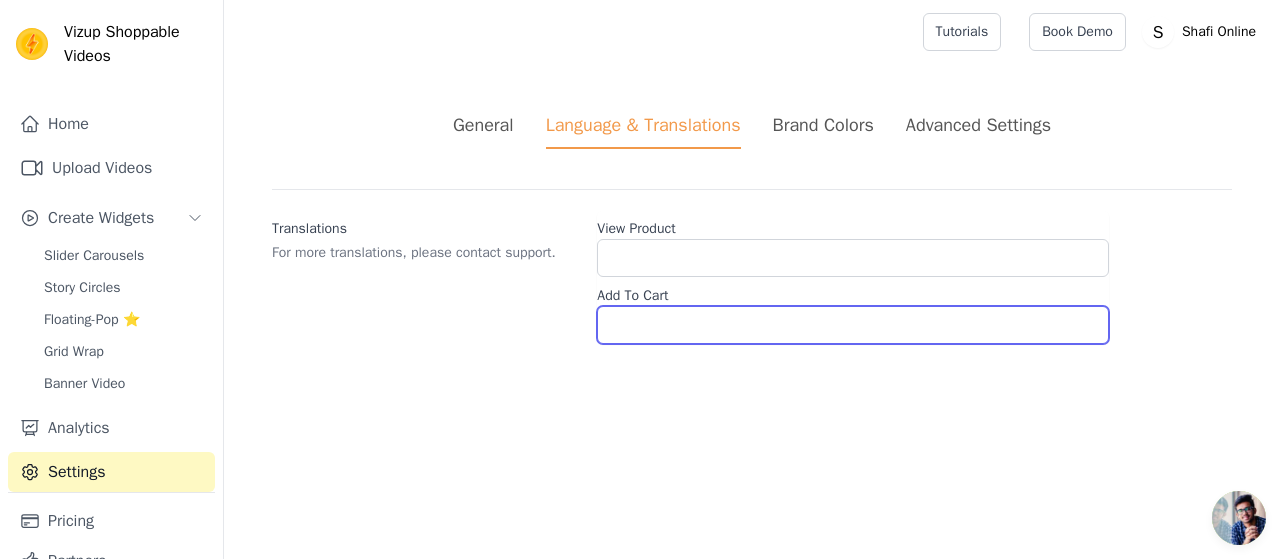 click on "Add To Cart" at bounding box center [853, 325] 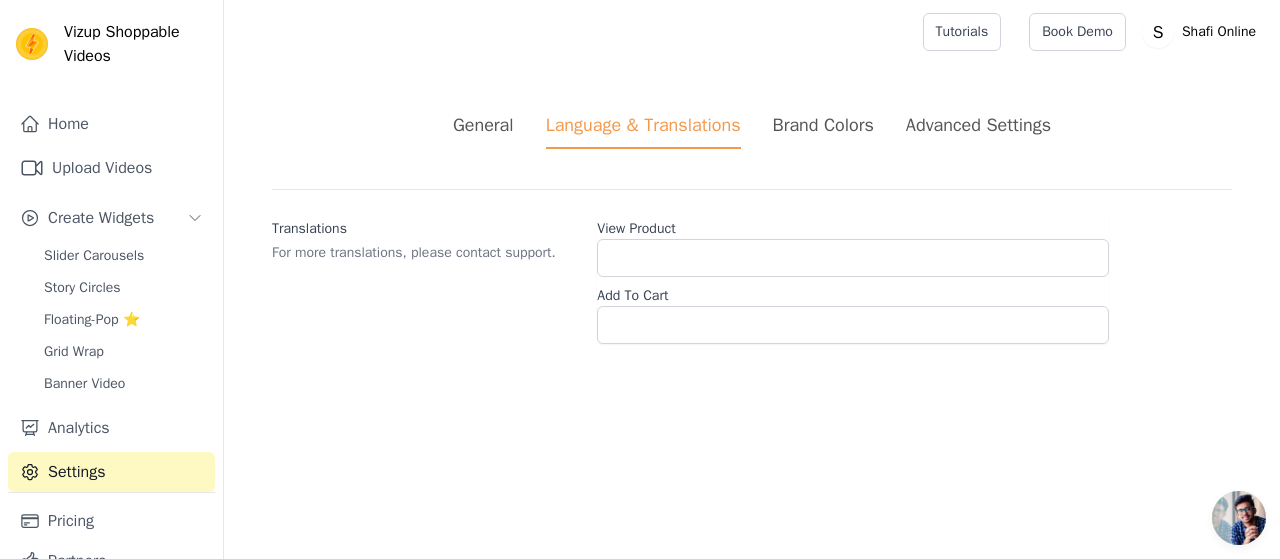 click on "Brand Colors" at bounding box center [823, 125] 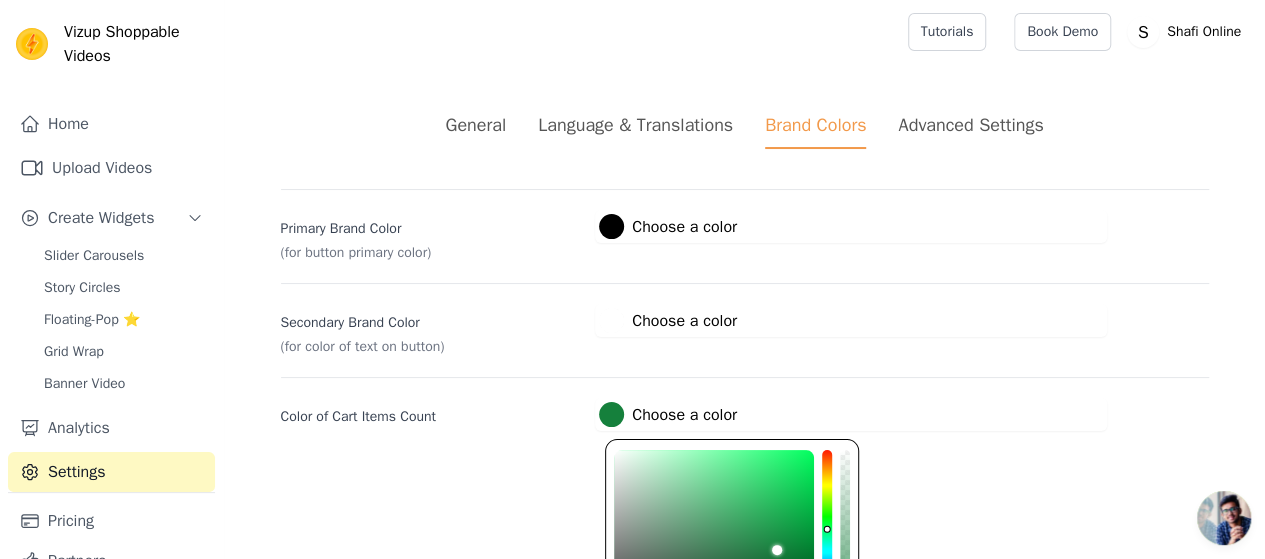 click on "#15803c       Choose a color" at bounding box center (668, 414) 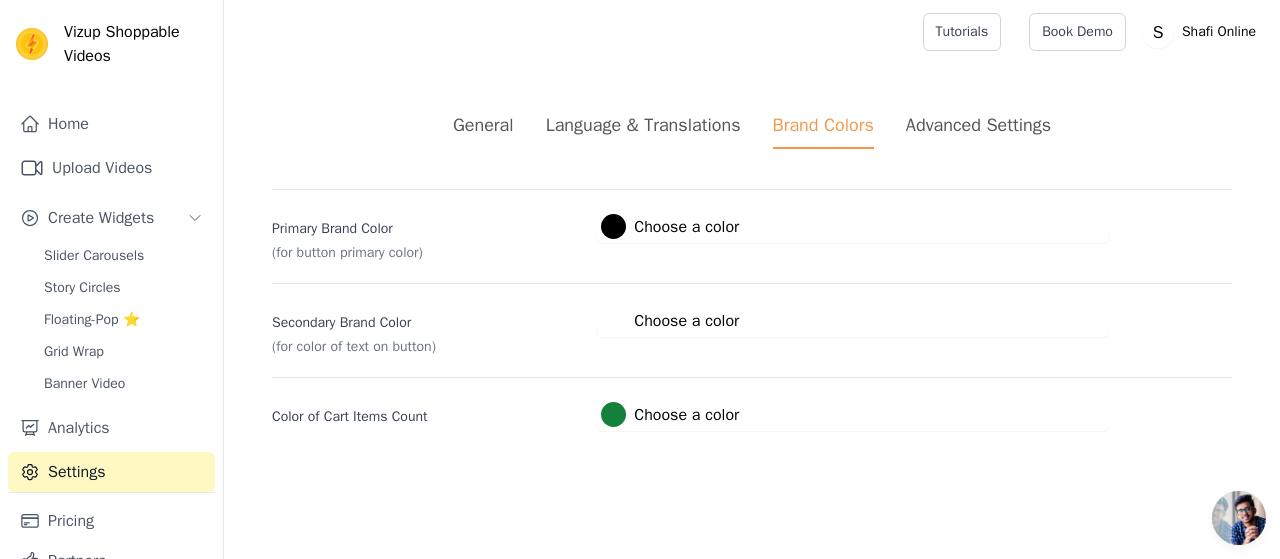 click on "#ffffff       Choose a color                               #ffffff   1   hex   change to    rgb" at bounding box center [853, 320] 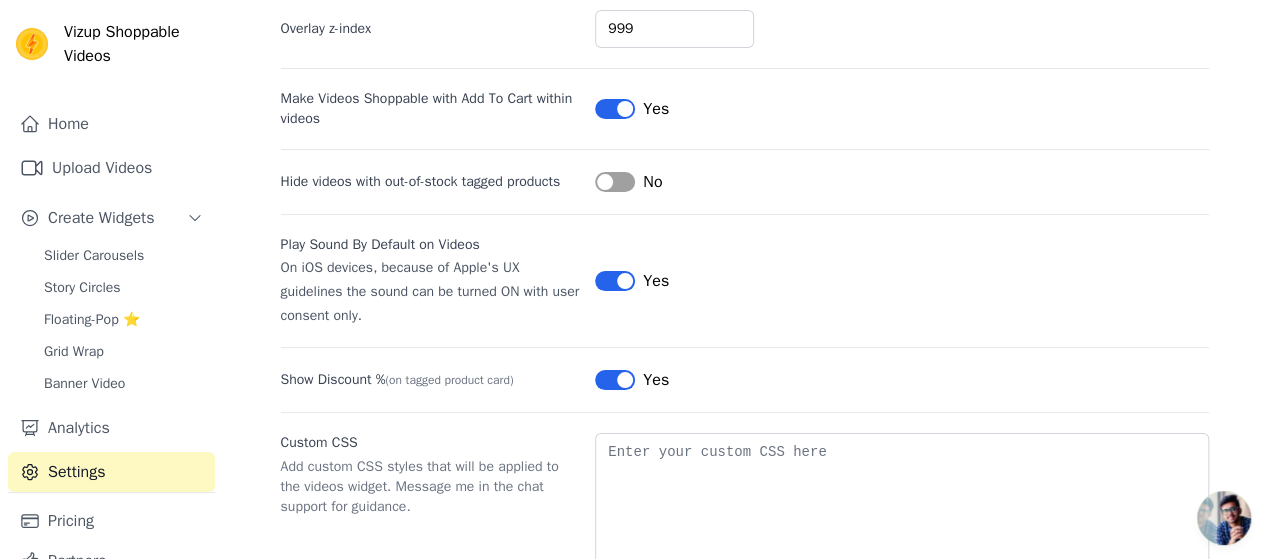 scroll, scrollTop: 296, scrollLeft: 0, axis: vertical 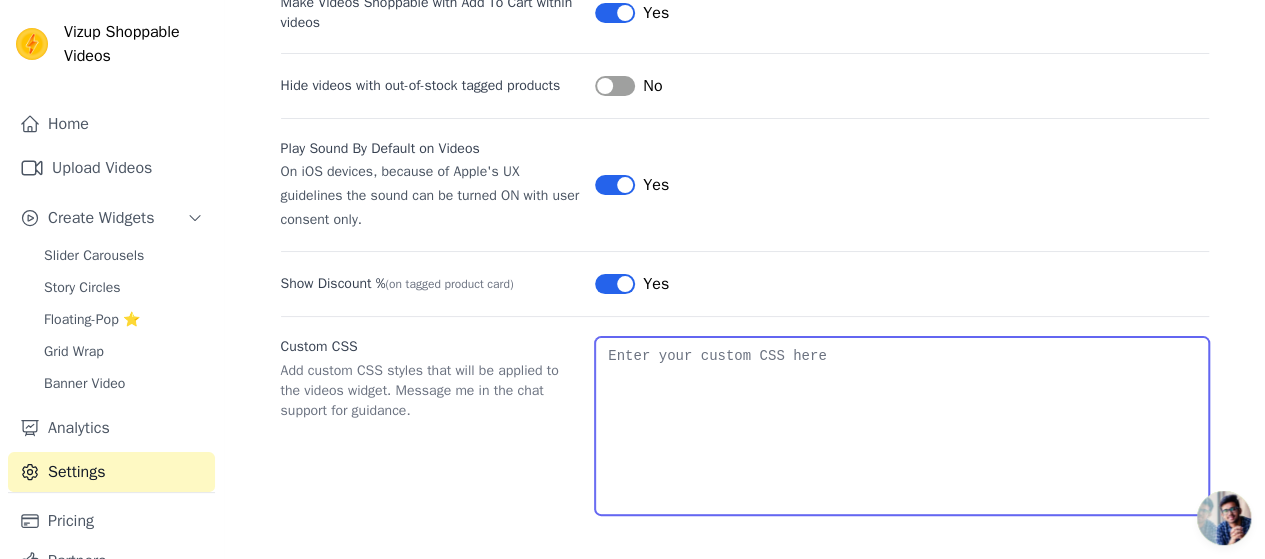 drag, startPoint x: 781, startPoint y: 377, endPoint x: 706, endPoint y: 391, distance: 76.29548 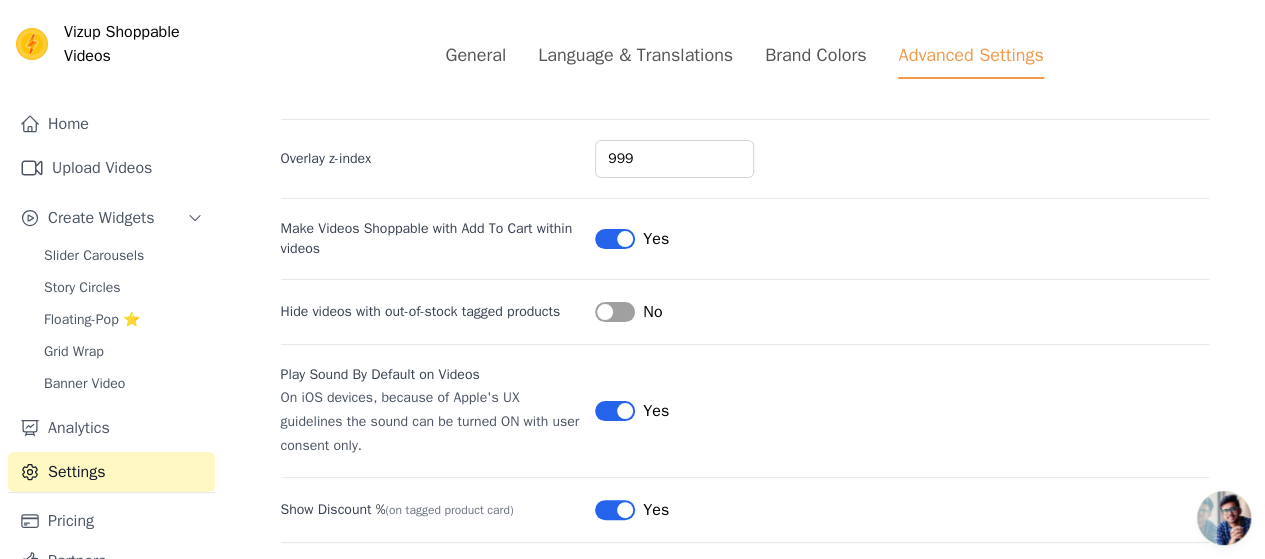 scroll, scrollTop: 0, scrollLeft: 0, axis: both 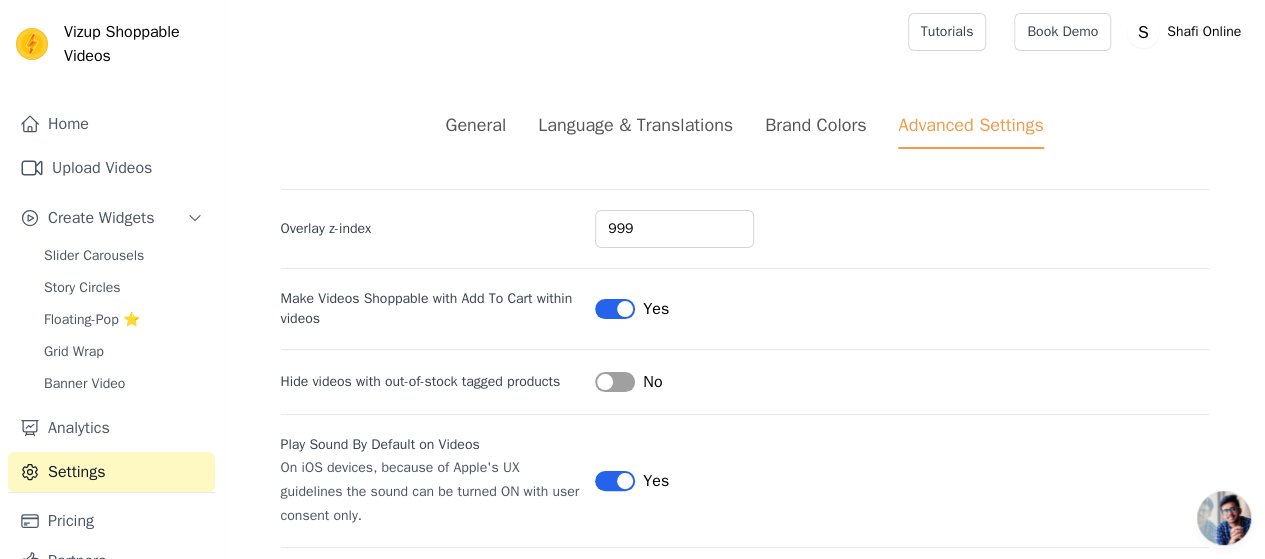 drag, startPoint x: 705, startPoint y: 385, endPoint x: 763, endPoint y: 369, distance: 60.166435 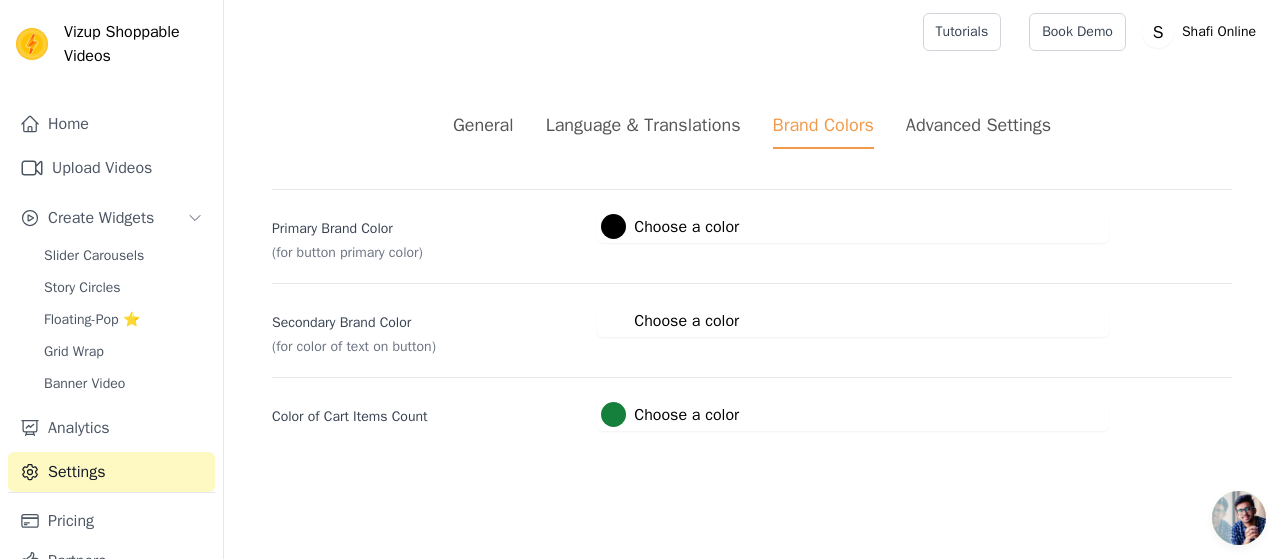 click on "Language & Translations" at bounding box center [643, 125] 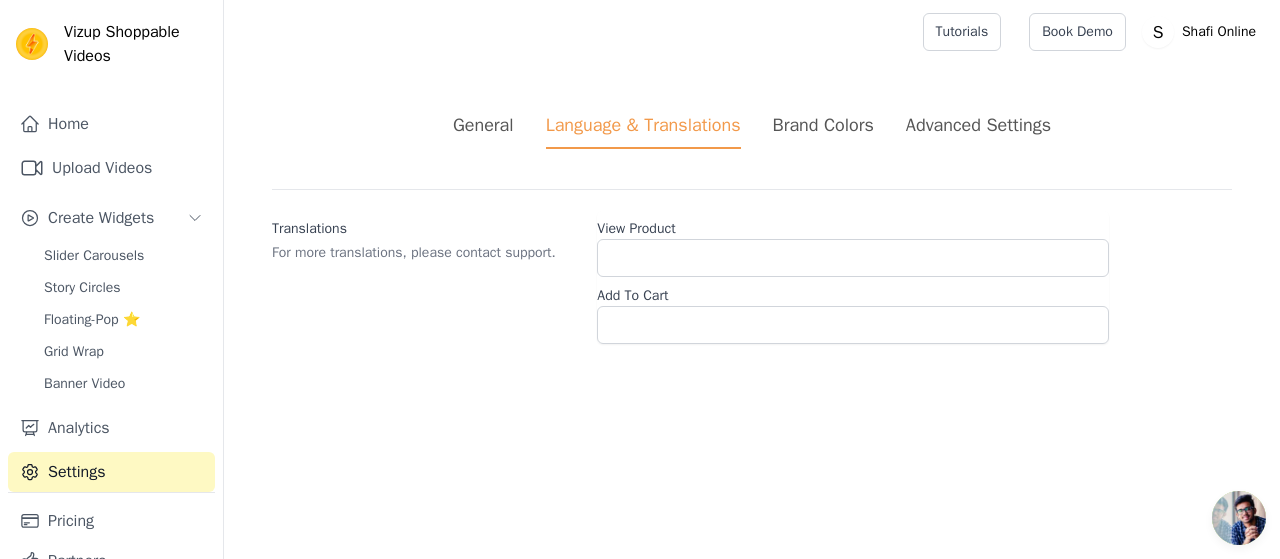 click on "General" at bounding box center (483, 125) 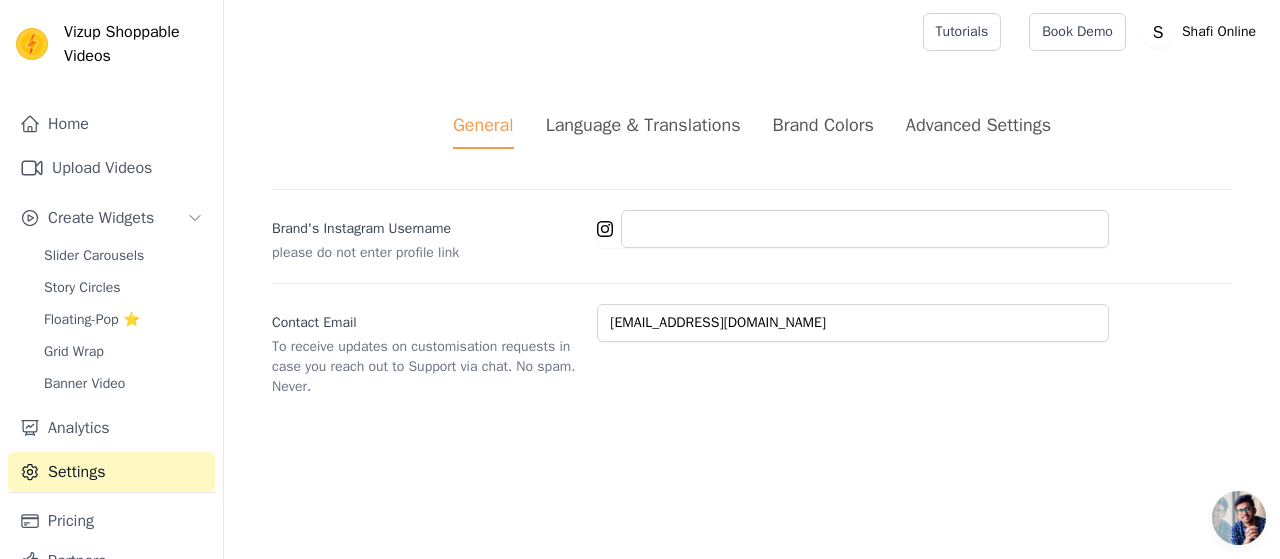 click on "Brand's Instagram Username   please do not enter profile link" at bounding box center (752, 226) 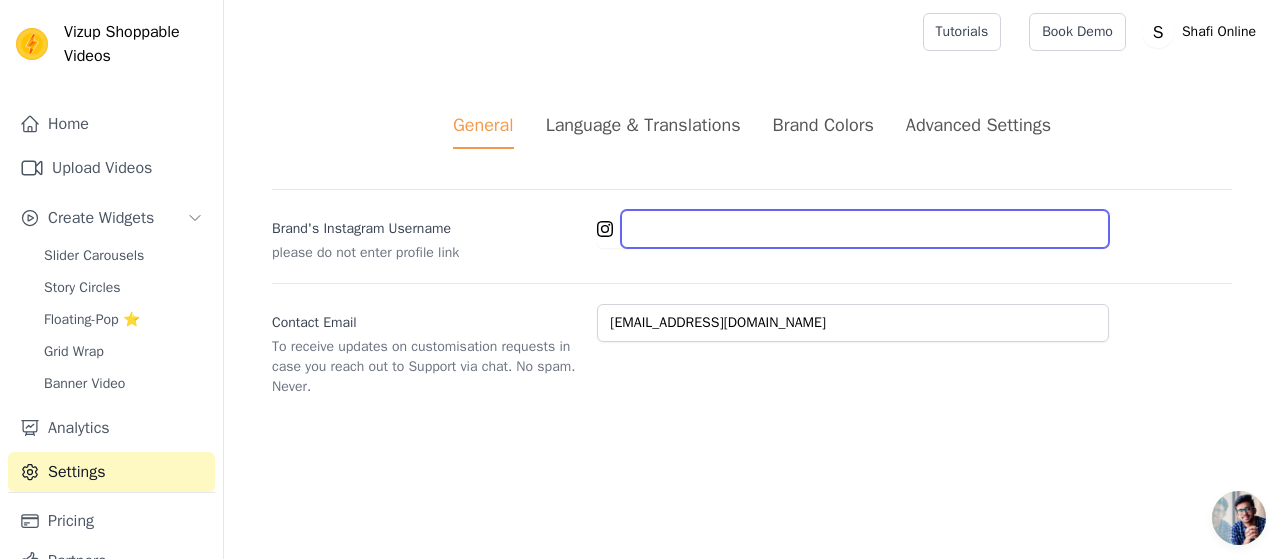 click on "Brand's Instagram Username" at bounding box center (865, 229) 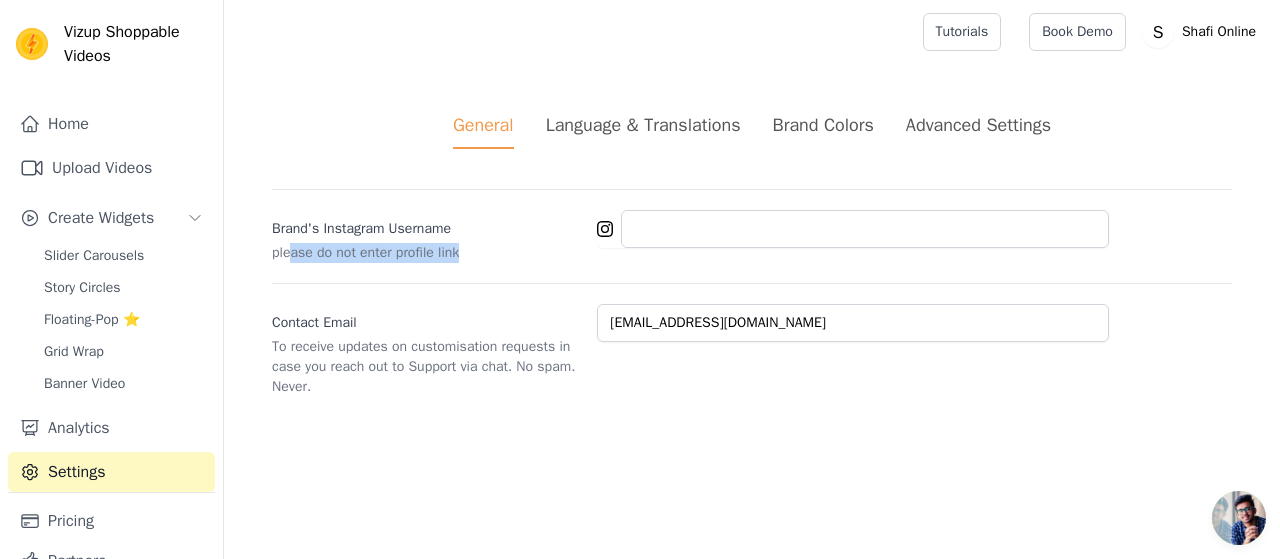 drag, startPoint x: 294, startPoint y: 259, endPoint x: 490, endPoint y: 261, distance: 196.01021 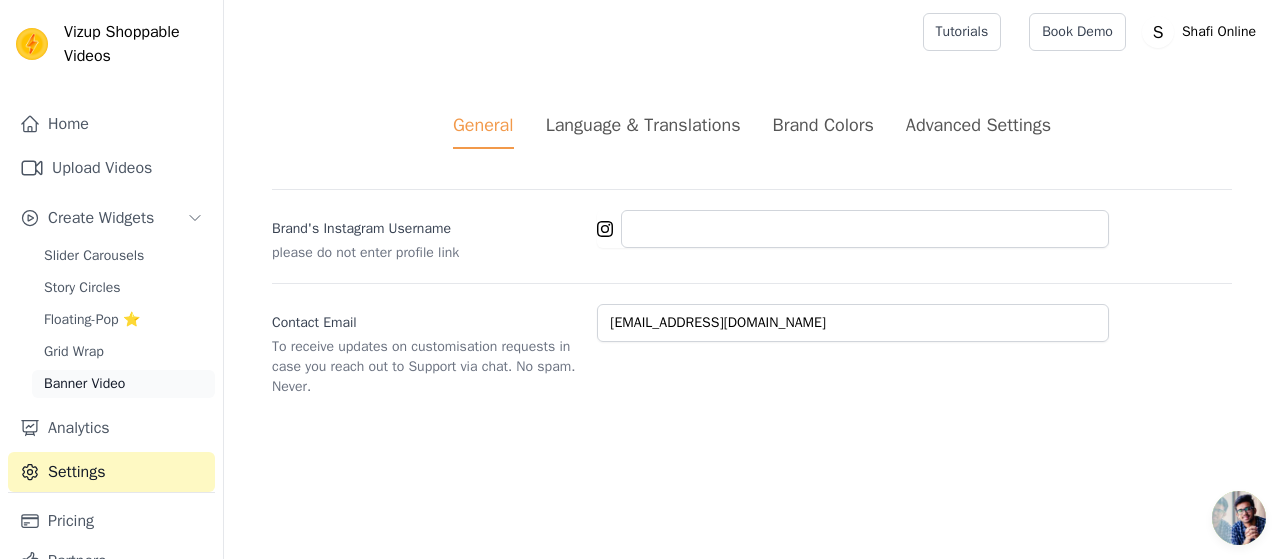 click on "Banner Video" at bounding box center (84, 384) 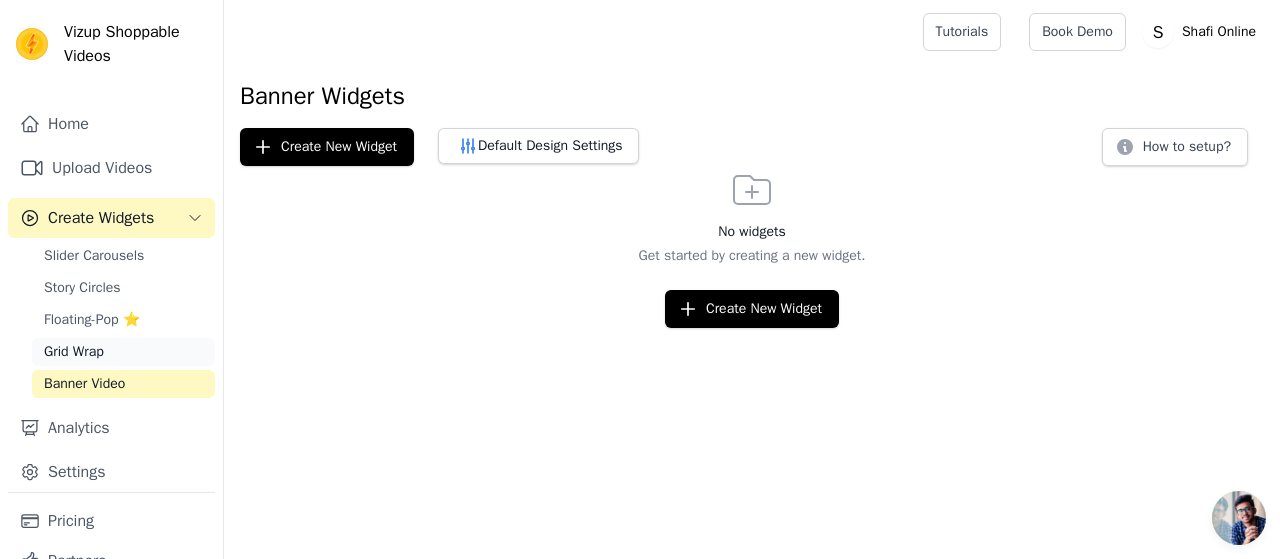 click on "Grid Wrap" at bounding box center [123, 352] 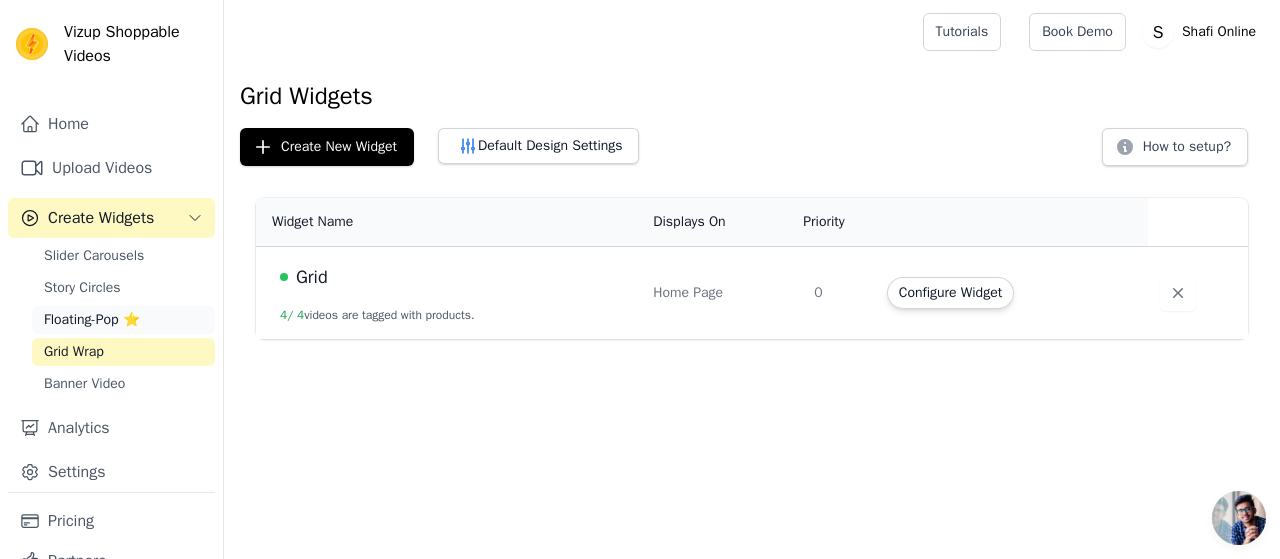 click on "Floating-Pop ⭐" at bounding box center [92, 320] 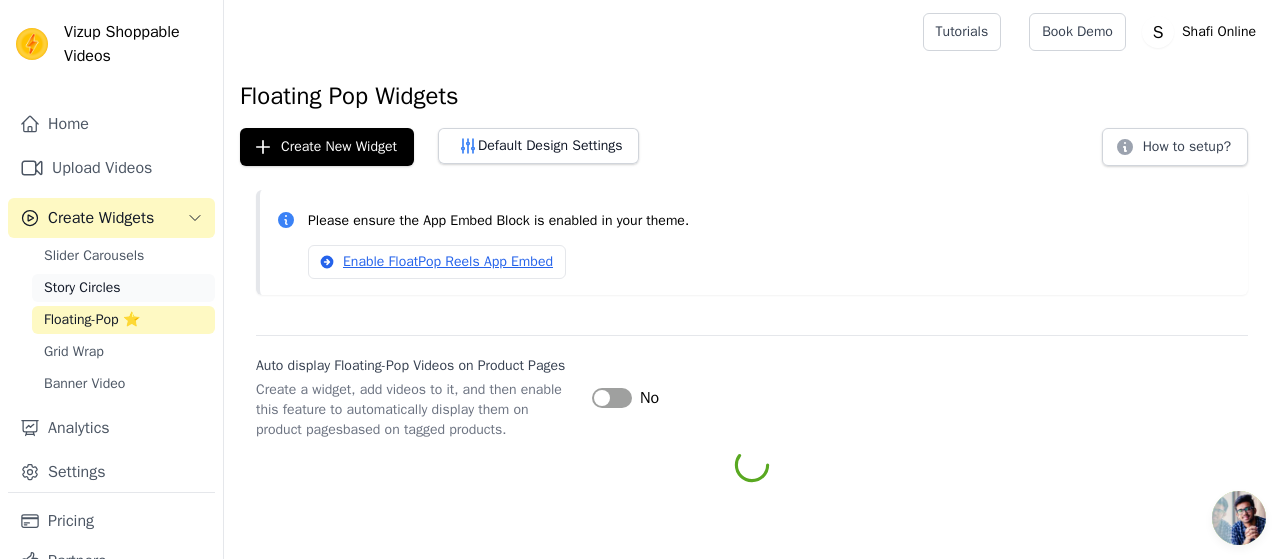 click on "Story Circles" at bounding box center (123, 288) 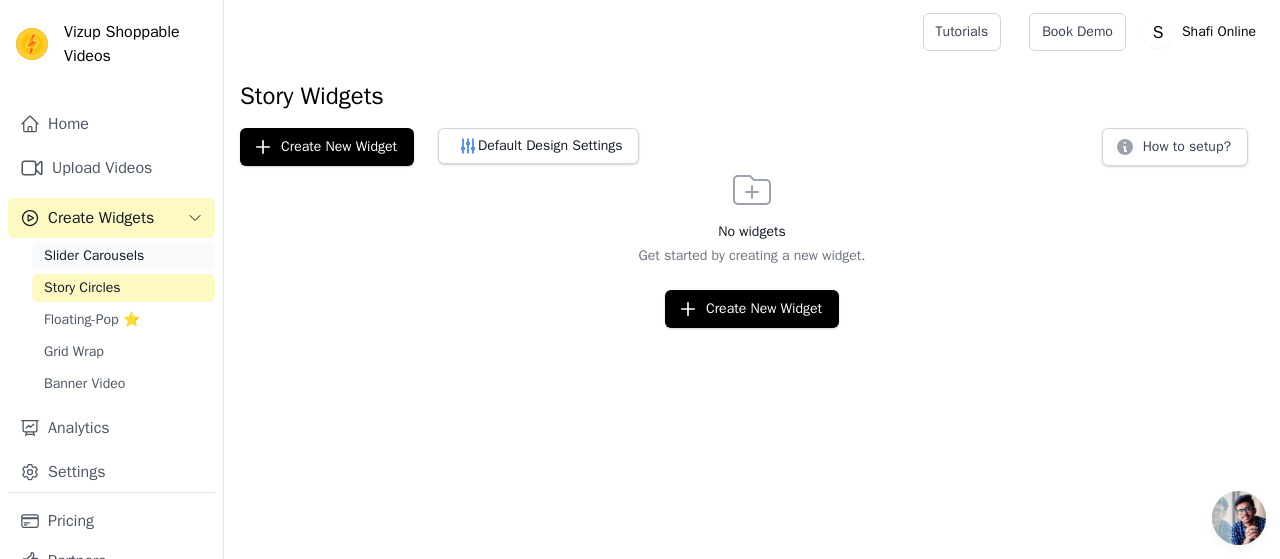 click on "Slider Carousels" at bounding box center [94, 256] 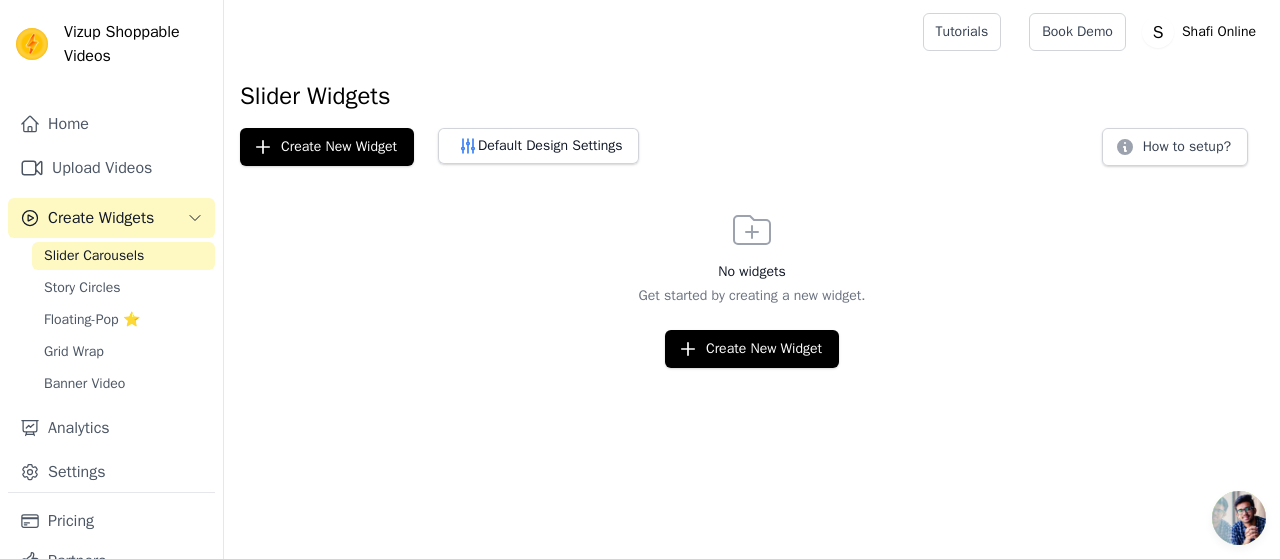 click on "Create Widgets" at bounding box center (101, 218) 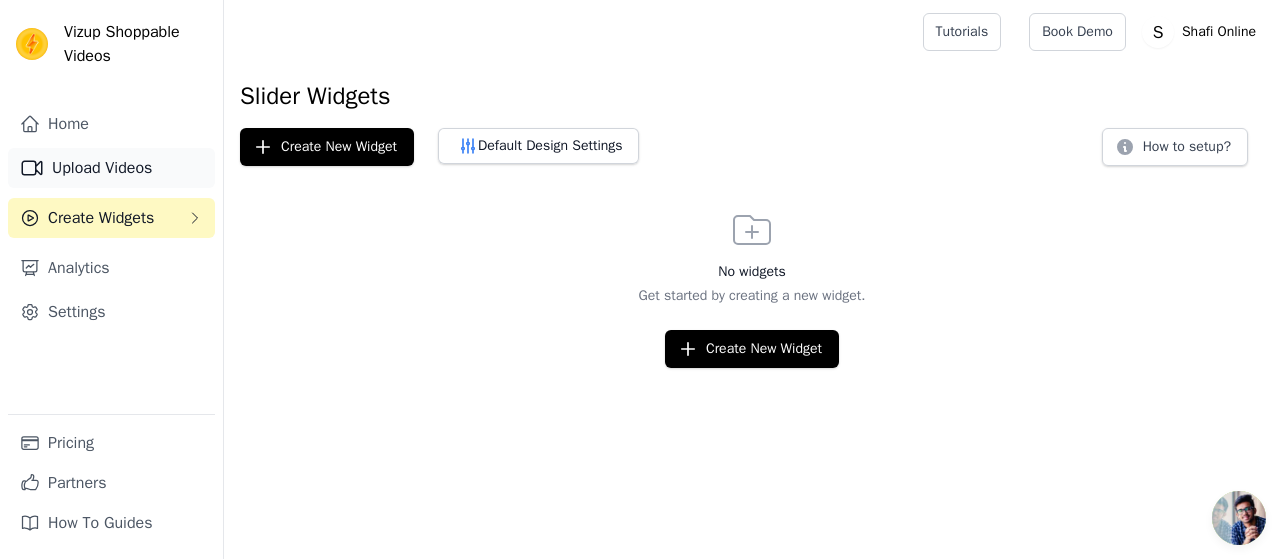 drag, startPoint x: 146, startPoint y: 211, endPoint x: 116, endPoint y: 176, distance: 46.09772 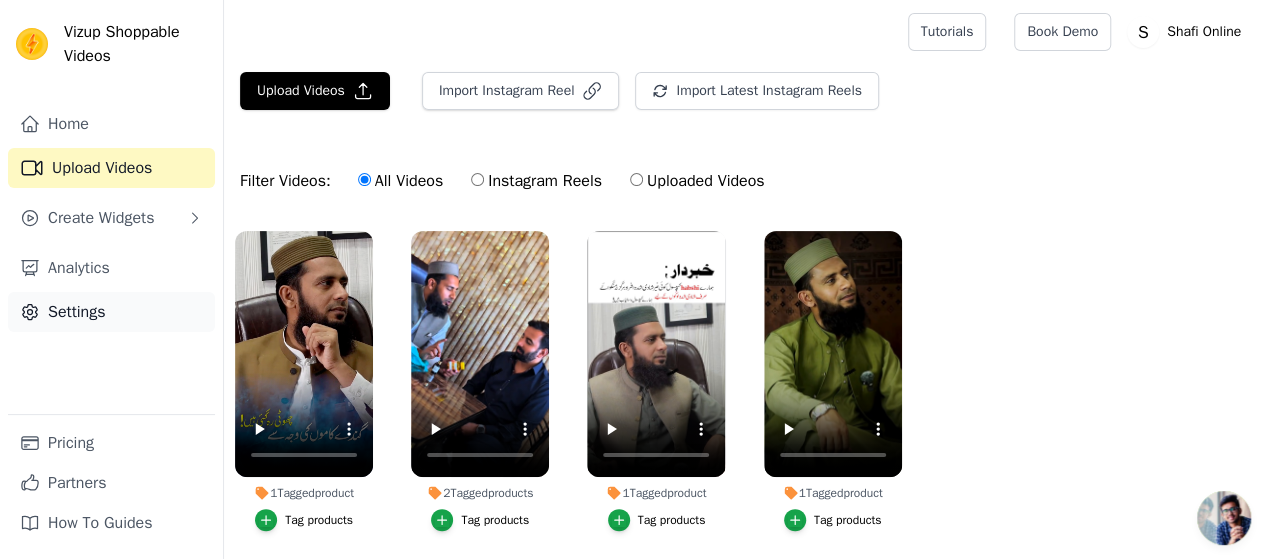 click on "Settings" at bounding box center (111, 312) 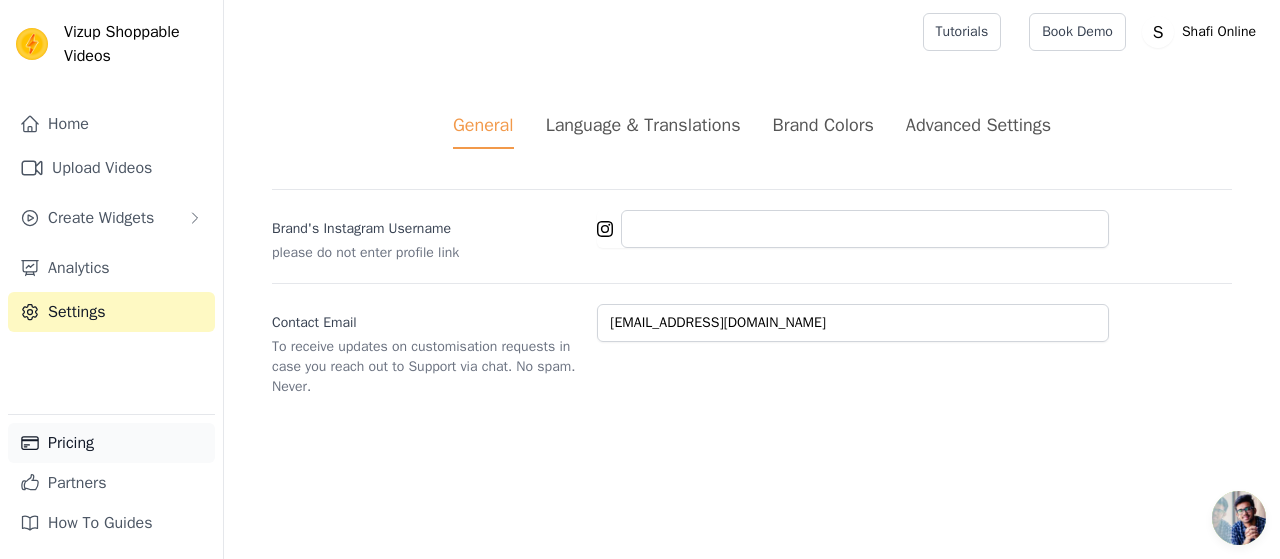 click on "Pricing" at bounding box center [111, 443] 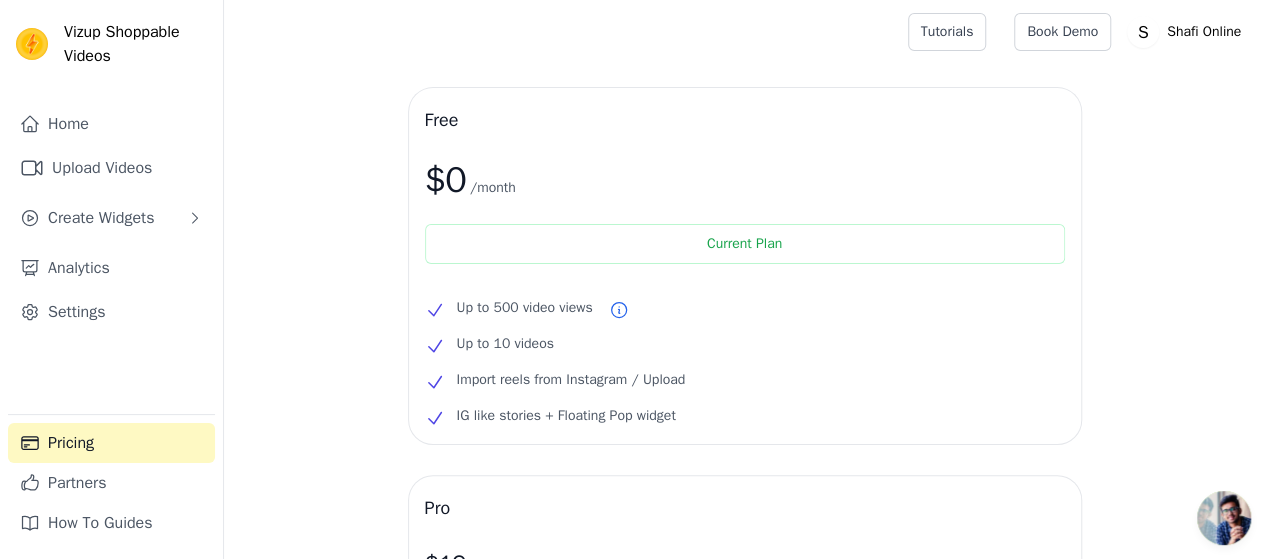 scroll, scrollTop: 0, scrollLeft: 0, axis: both 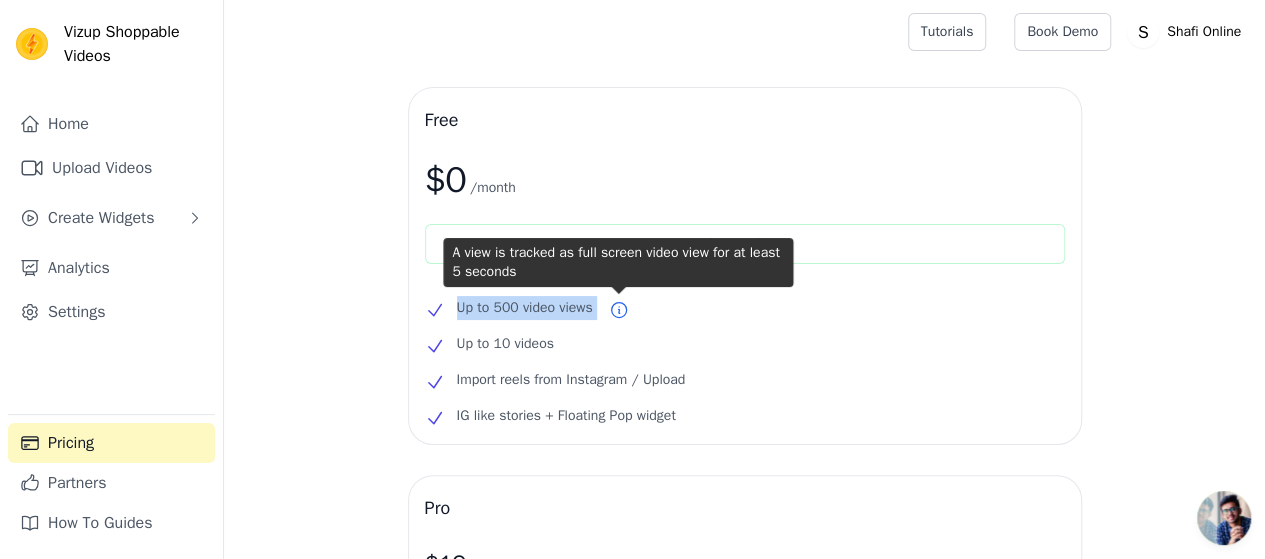 drag, startPoint x: 441, startPoint y: 313, endPoint x: 625, endPoint y: 319, distance: 184.0978 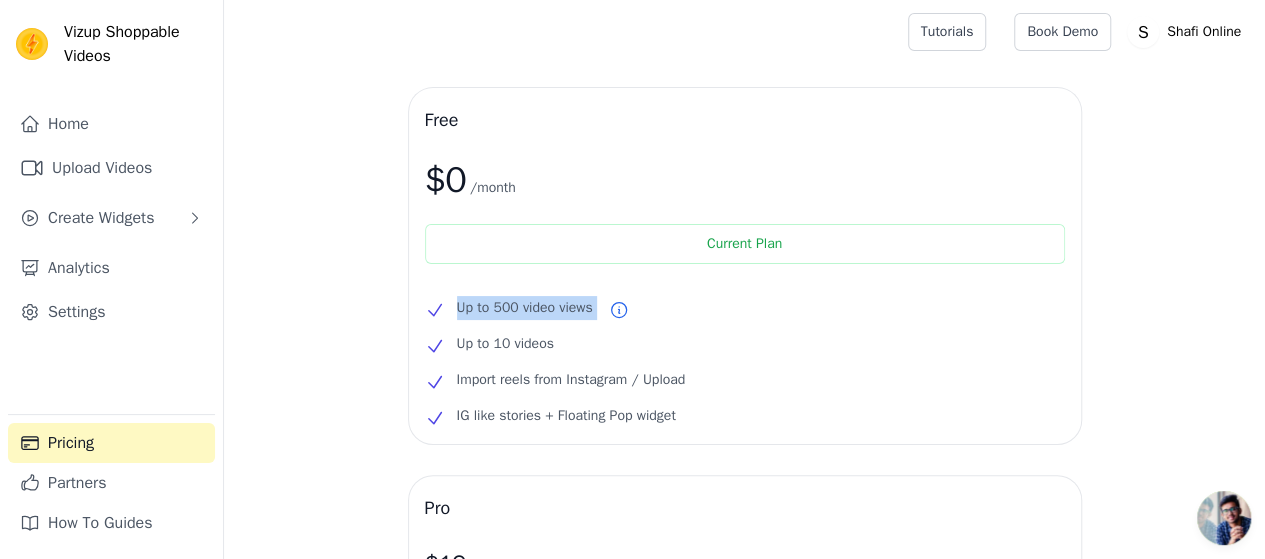 click 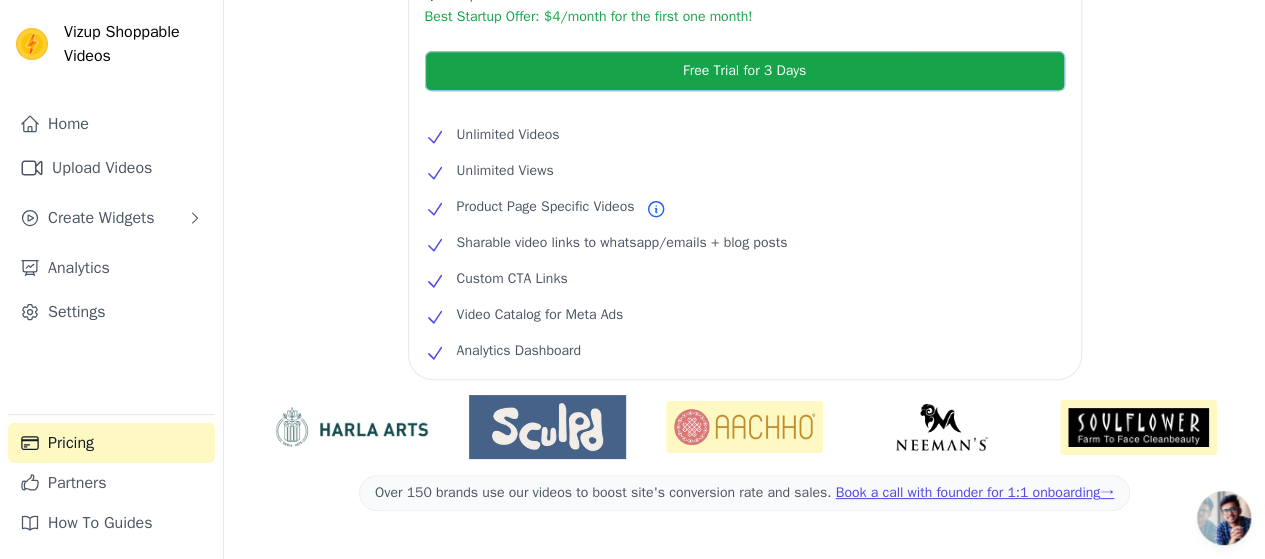 scroll, scrollTop: 637, scrollLeft: 0, axis: vertical 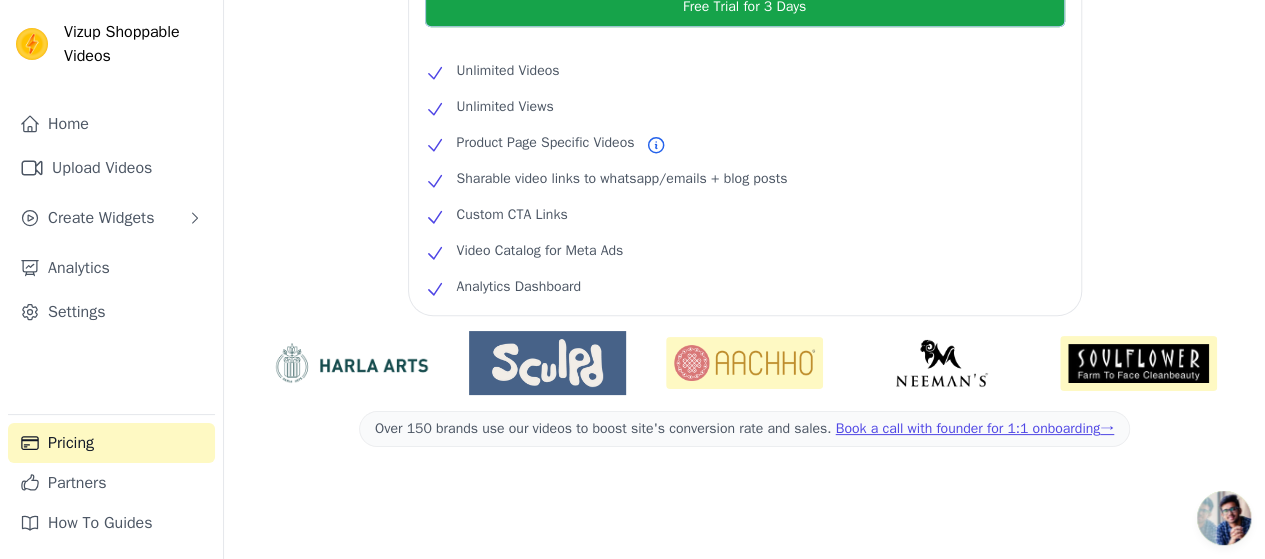 drag, startPoint x: 460, startPoint y: 213, endPoint x: 635, endPoint y: 198, distance: 175.64168 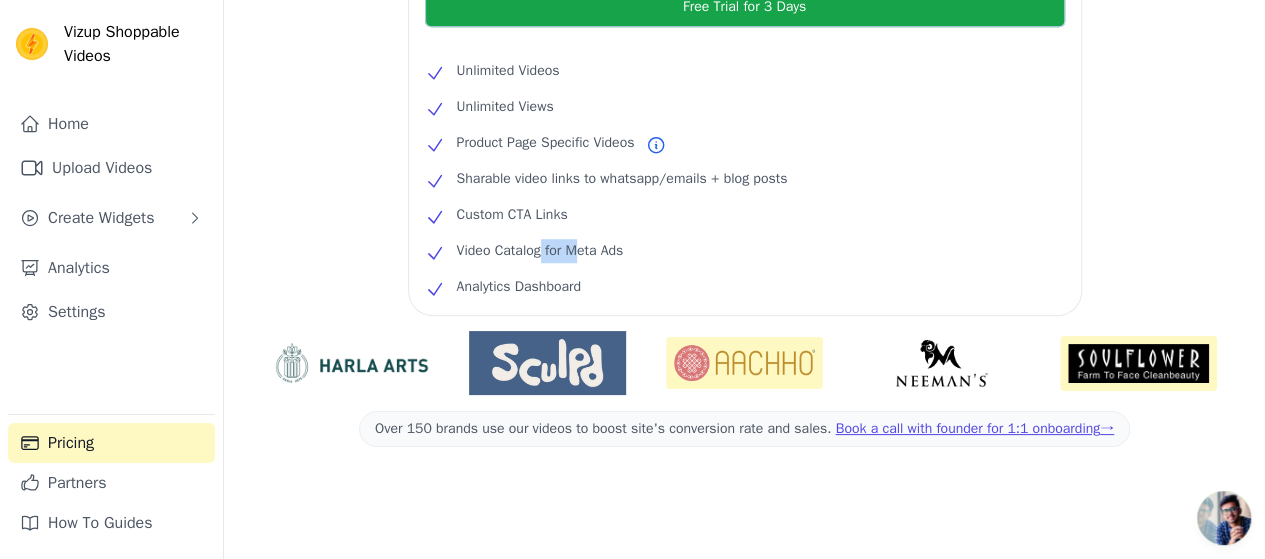 click on "Unlimited Videos     Unlimited Views     Product Page Specific Videos       Sharable video links to whatsapp/emails + blog posts
Custom CTA Links
Video Catalog for Meta Ads     Analytics Dashboard" at bounding box center [745, 179] 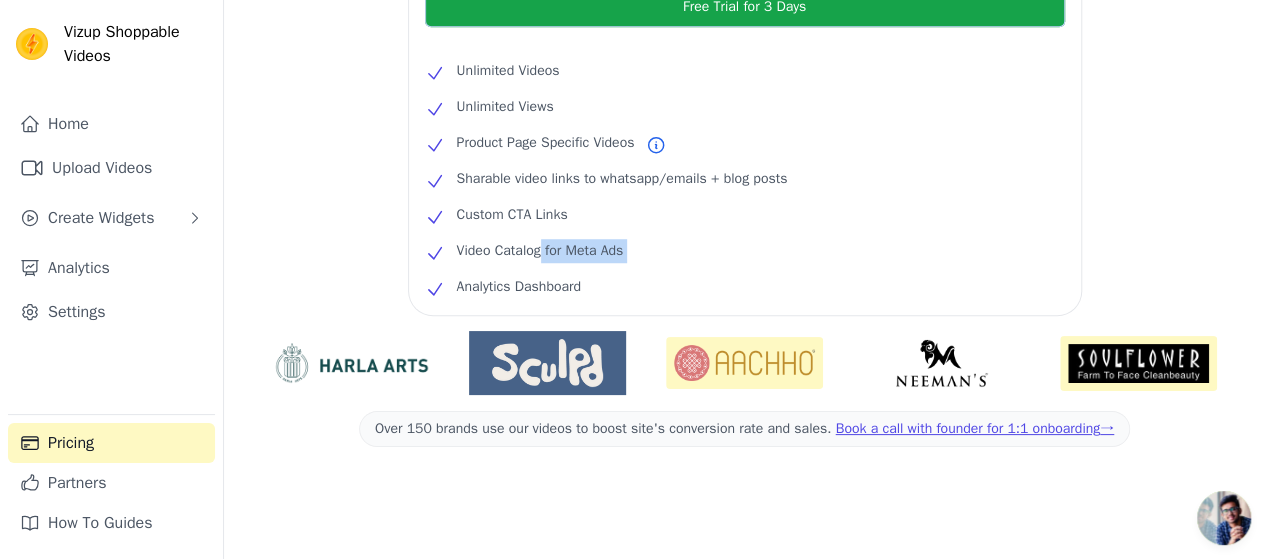 drag, startPoint x: 515, startPoint y: 229, endPoint x: 518, endPoint y: 241, distance: 12.369317 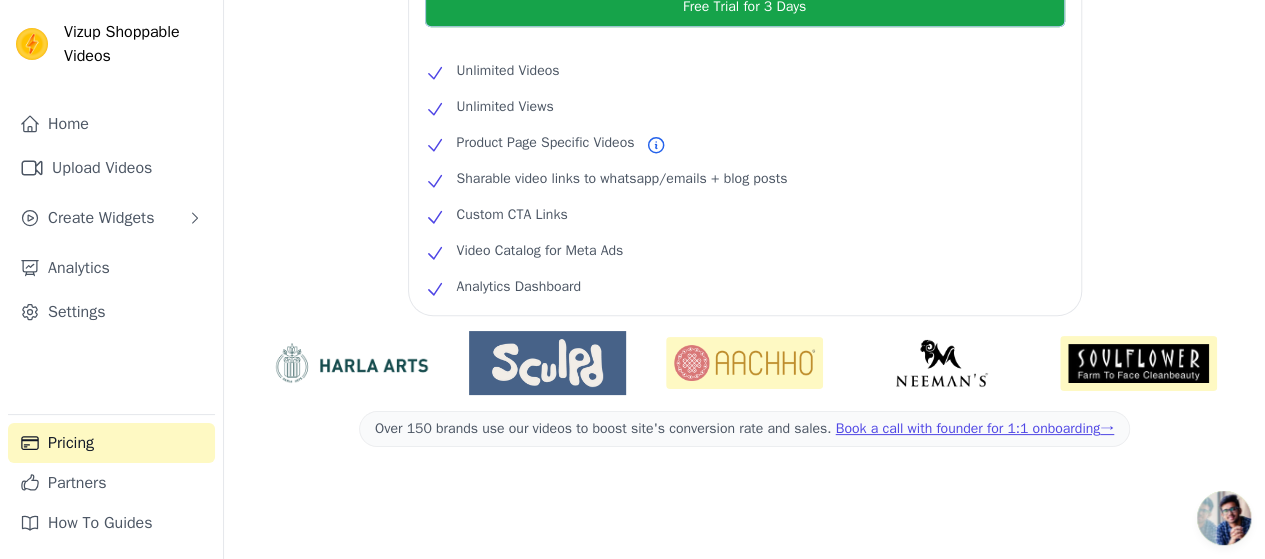 click on "Video Catalog for Meta Ads" at bounding box center (745, 251) 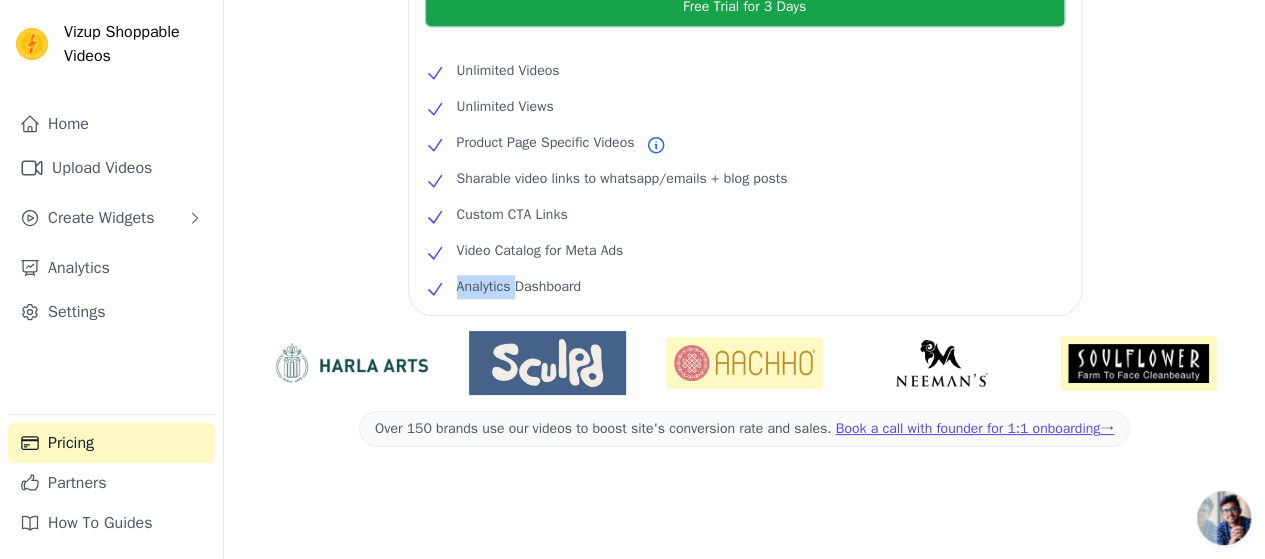 click on "Analytics Dashboard" at bounding box center (519, 287) 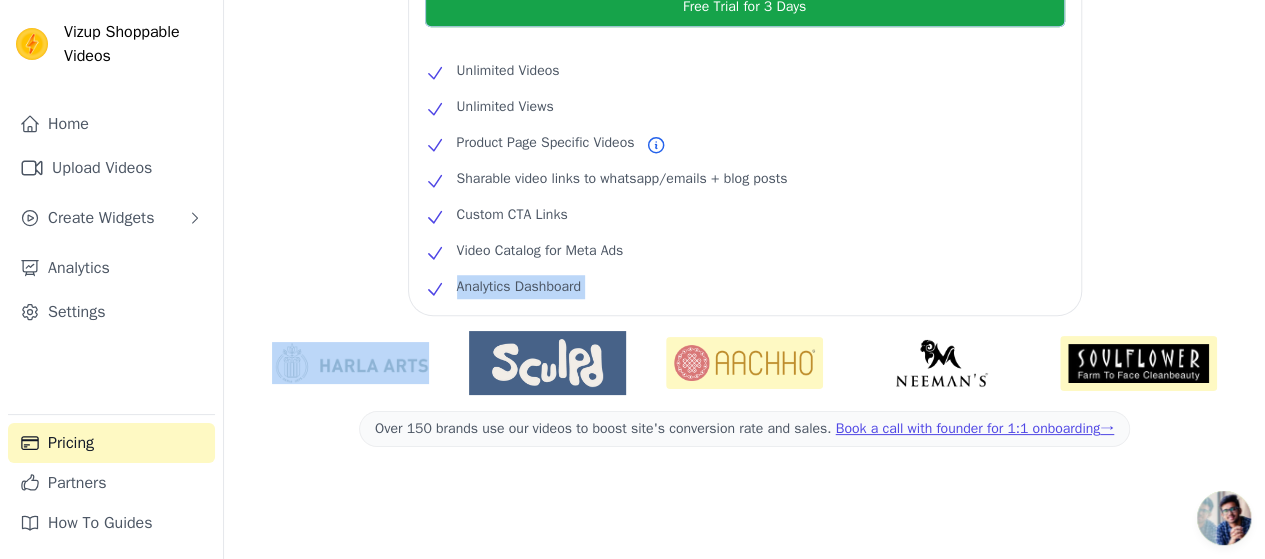 click on "Analytics Dashboard" at bounding box center (519, 287) 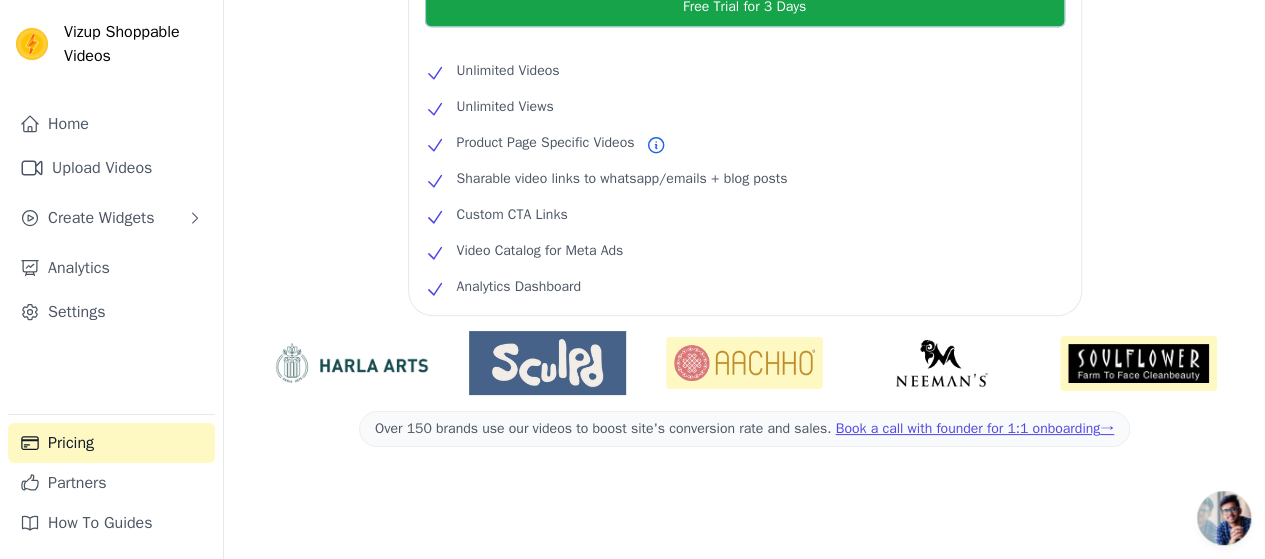 click on "Video Catalog for Meta Ads" at bounding box center (745, 251) 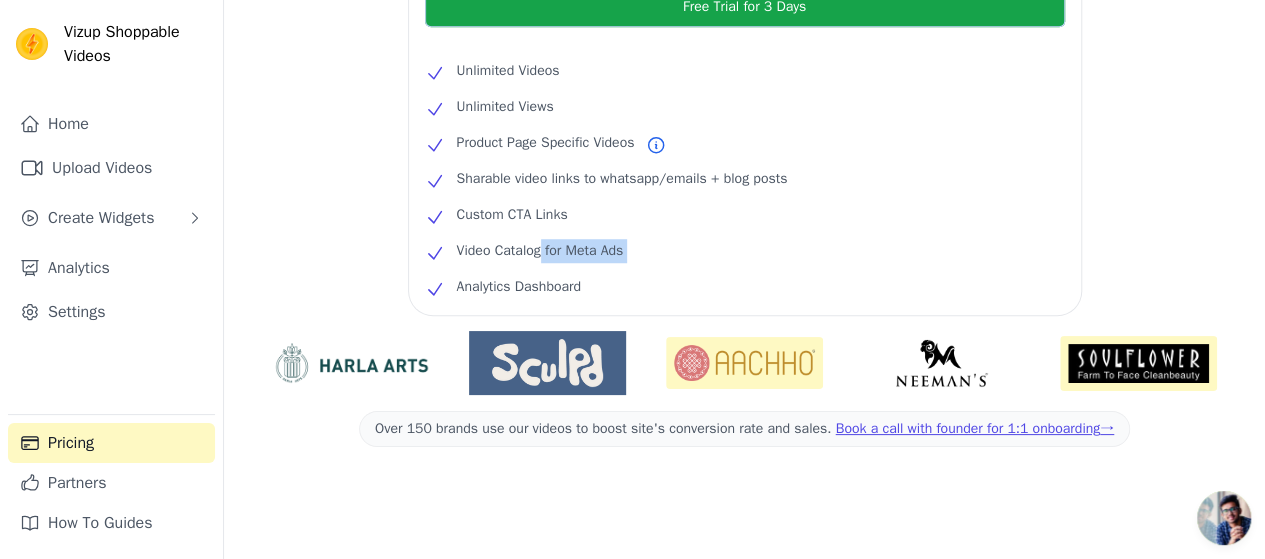 click on "Video Catalog for Meta Ads" at bounding box center [745, 251] 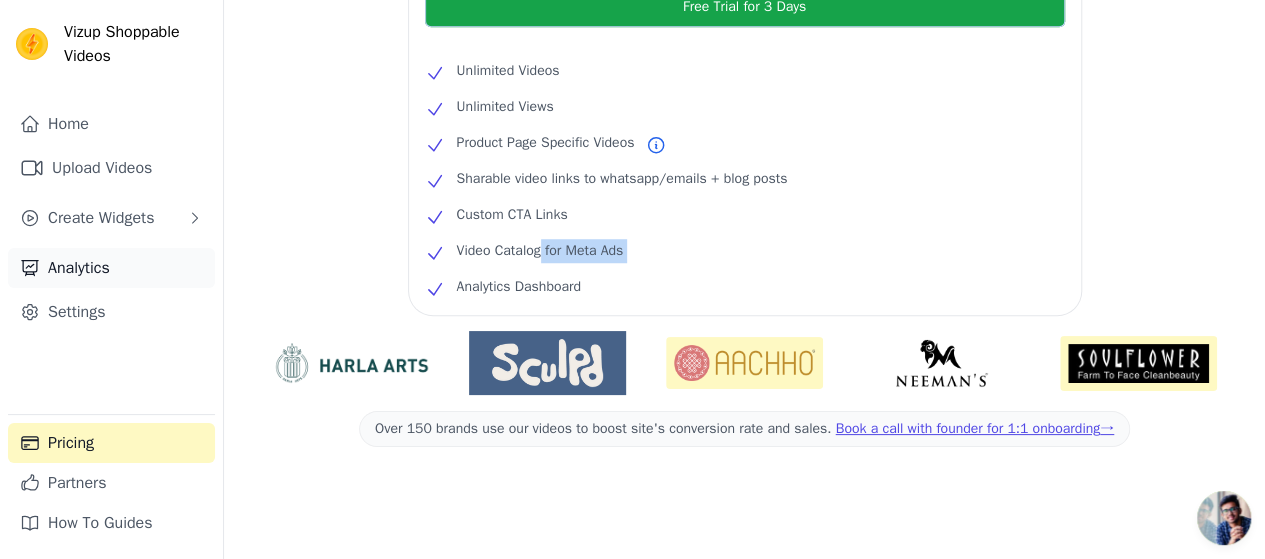 click 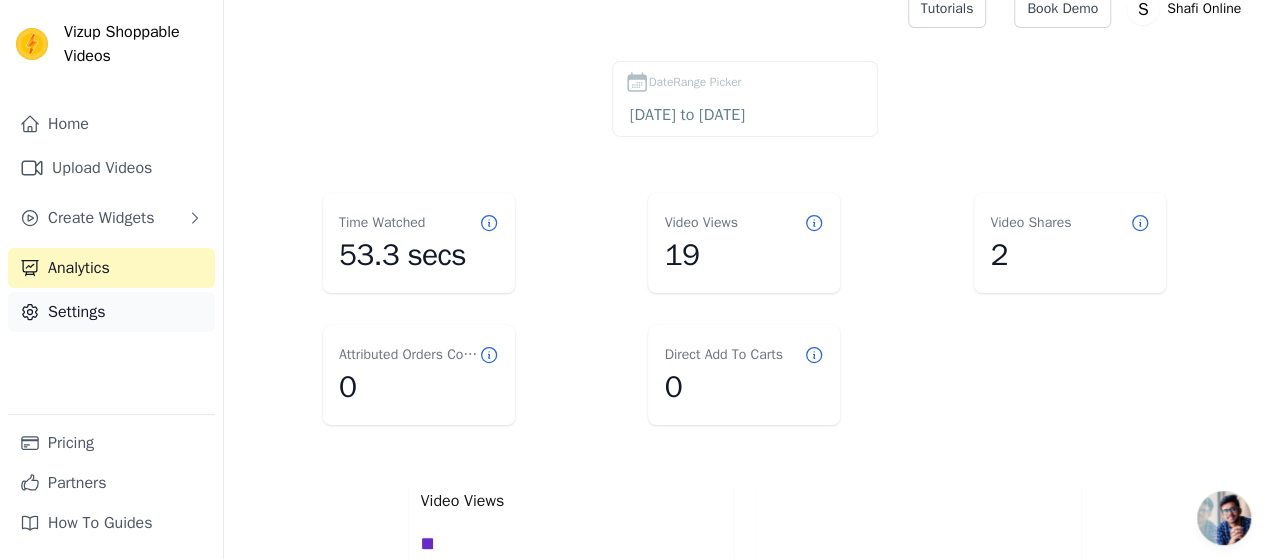 scroll, scrollTop: 637, scrollLeft: 0, axis: vertical 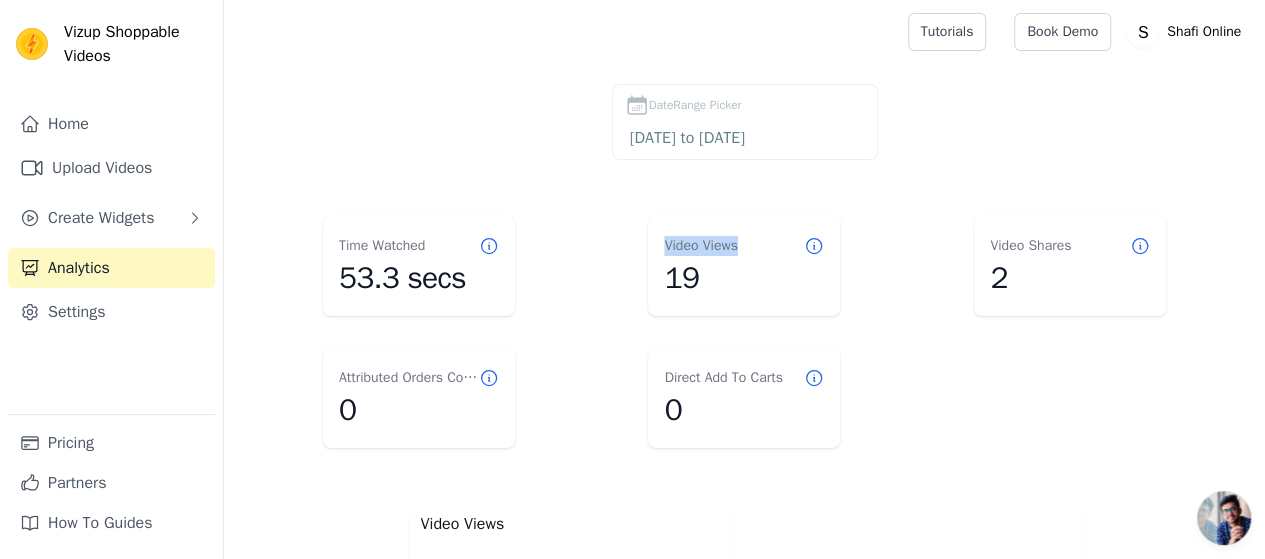 drag, startPoint x: 814, startPoint y: 238, endPoint x: 506, endPoint y: 223, distance: 308.36505 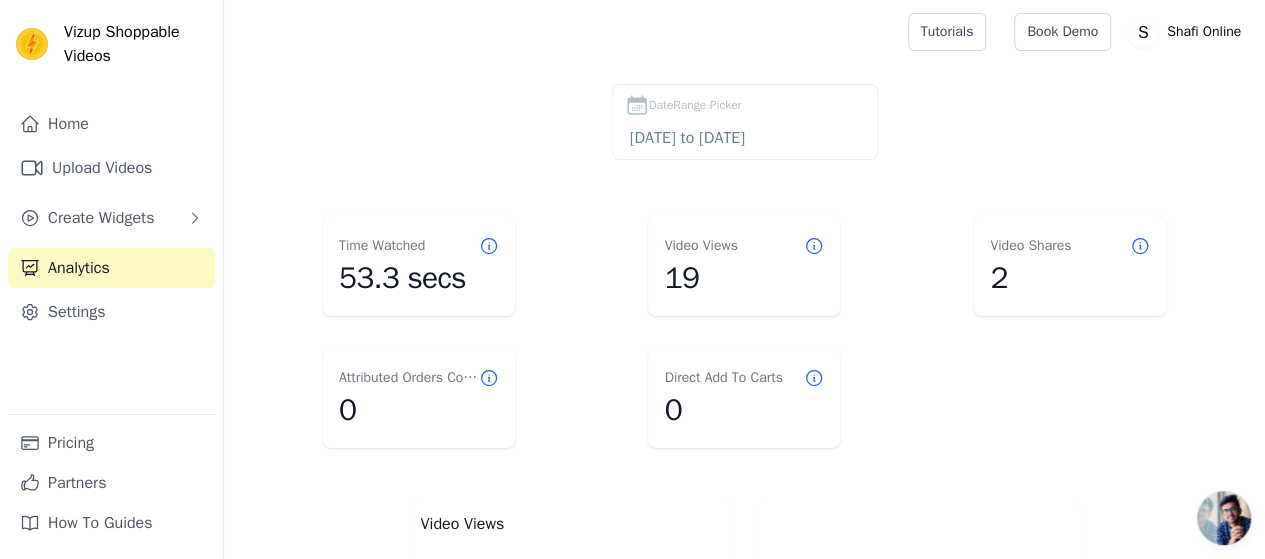 click on "Time Watched" at bounding box center [419, 246] 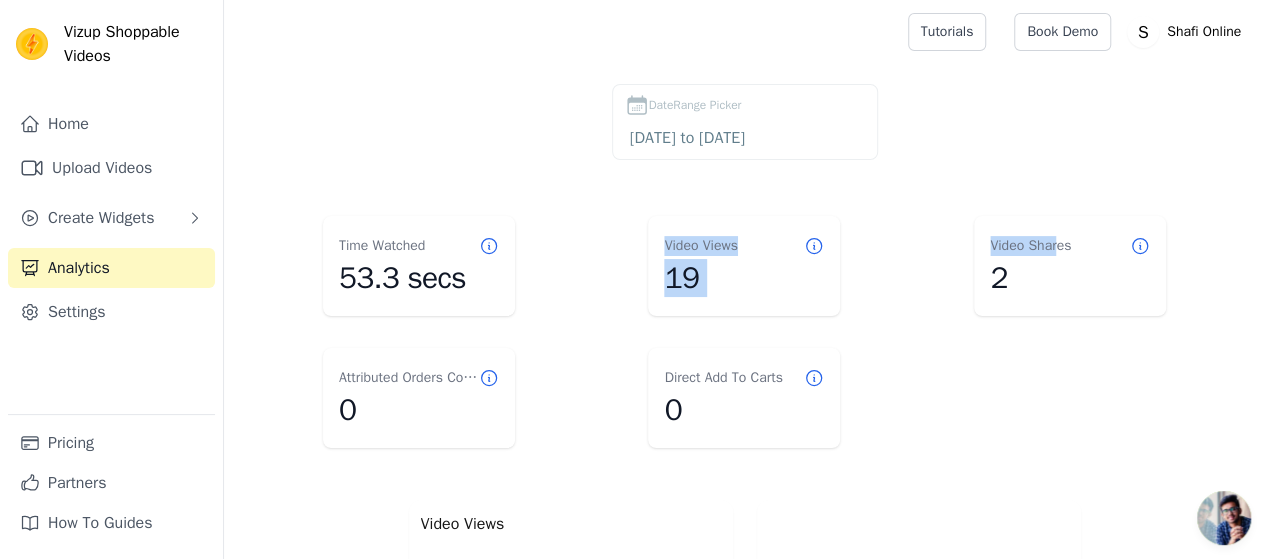 drag, startPoint x: 660, startPoint y: 174, endPoint x: 1112, endPoint y: 237, distance: 456.36935 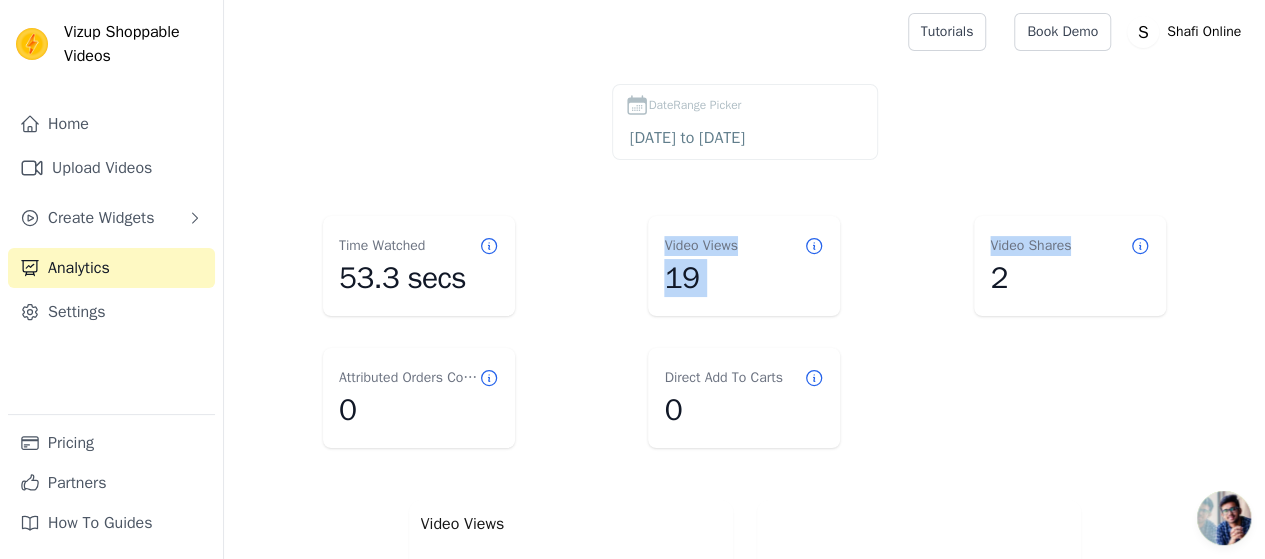 click on "Time Watched     53.3 secs   Video Views     19   Video Shares     2   Attributed Orders Count     0   Direct Add To Carts     0" at bounding box center [744, 332] 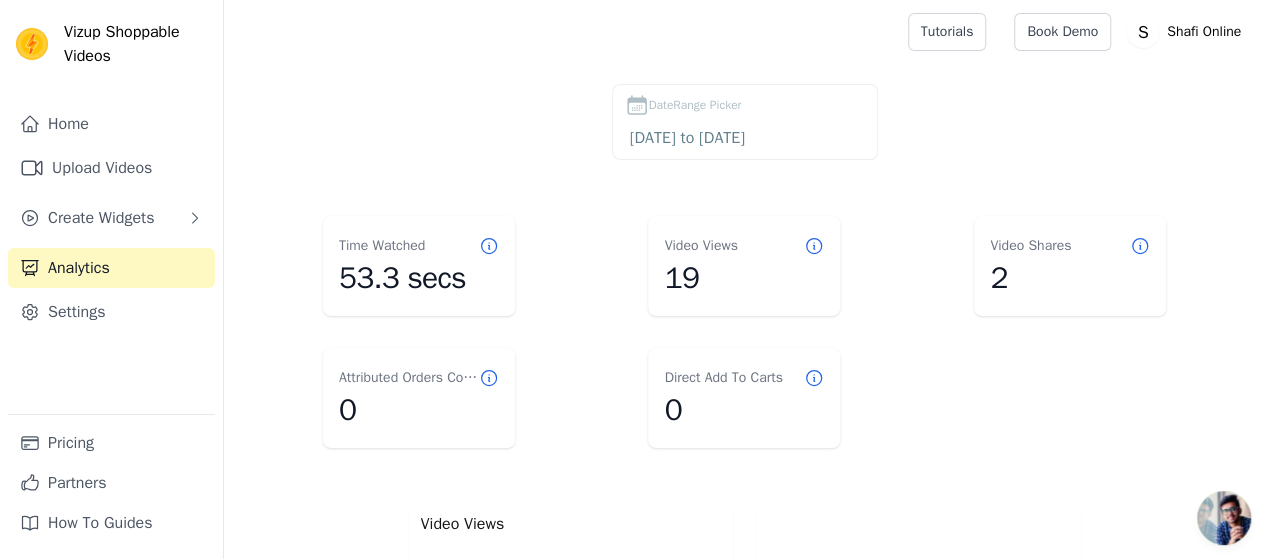 click on "Time Watched     53.3 secs   Video Views     19   Video Shares     2   Attributed Orders Count     0   Direct Add To Carts     0" at bounding box center [744, 332] 